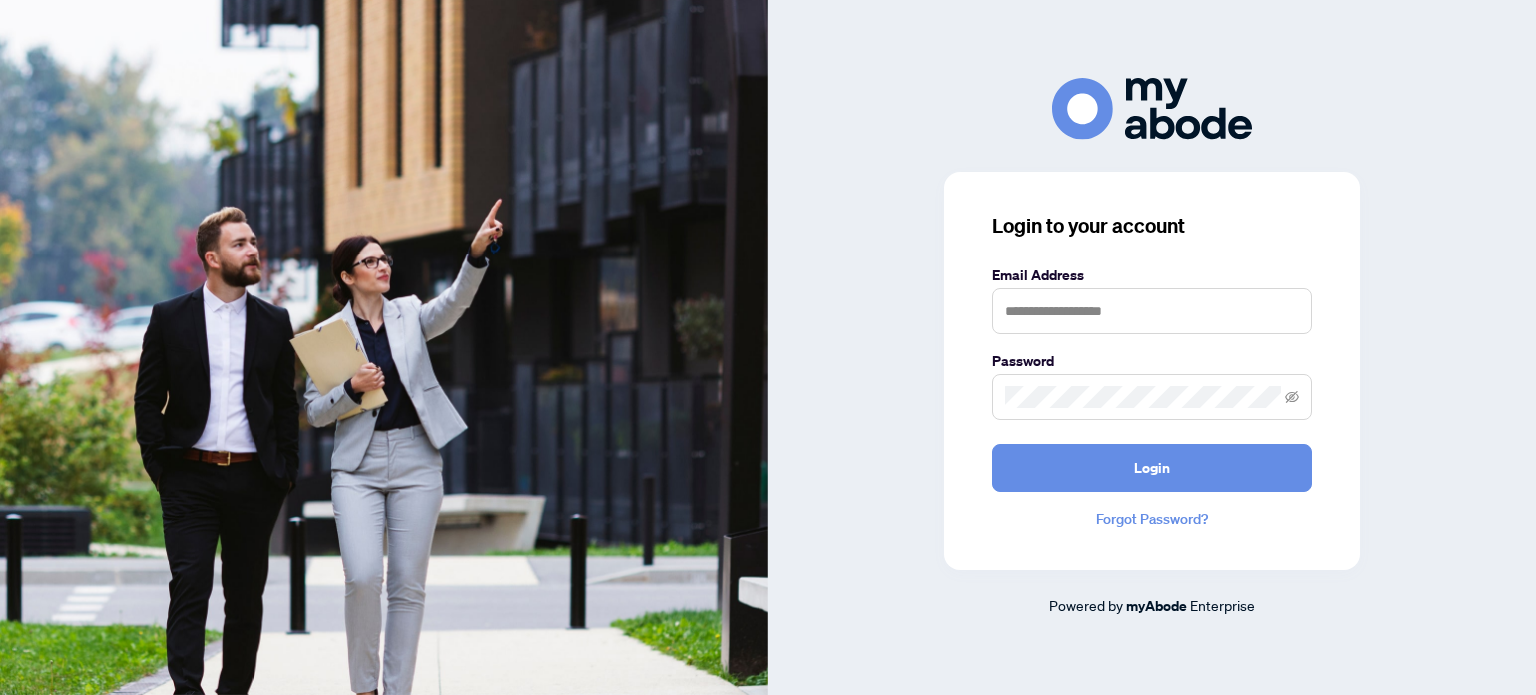 scroll, scrollTop: 0, scrollLeft: 0, axis: both 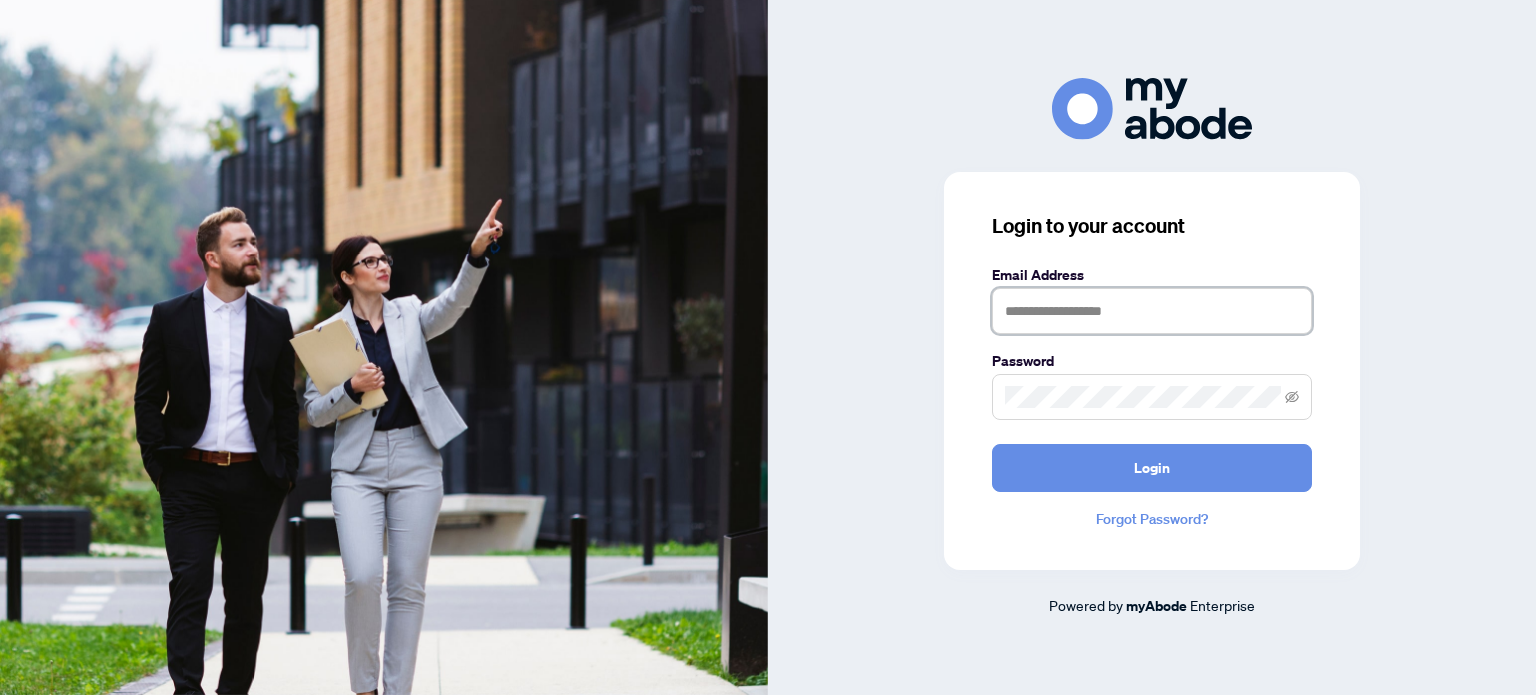 click at bounding box center [1152, 311] 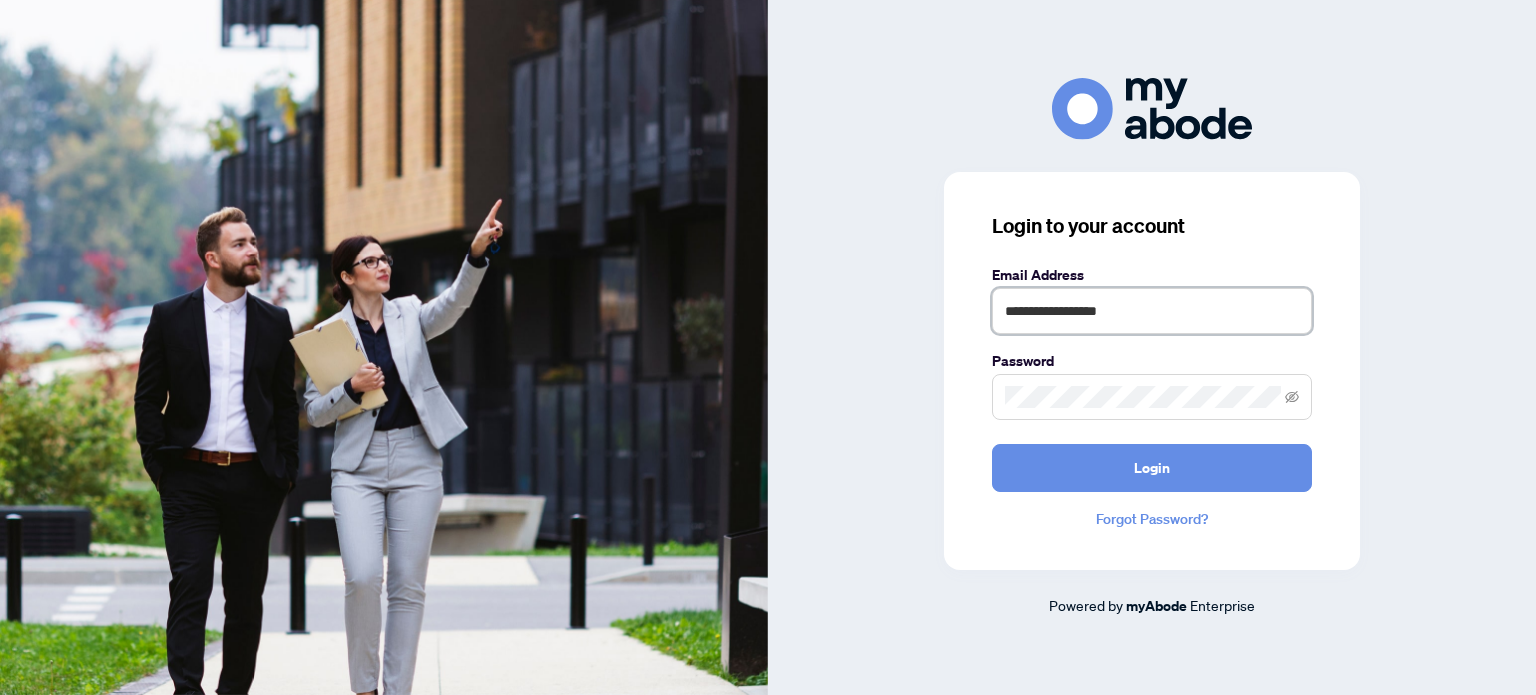 type on "**********" 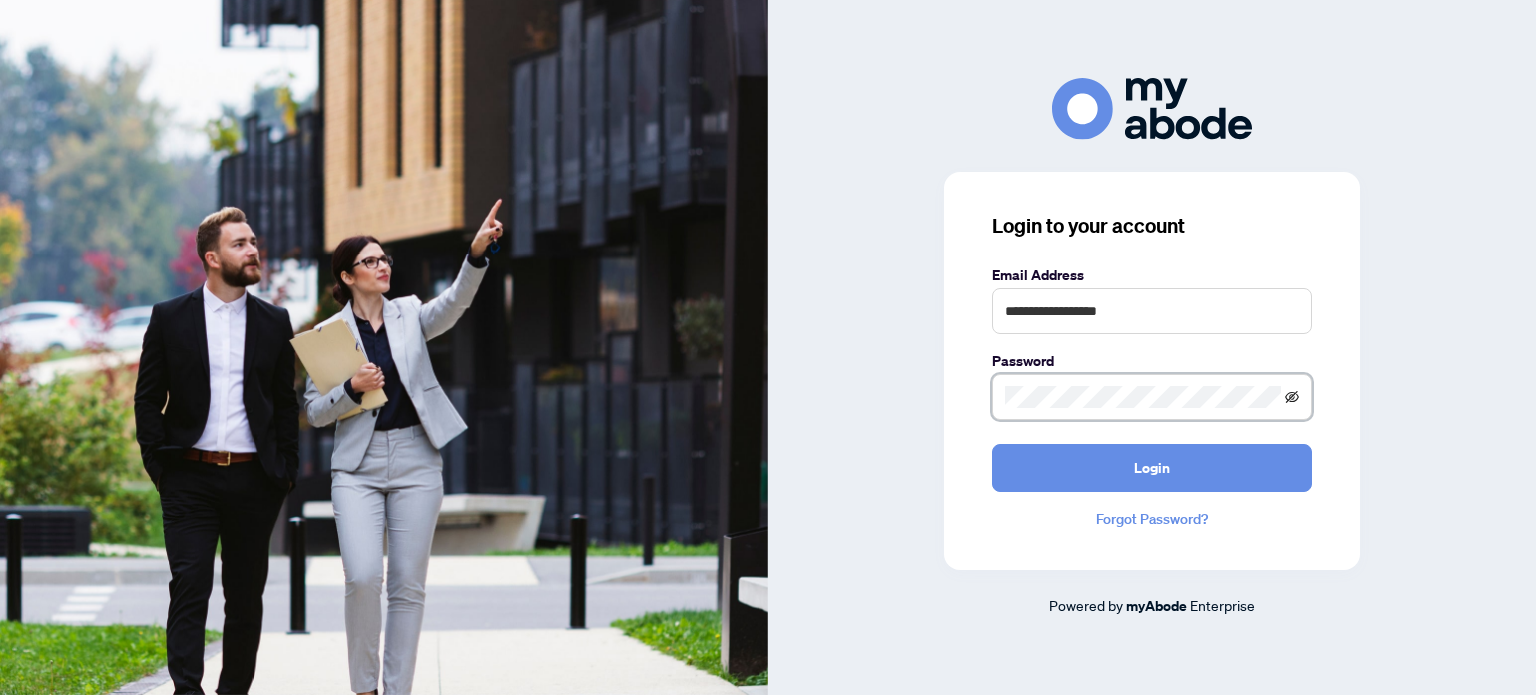 click 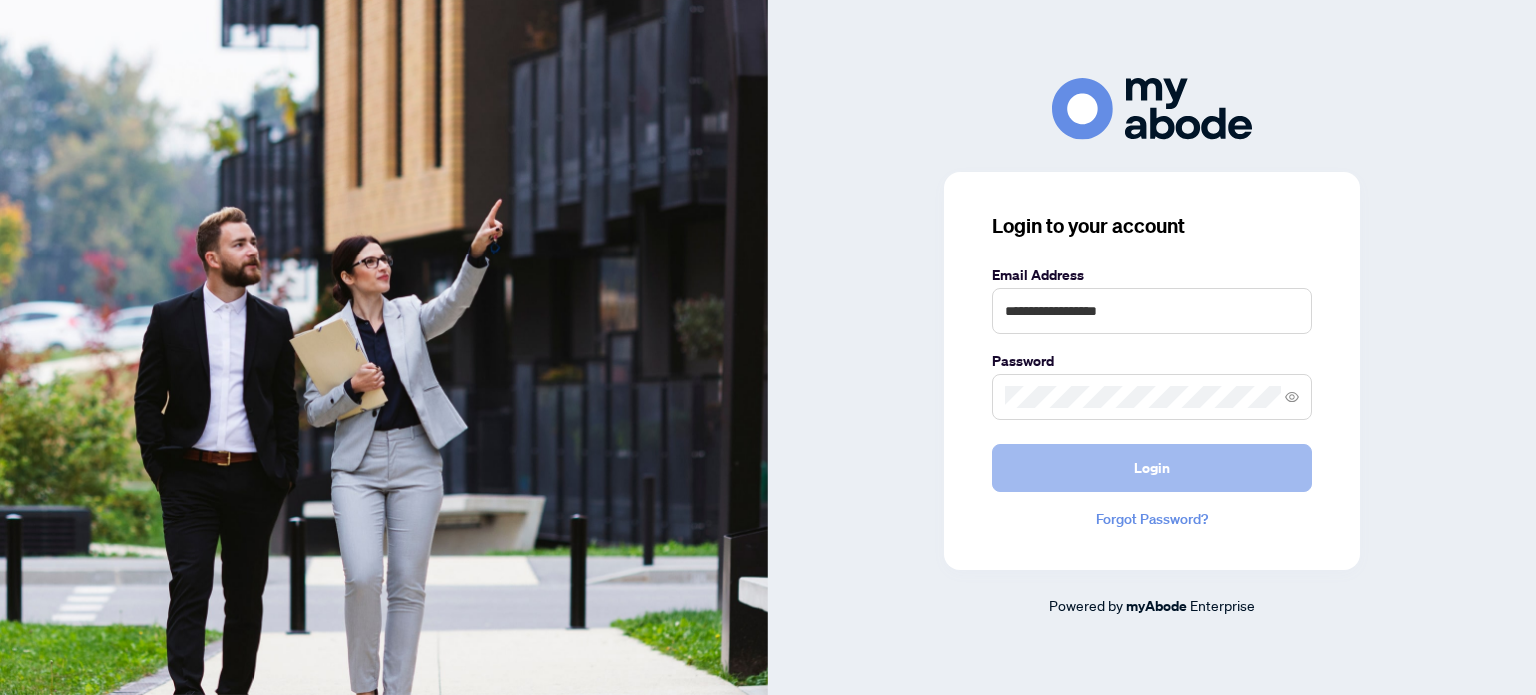 click on "Login" at bounding box center [1152, 468] 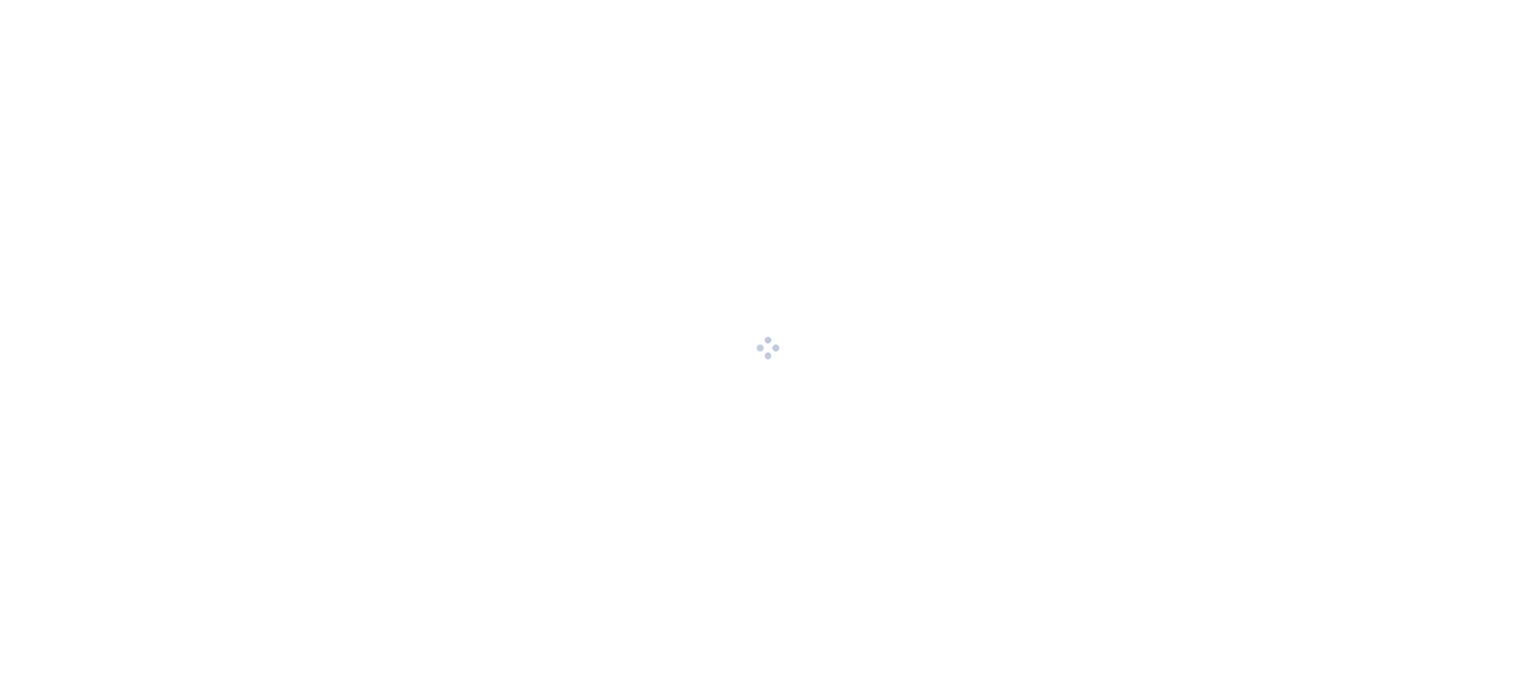 scroll, scrollTop: 0, scrollLeft: 0, axis: both 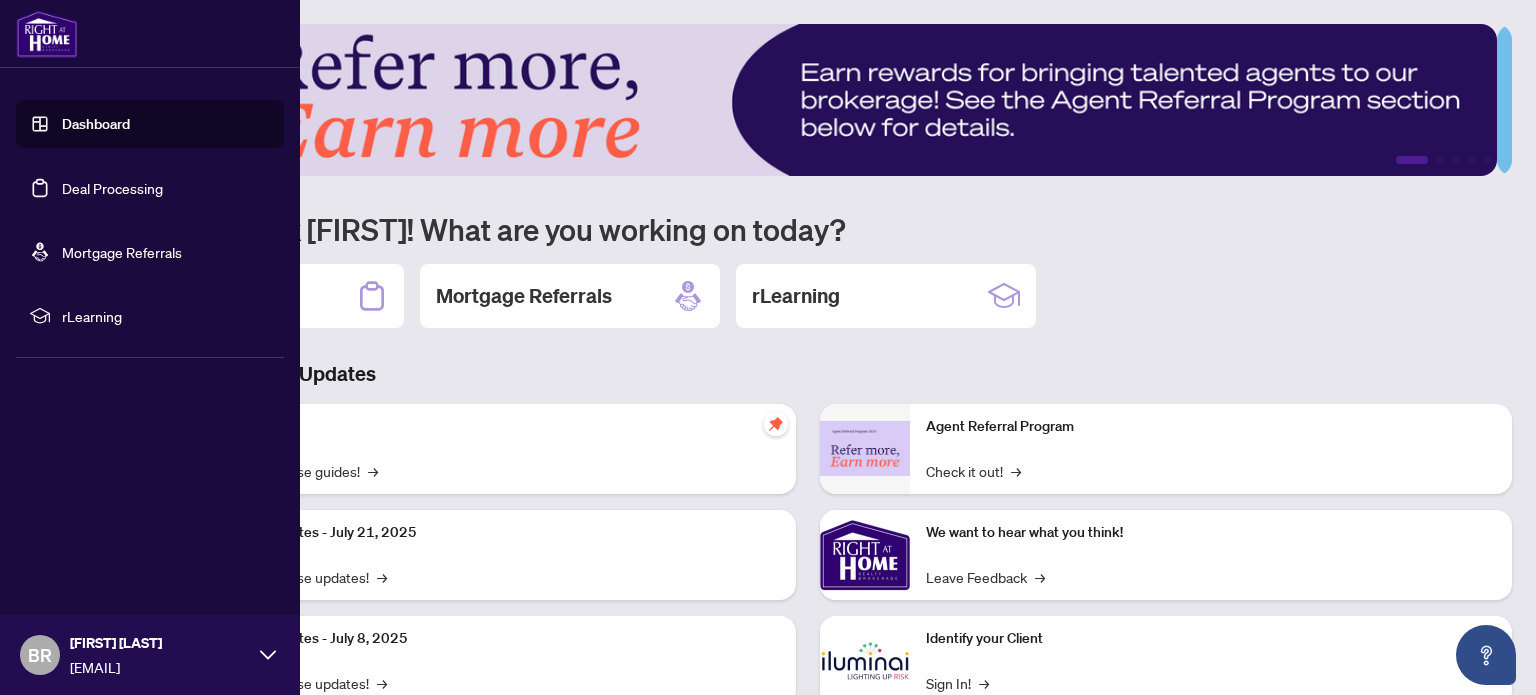 click on "Deal Processing" at bounding box center [112, 188] 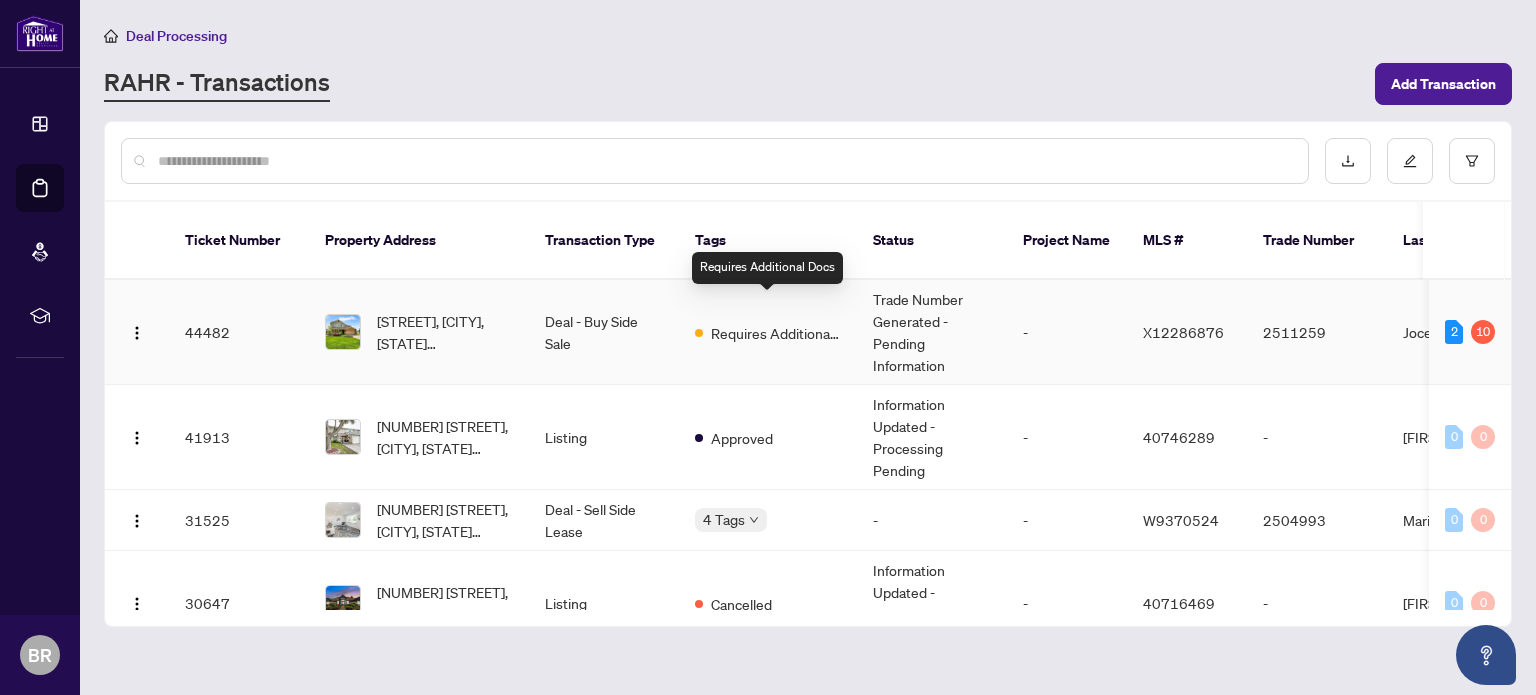 click on "Requires Additional Docs" at bounding box center [776, 333] 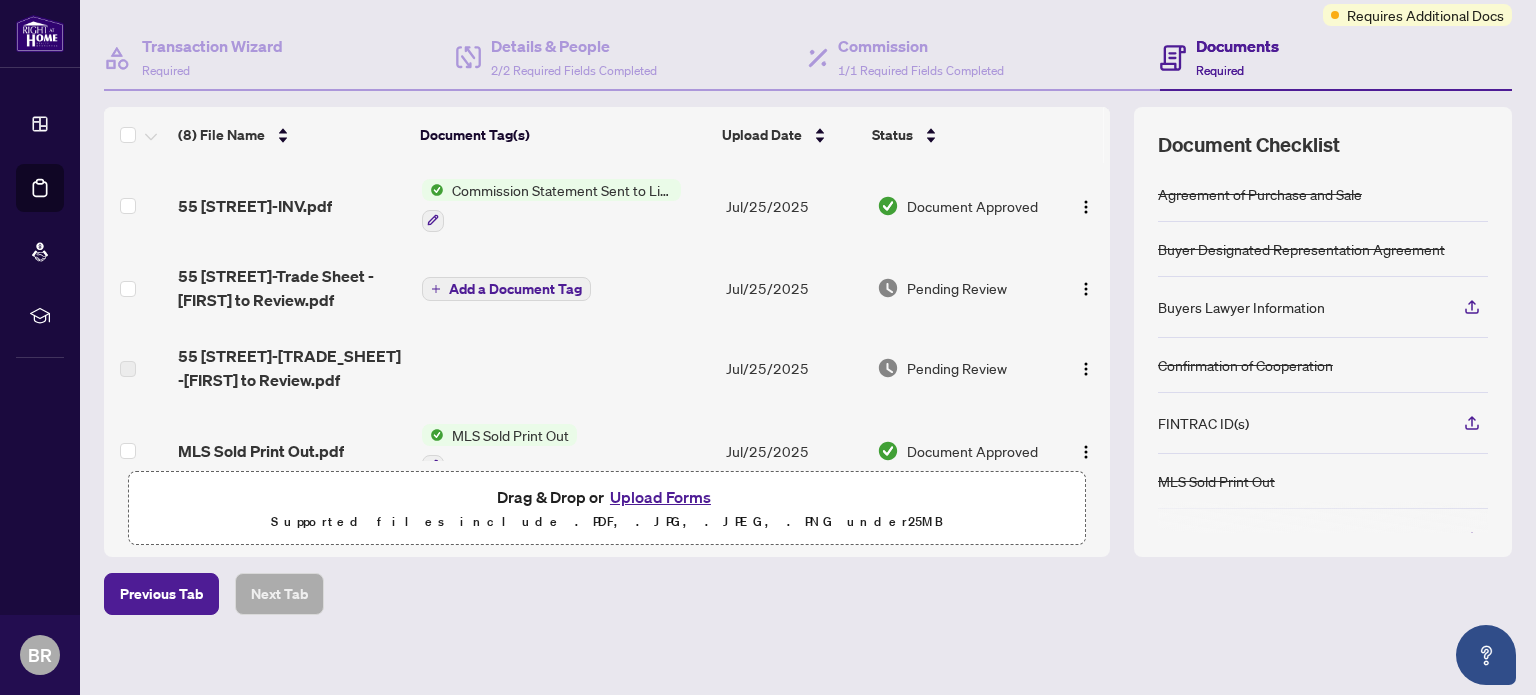 scroll, scrollTop: 171, scrollLeft: 0, axis: vertical 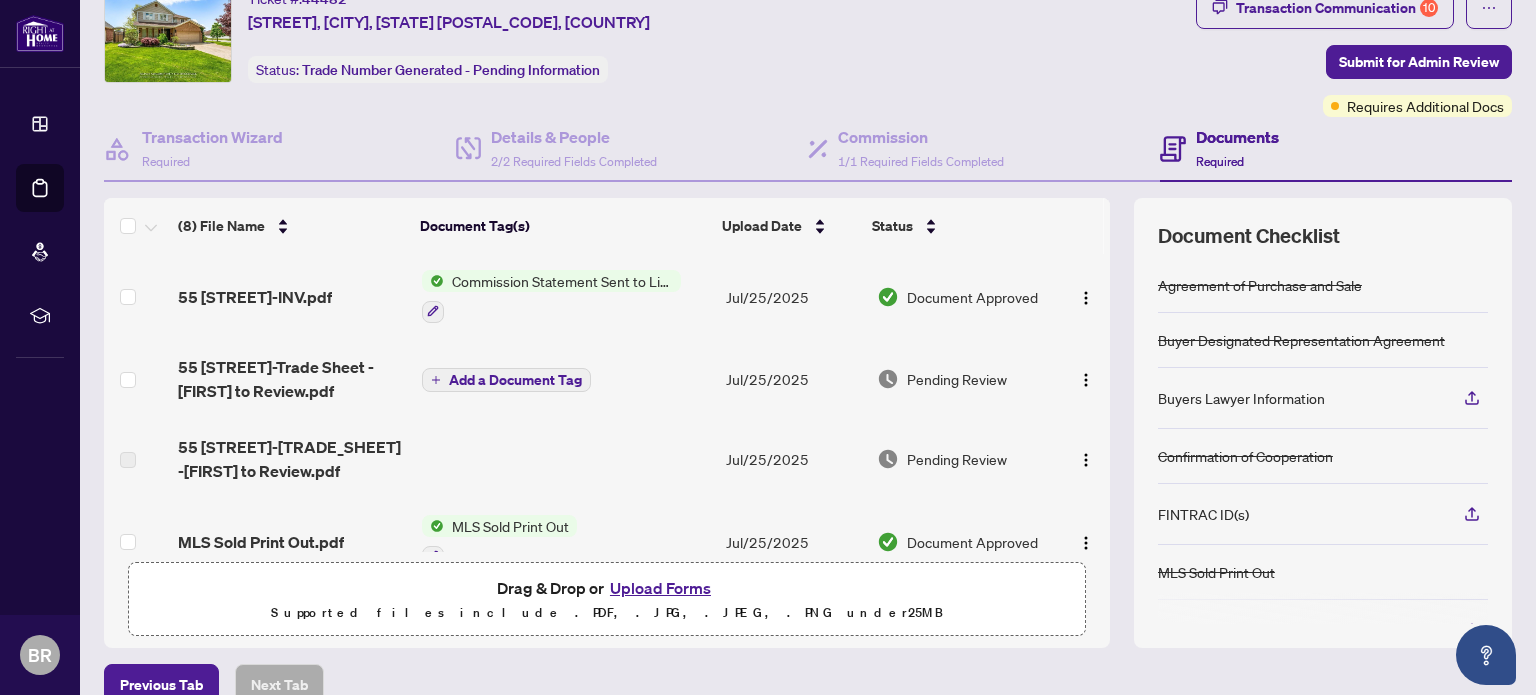 click on "Documents" at bounding box center [1237, 137] 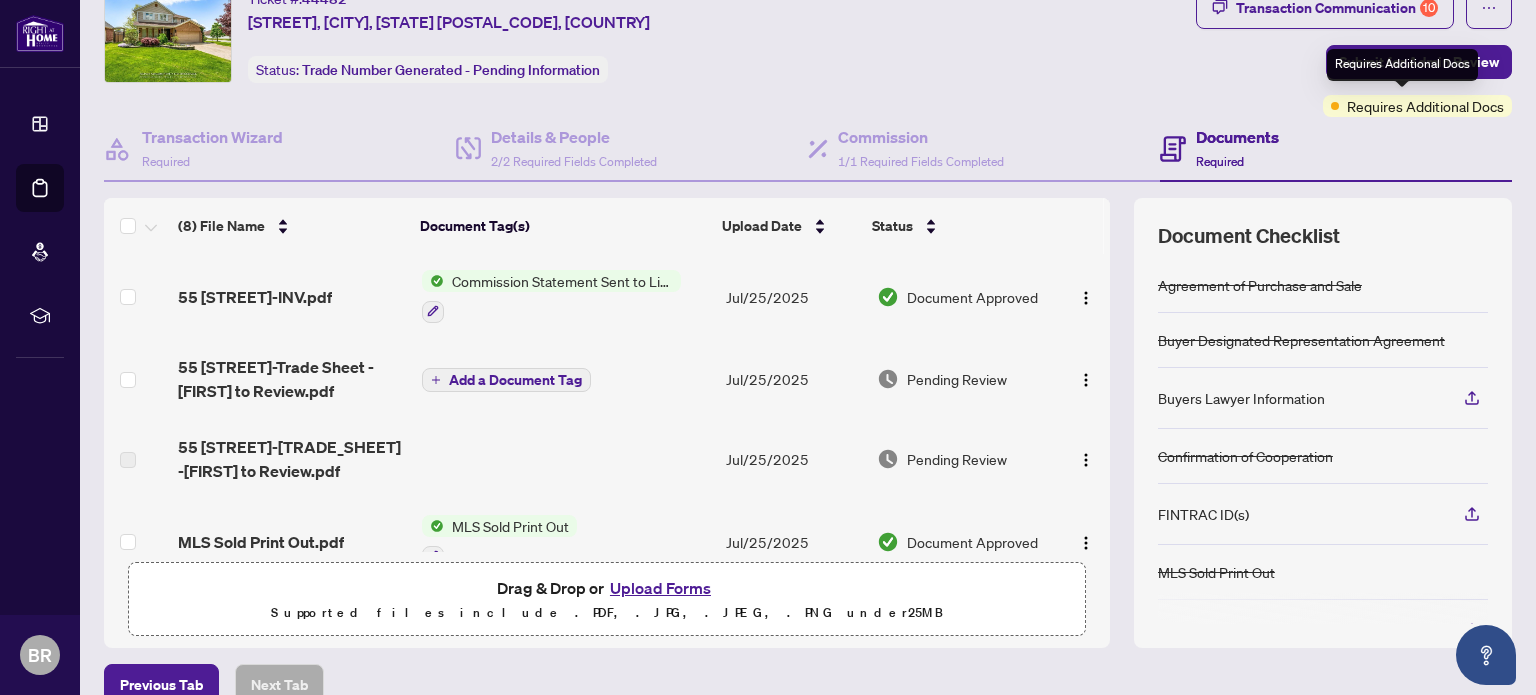 click on "Requires Additional Docs" at bounding box center (1425, 106) 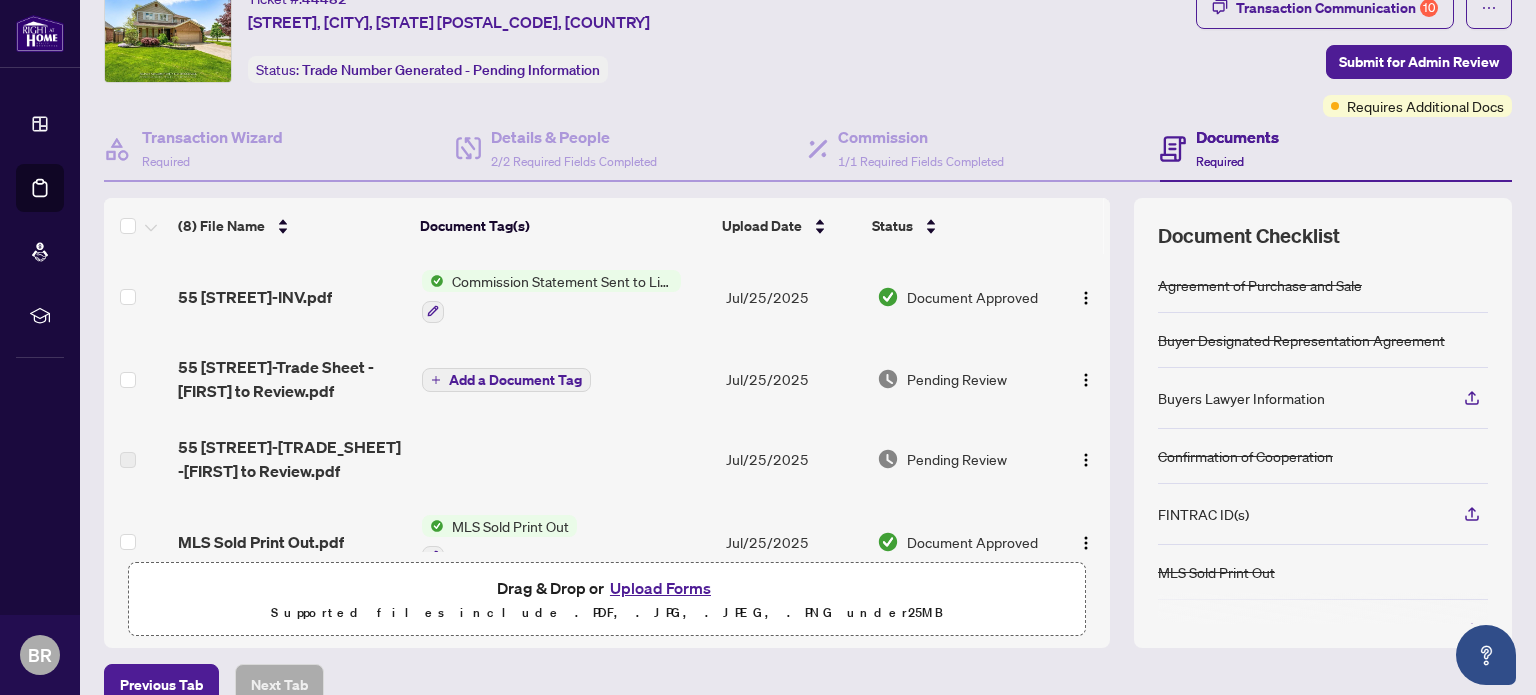 click on "Documents Required" at bounding box center [1237, 148] 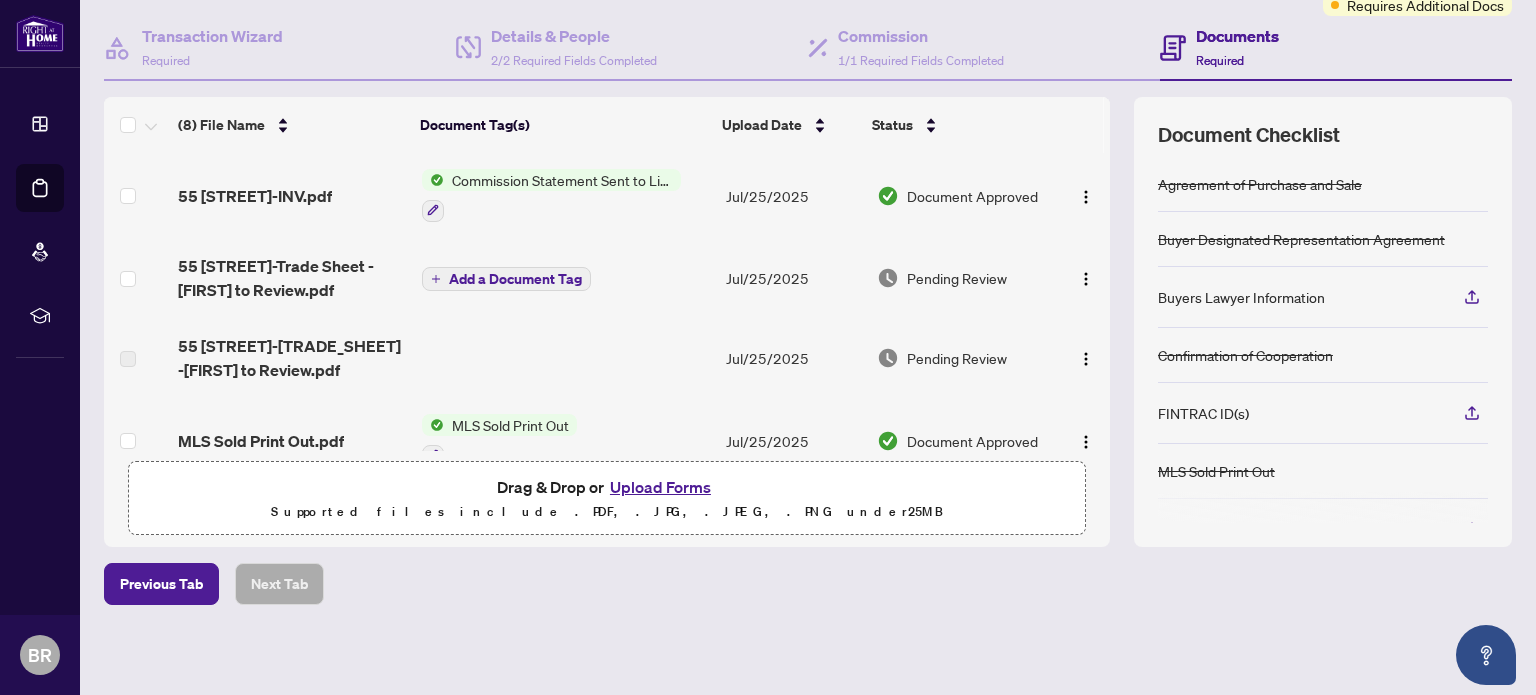 click on "Upload Forms" at bounding box center [660, 487] 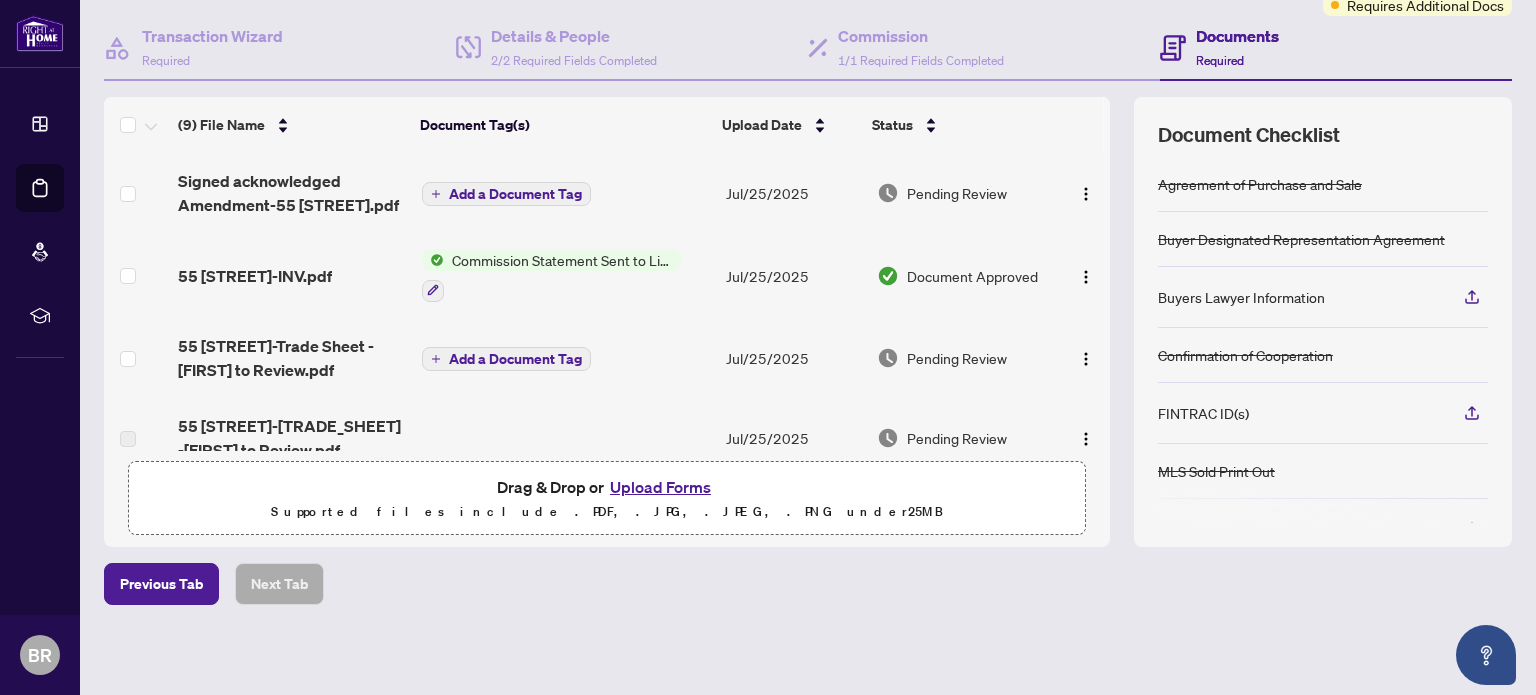 click 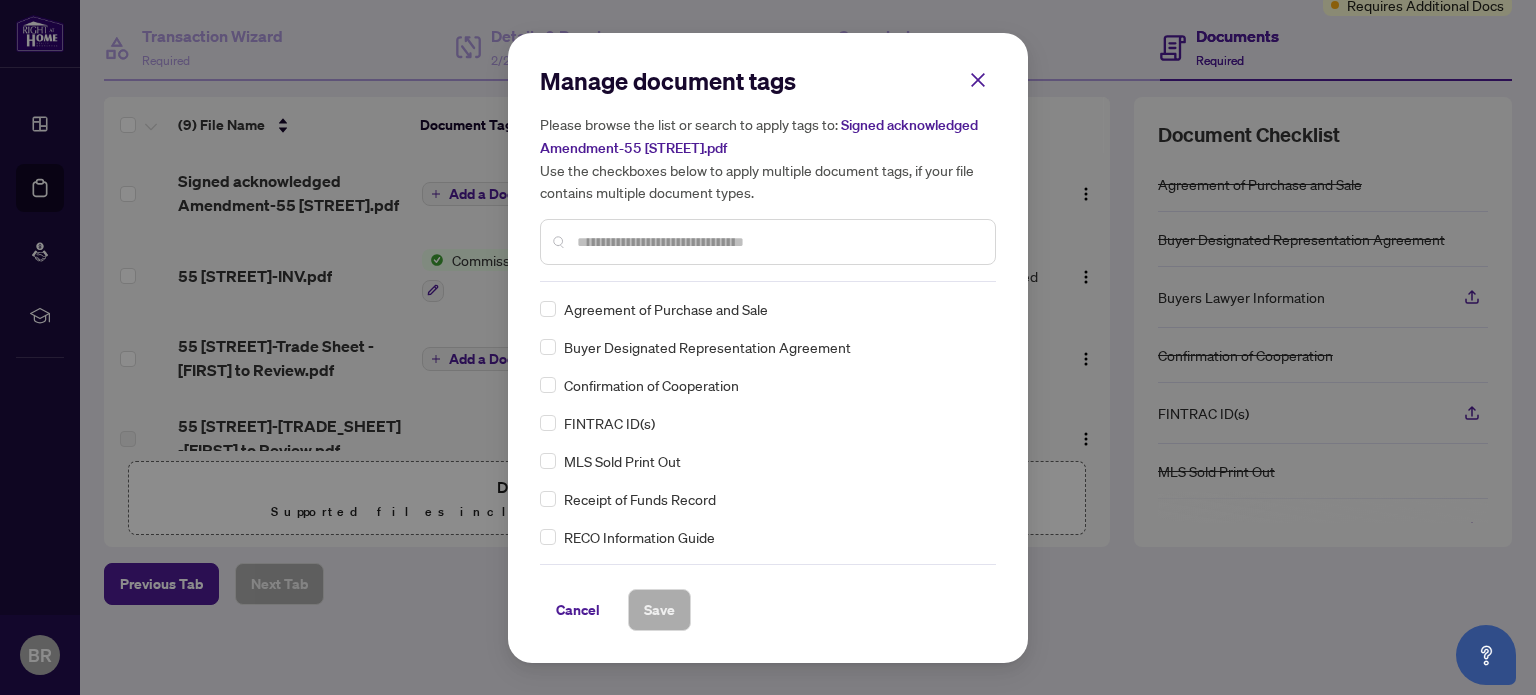 click at bounding box center [778, 242] 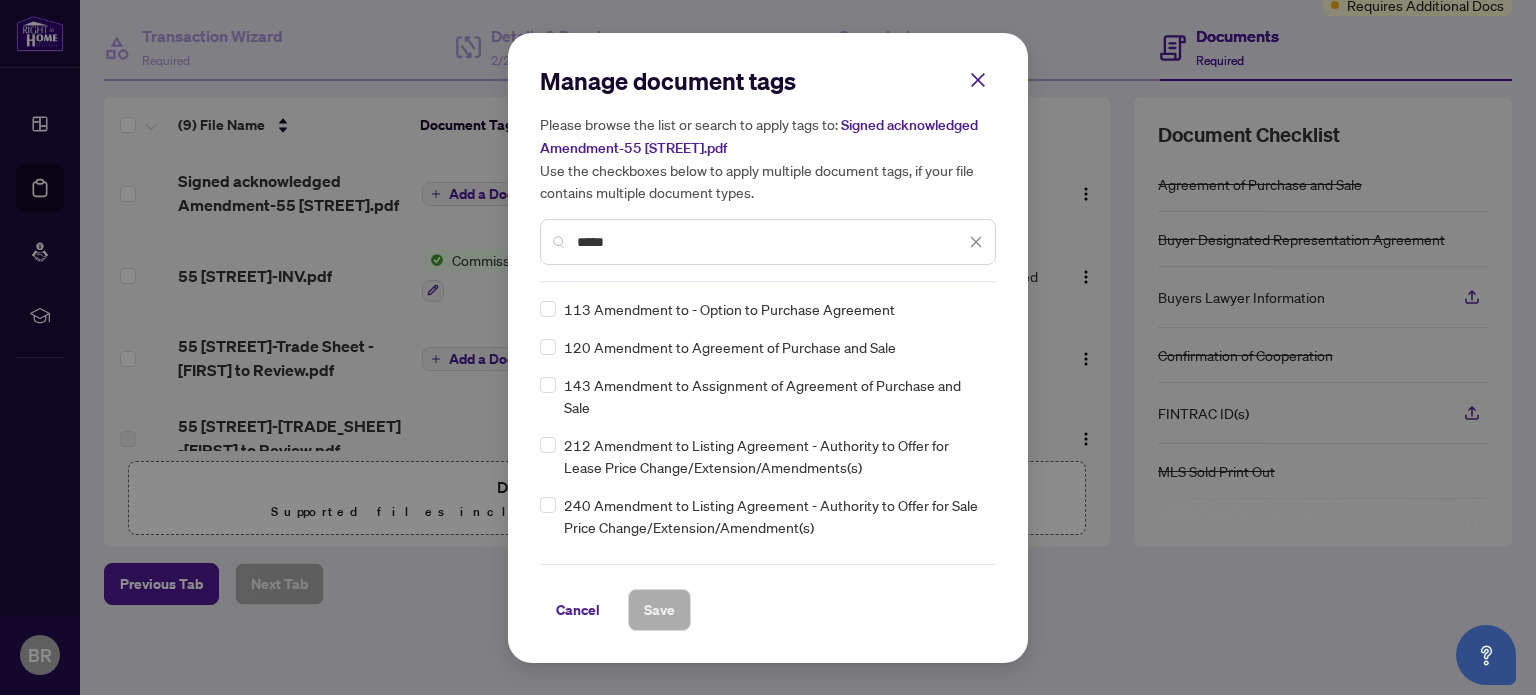 type on "*****" 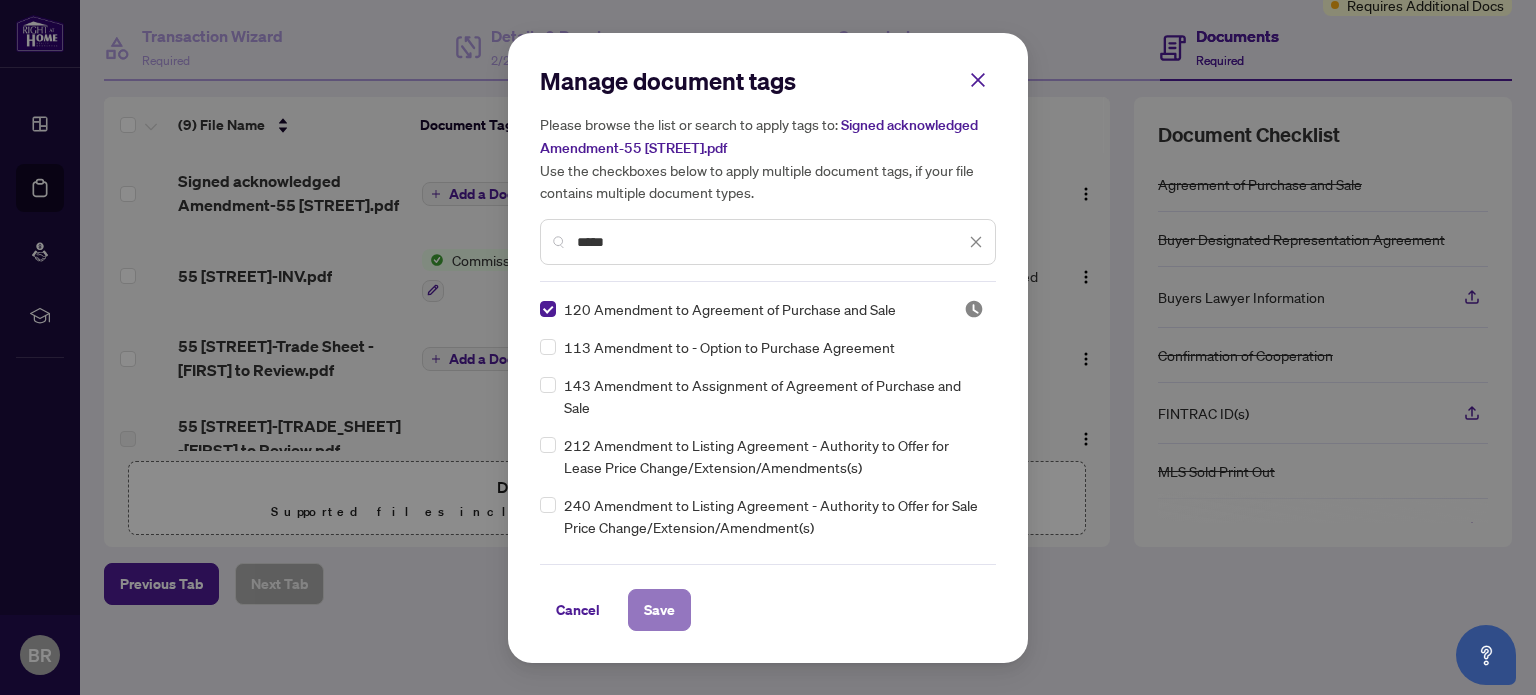 click on "Save" at bounding box center [659, 610] 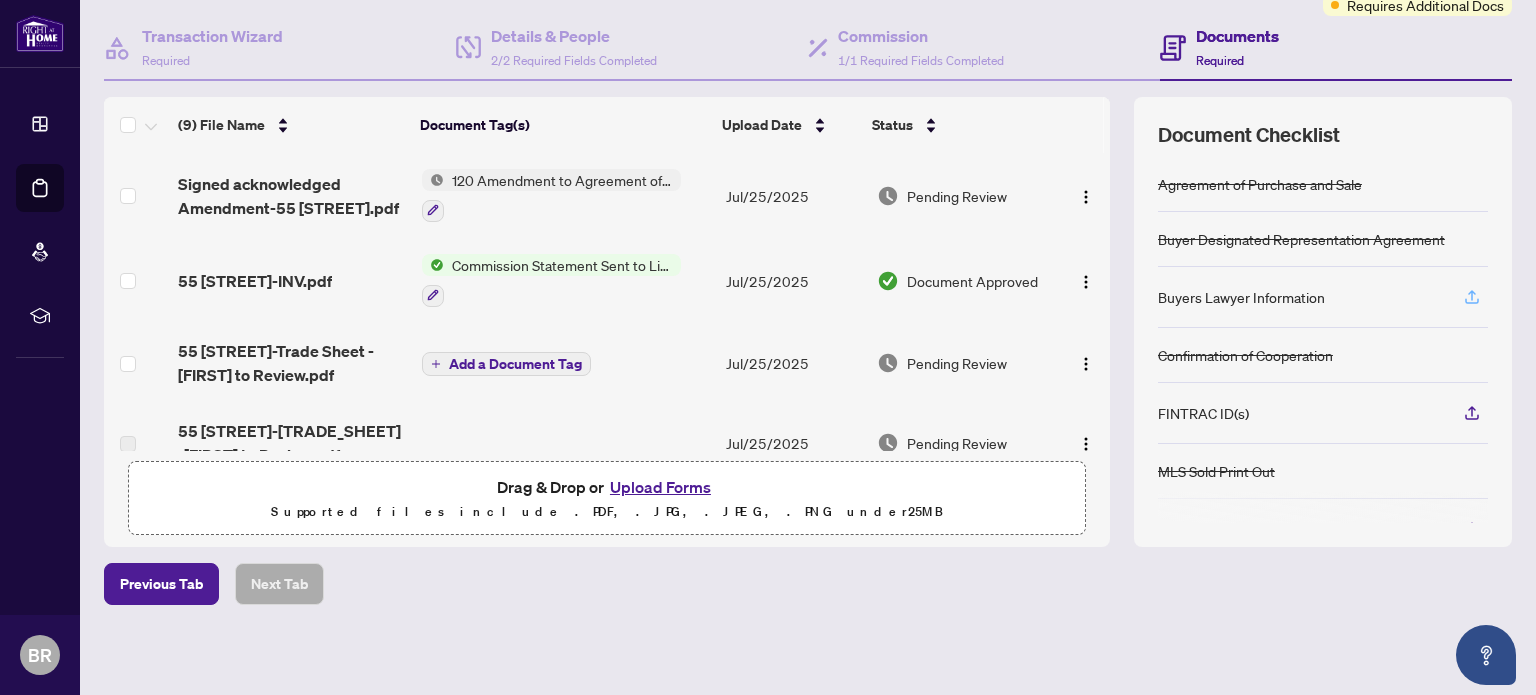 click 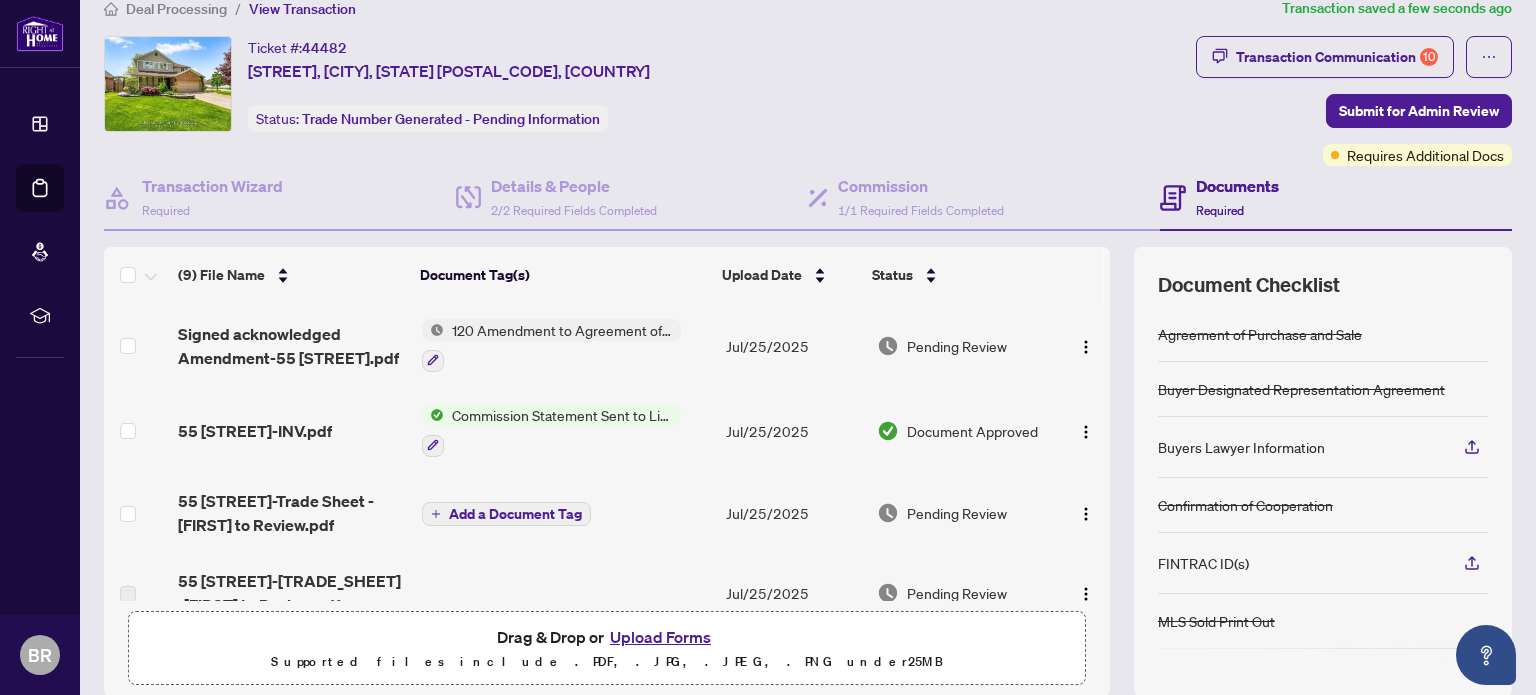 scroll, scrollTop: 12, scrollLeft: 0, axis: vertical 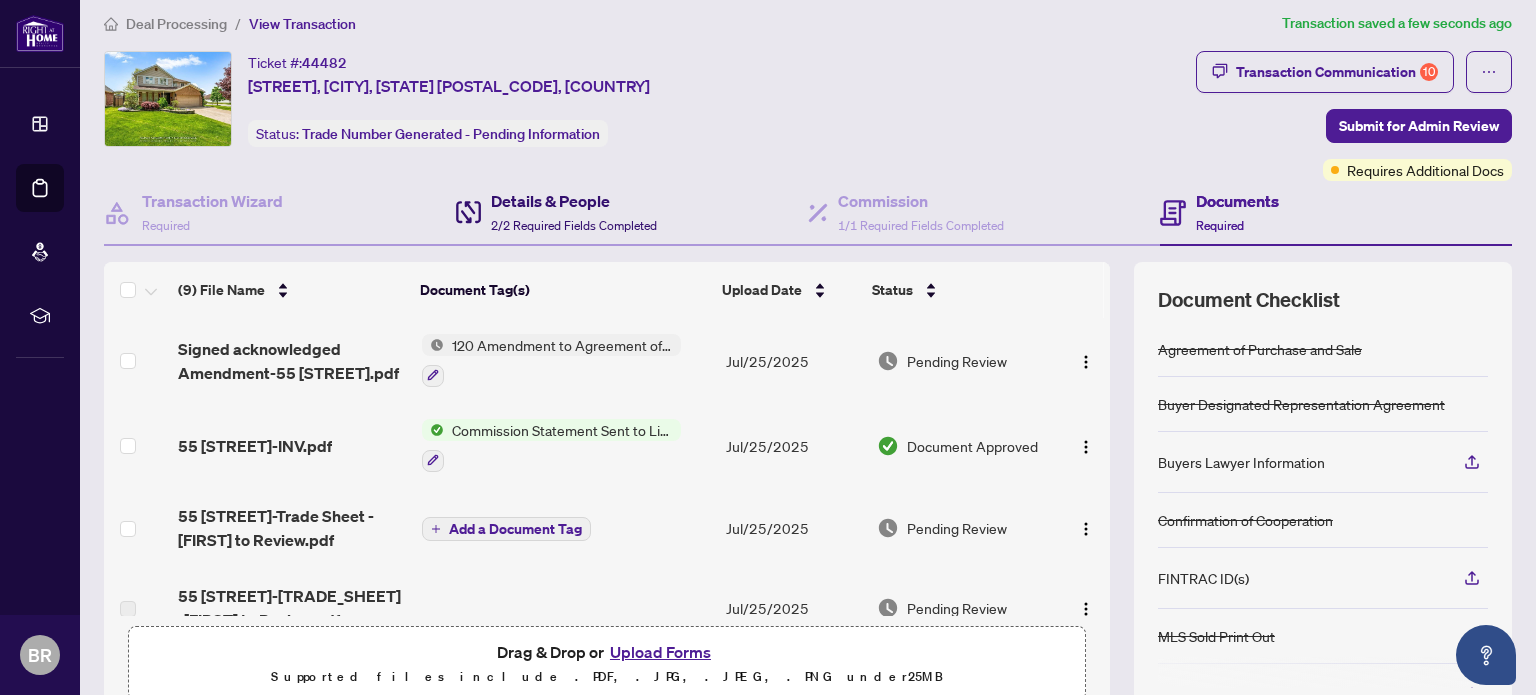 click on "Details & People" at bounding box center [574, 201] 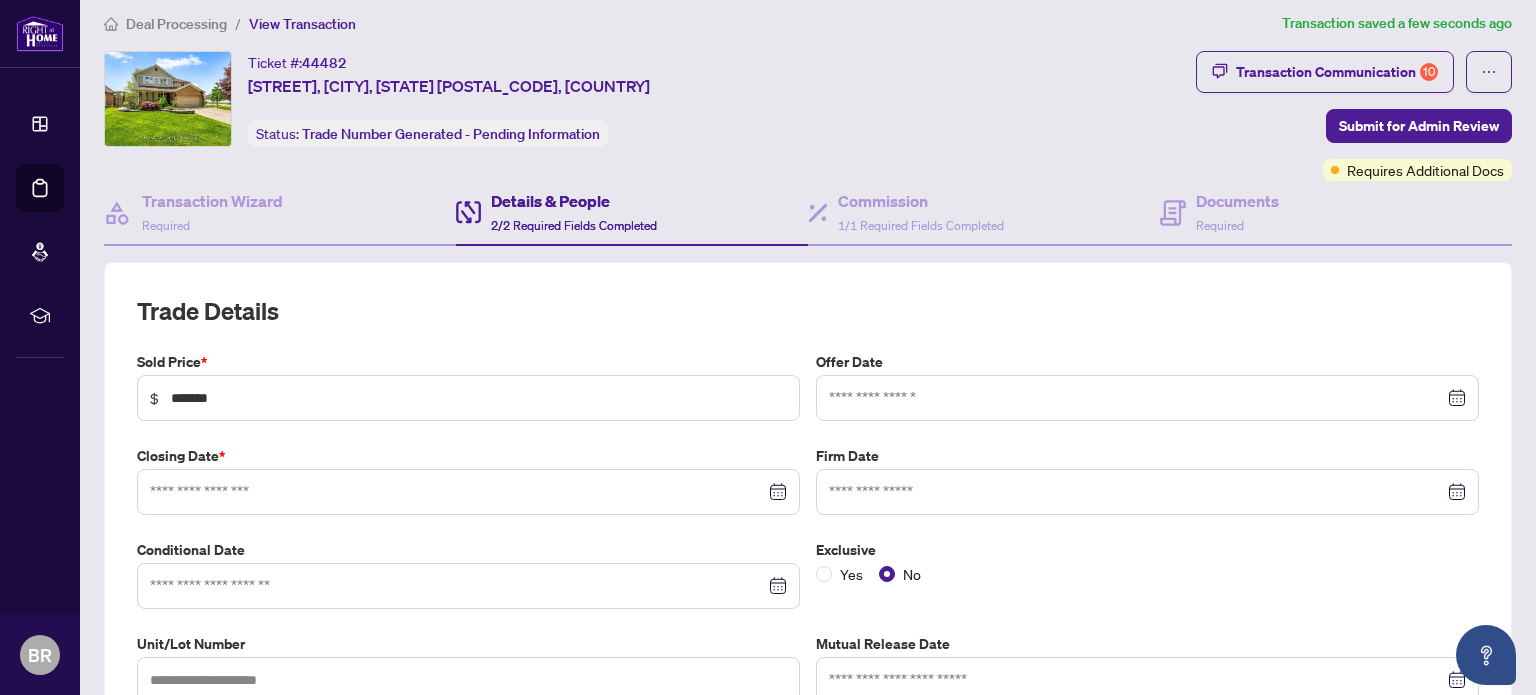 type on "**********" 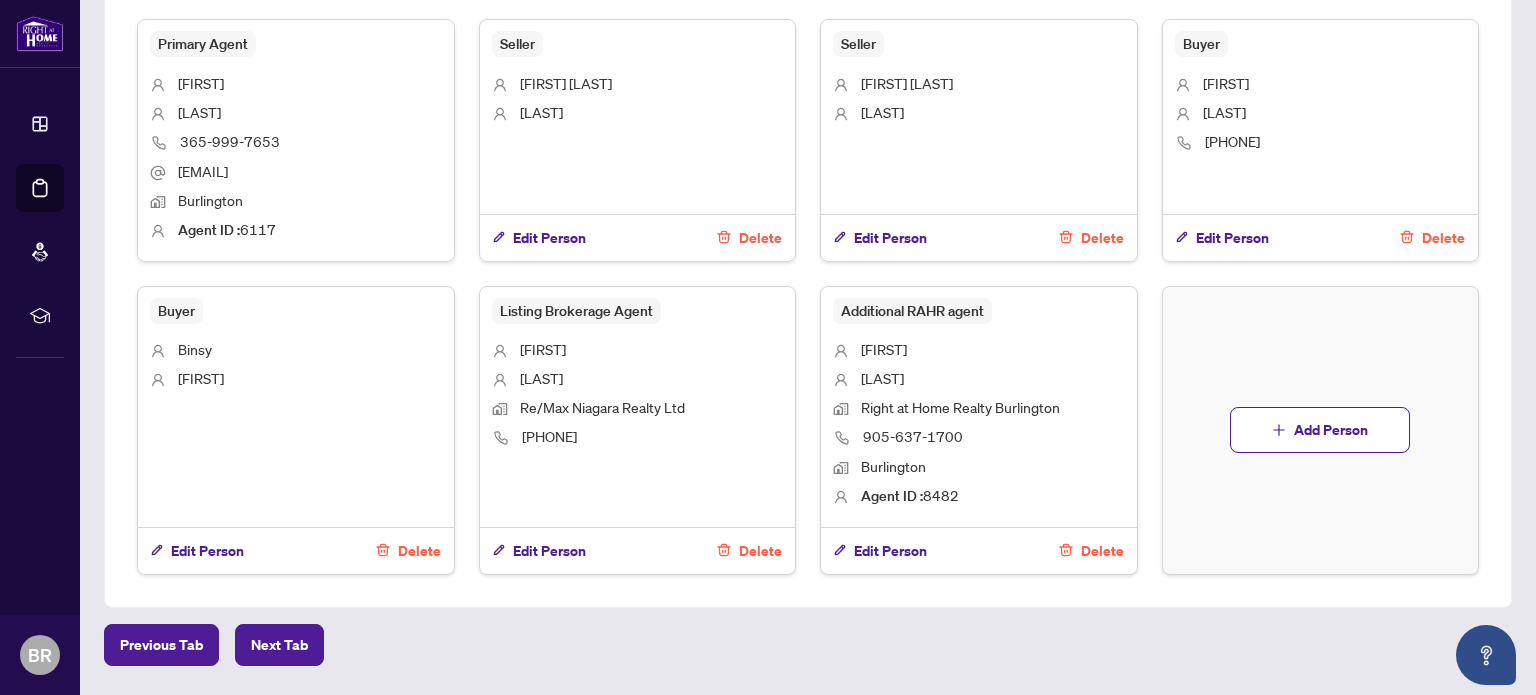 scroll, scrollTop: 1317, scrollLeft: 0, axis: vertical 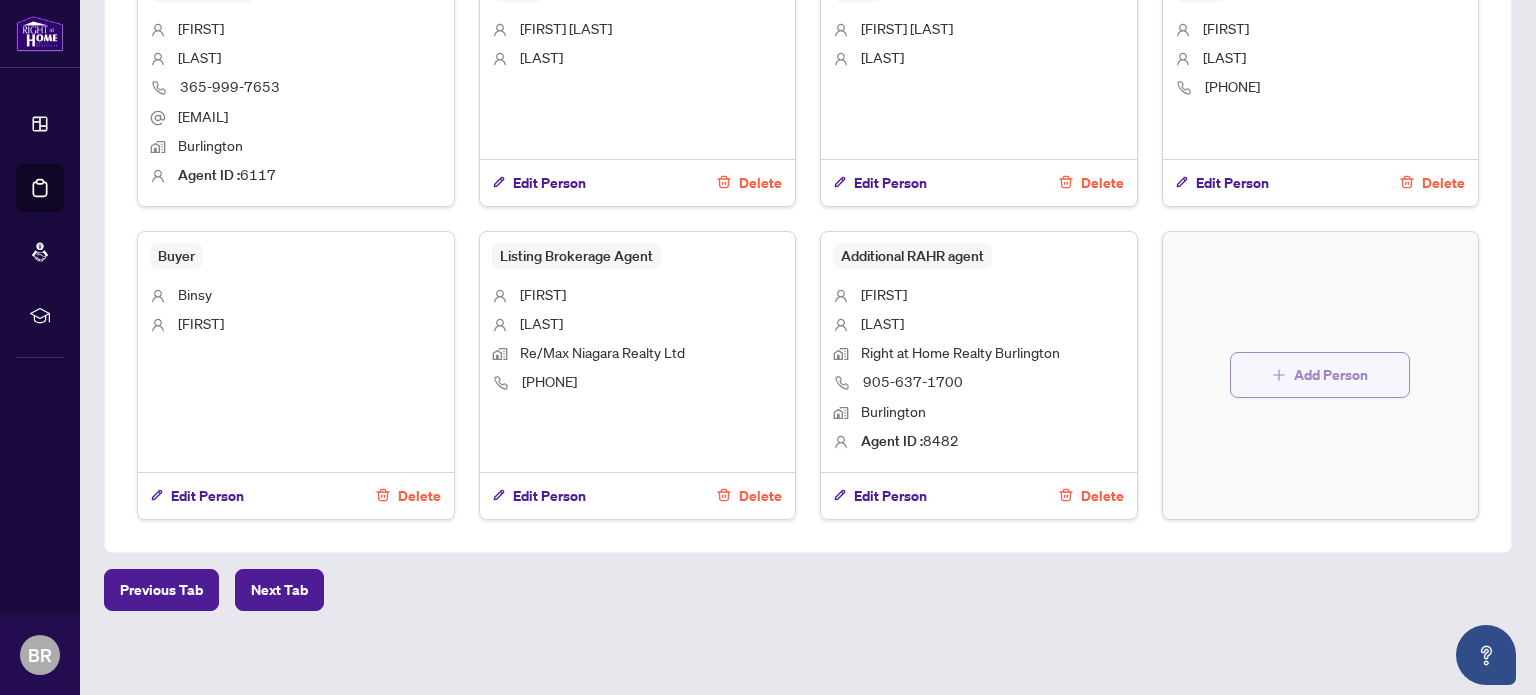 click 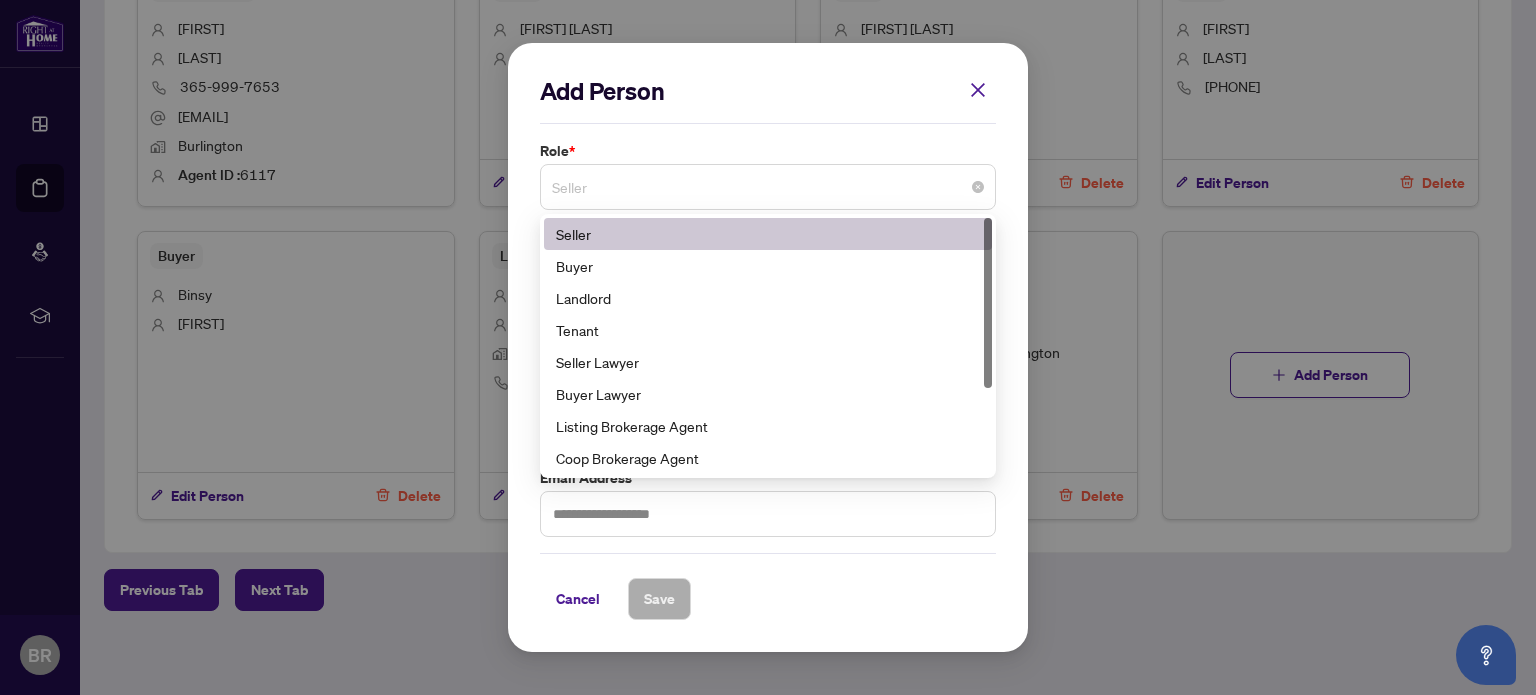 click on "Seller" at bounding box center (768, 187) 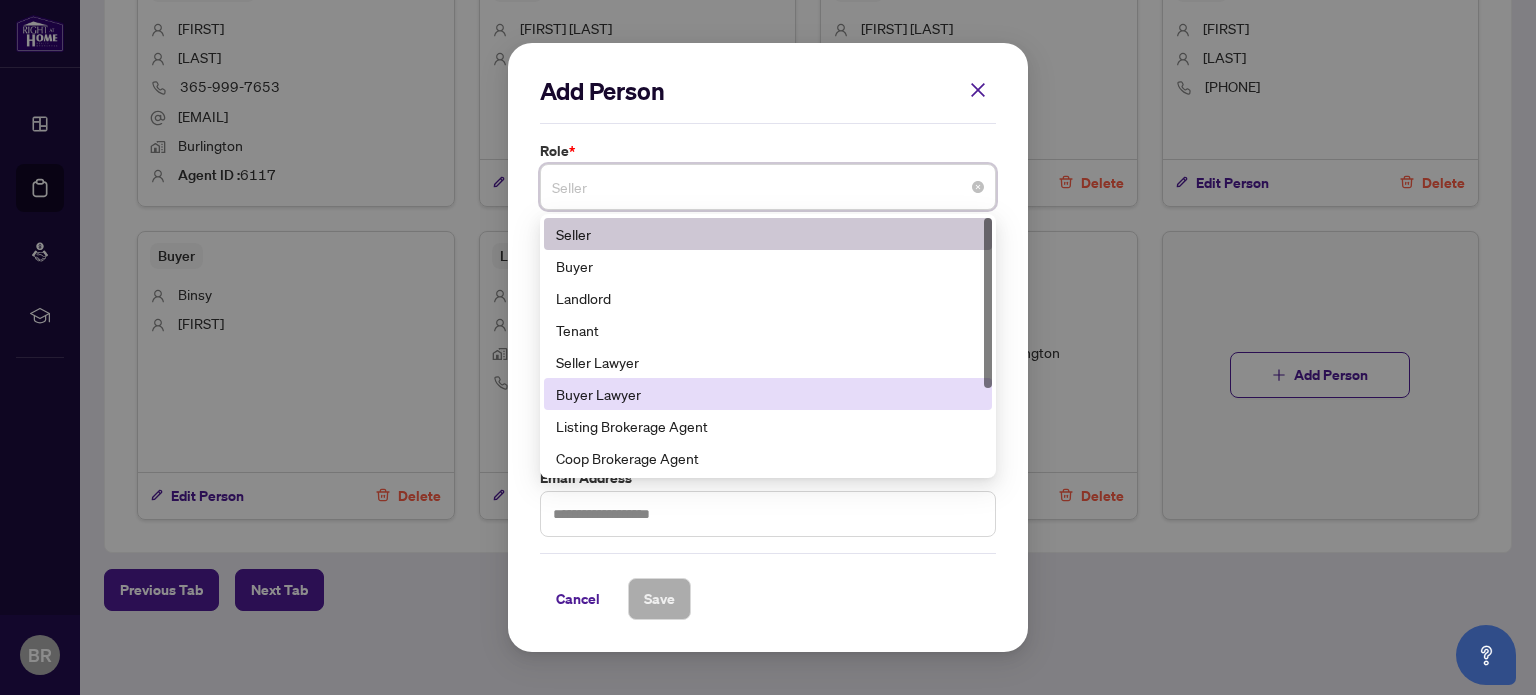 click on "Buyer Lawyer" at bounding box center (768, 394) 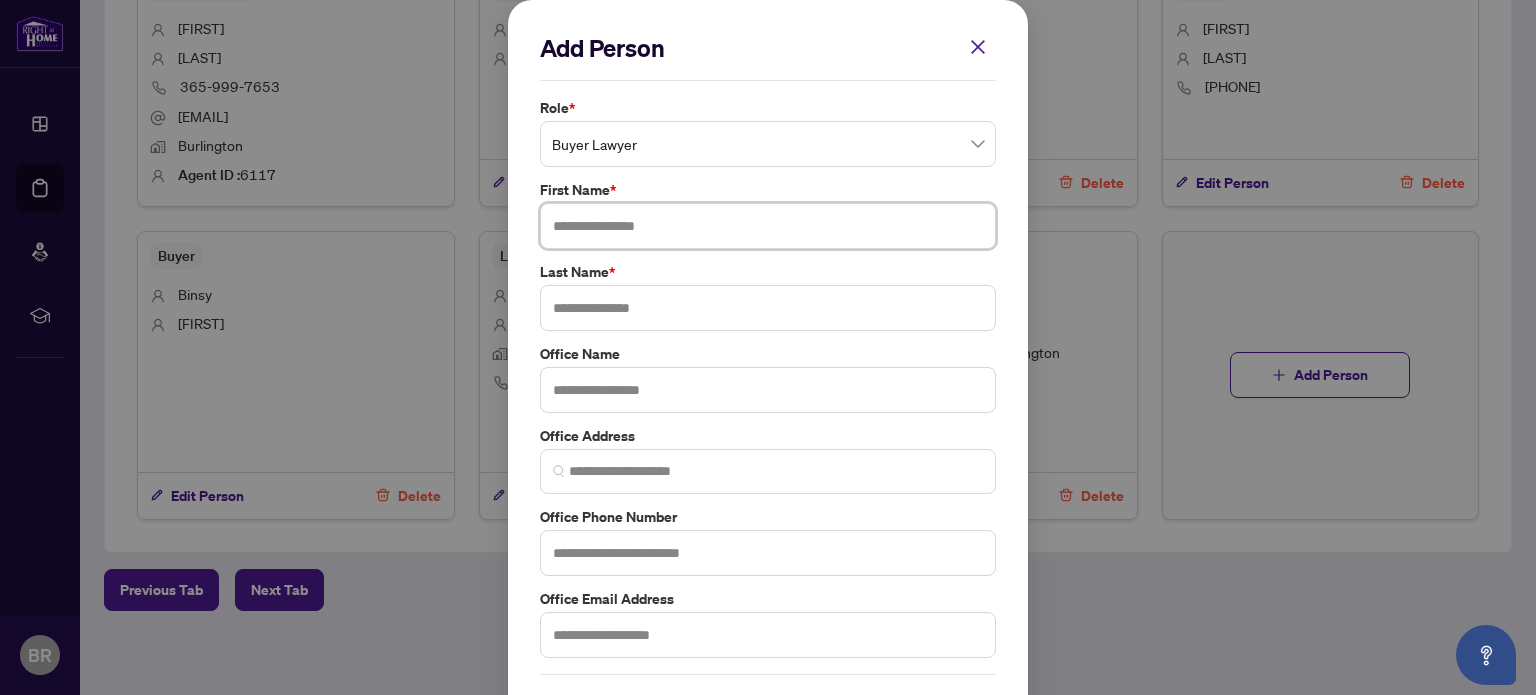 click at bounding box center (768, 226) 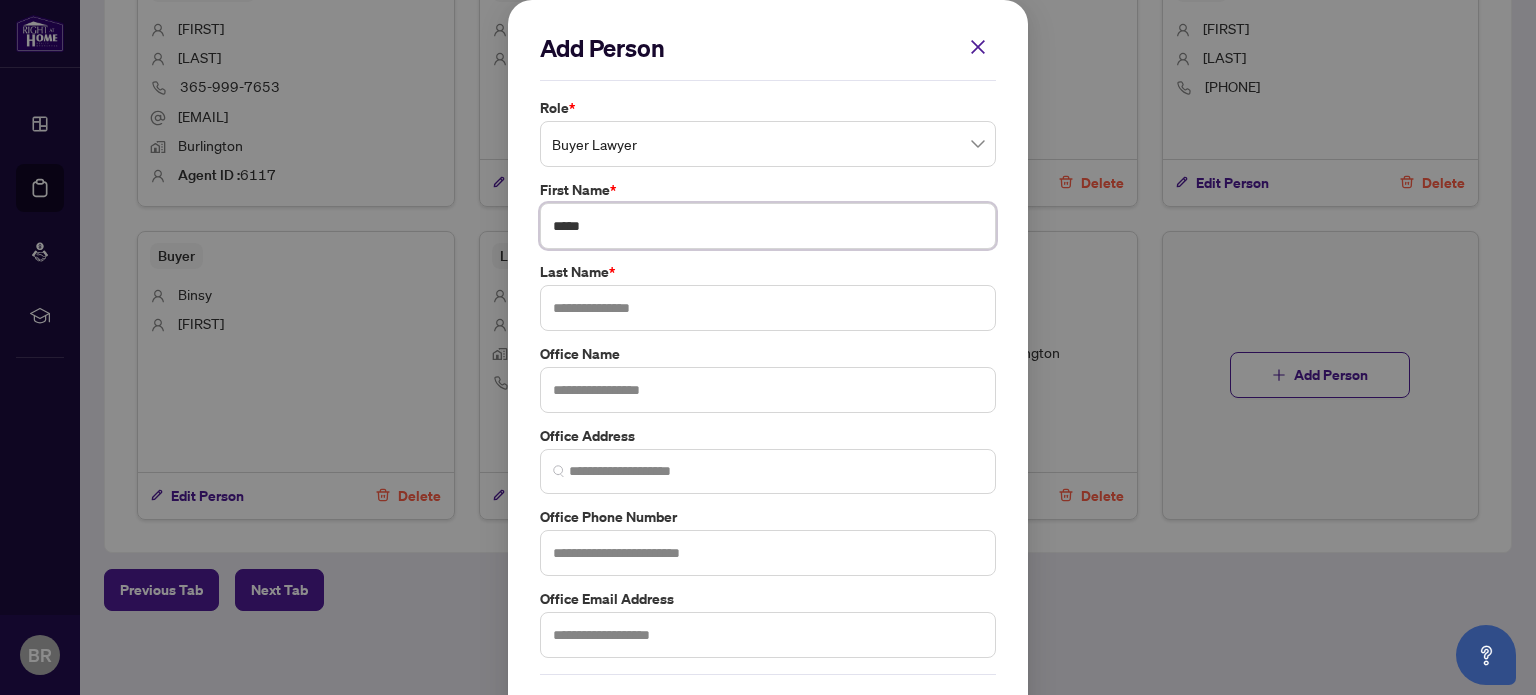 type on "****" 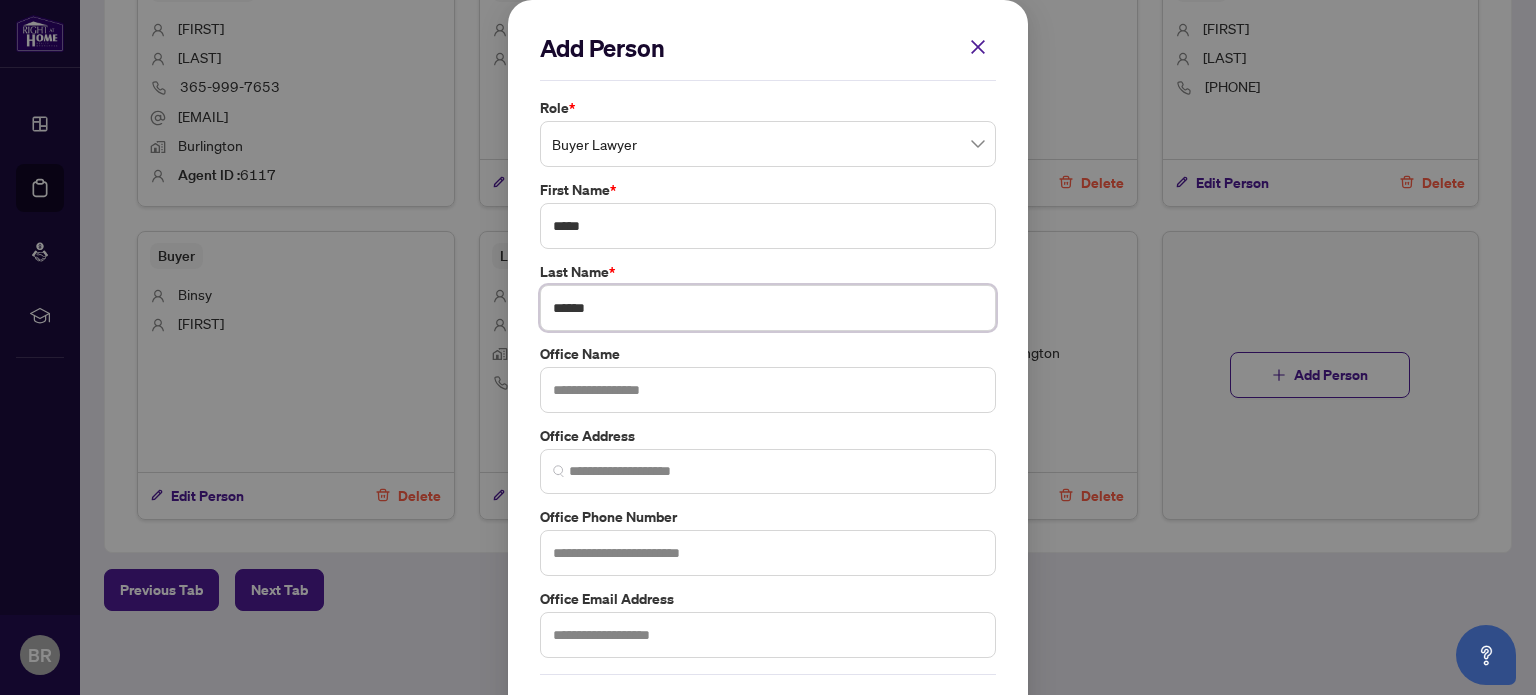 type on "******" 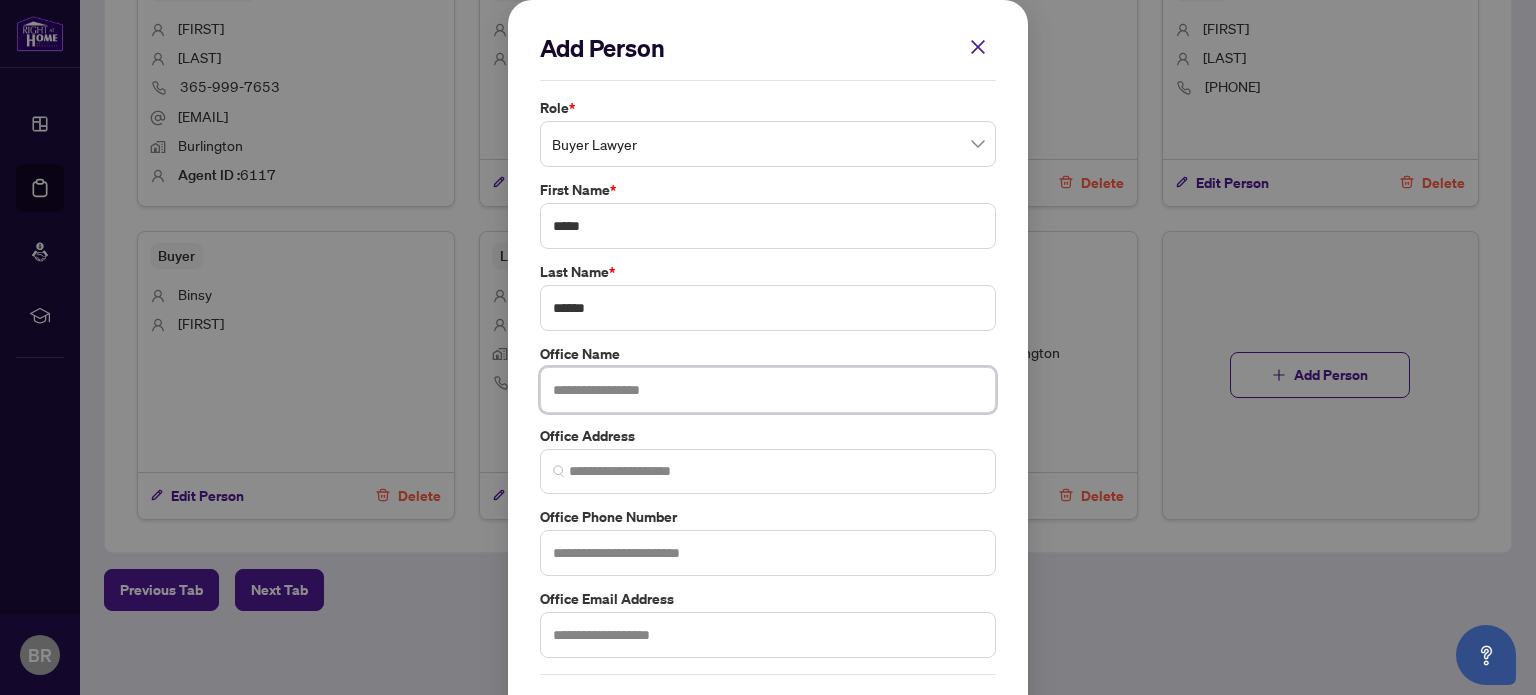 click at bounding box center (768, 390) 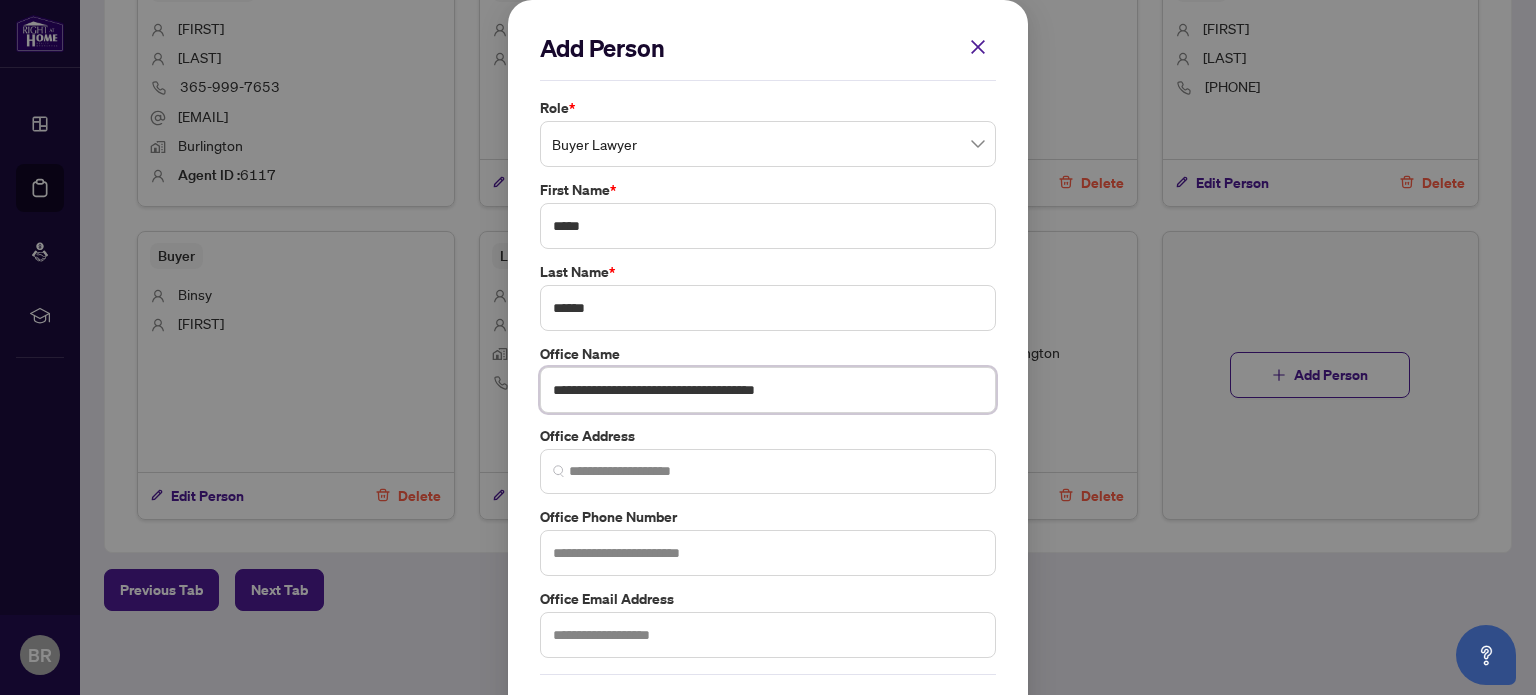 type on "**********" 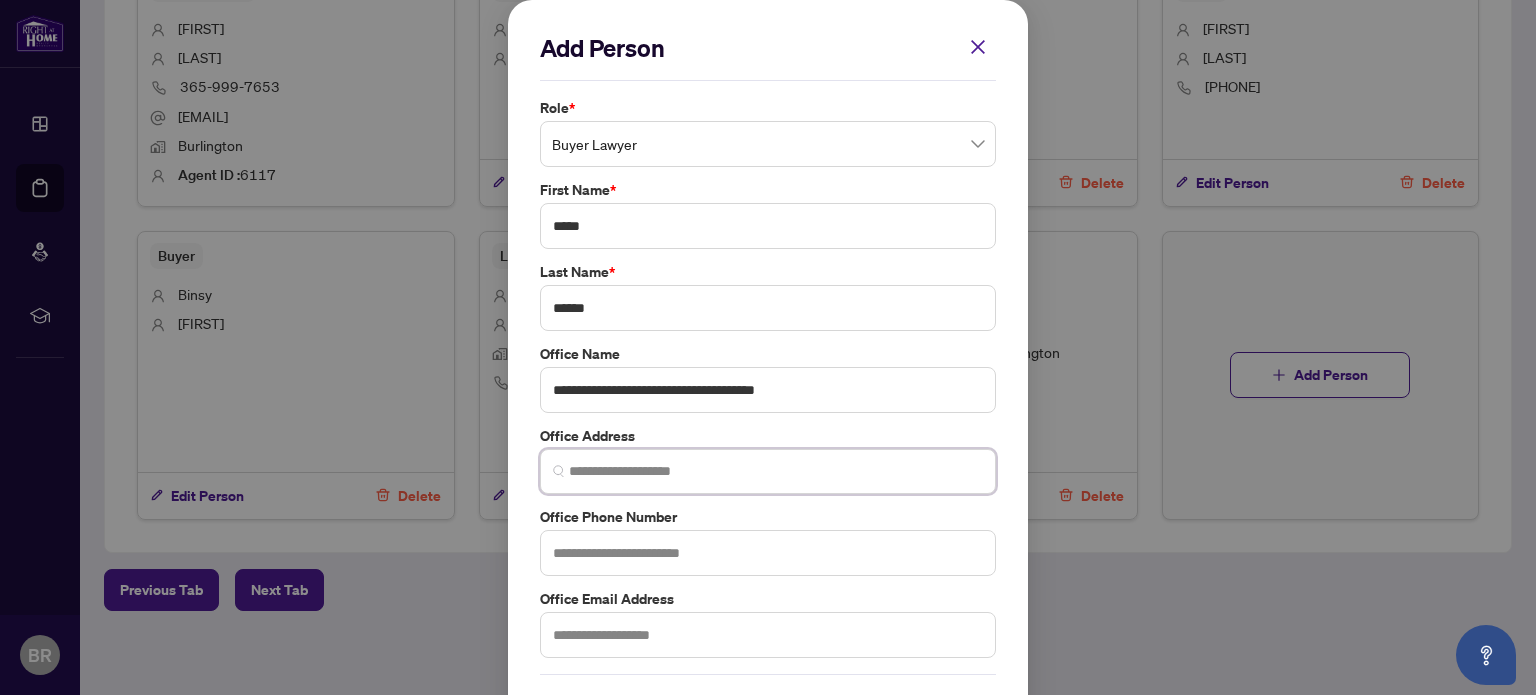 click at bounding box center [776, 471] 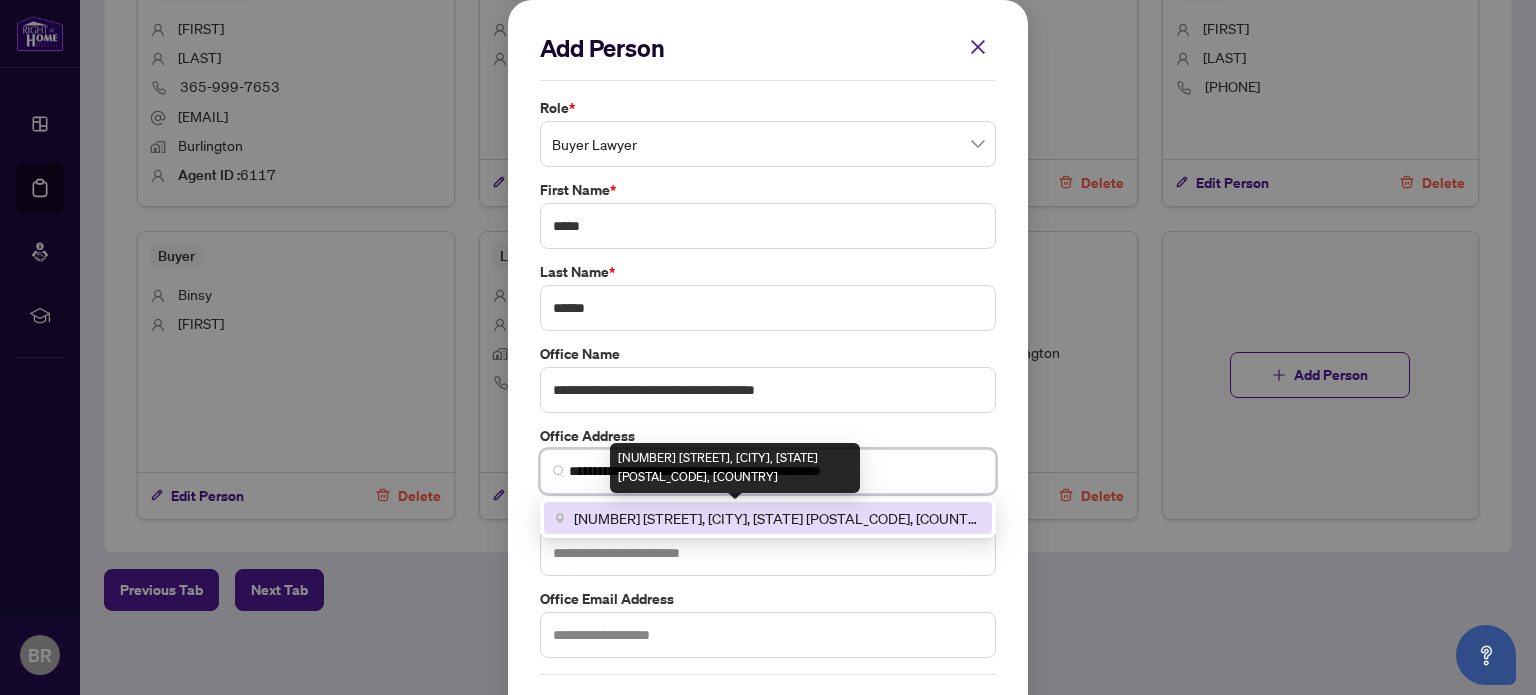 click on "[NUMBER] [STREET], [CITY], [STATE] [POSTAL_CODE], [COUNTRY]" at bounding box center (777, 518) 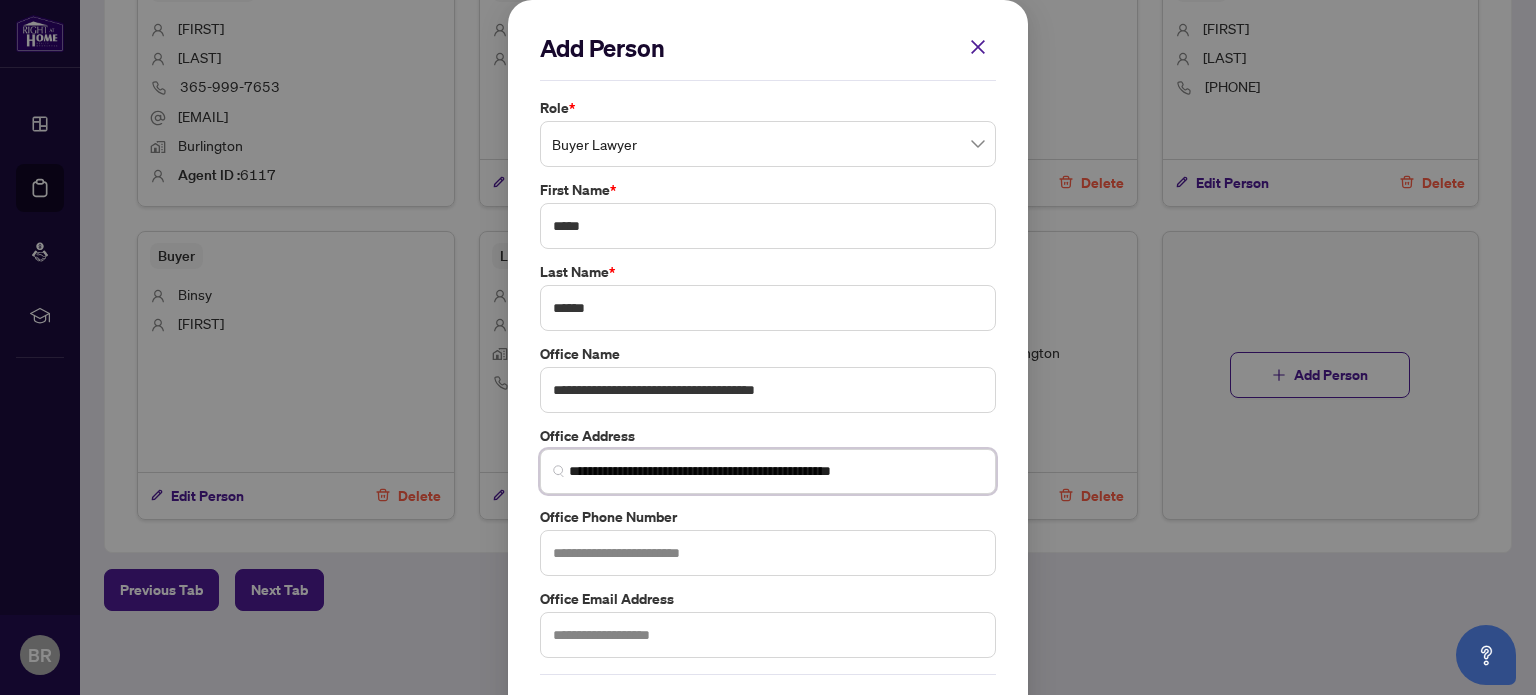type on "**********" 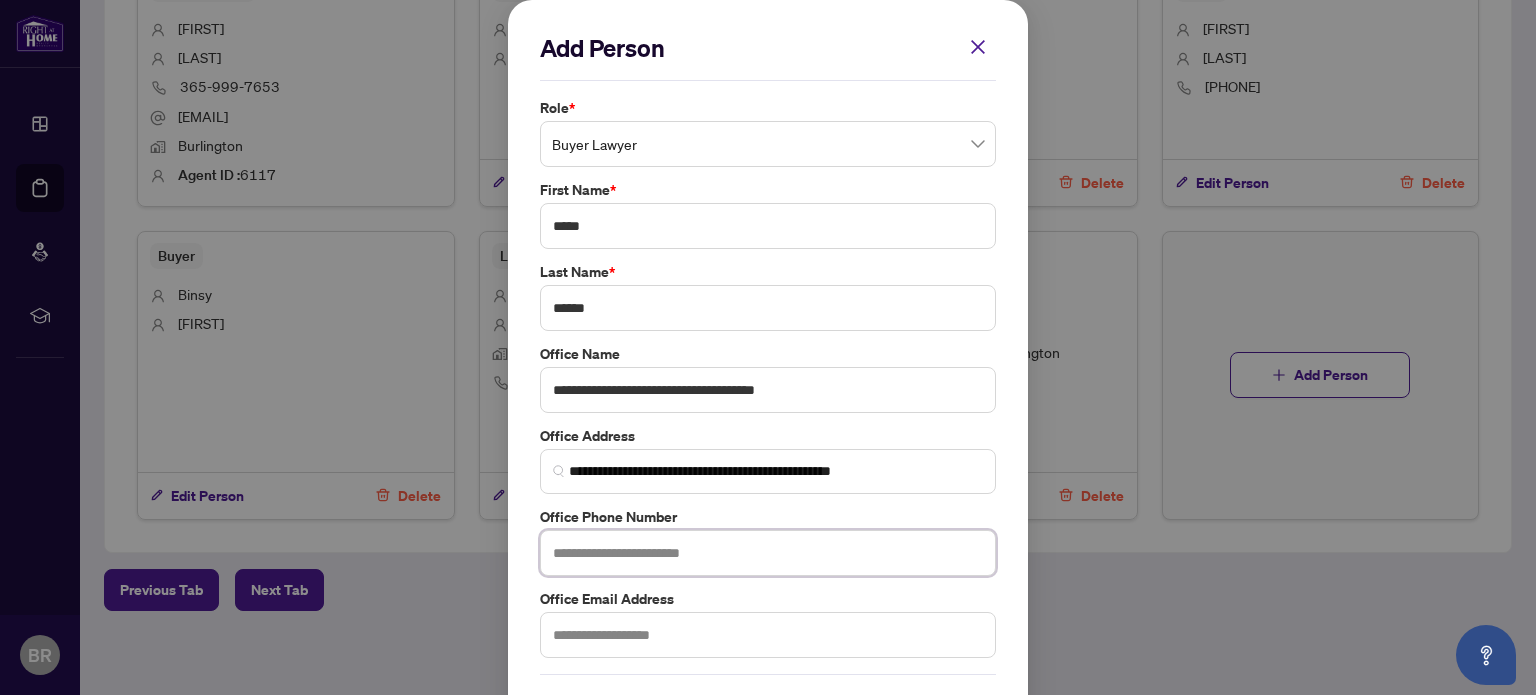 click at bounding box center [768, 553] 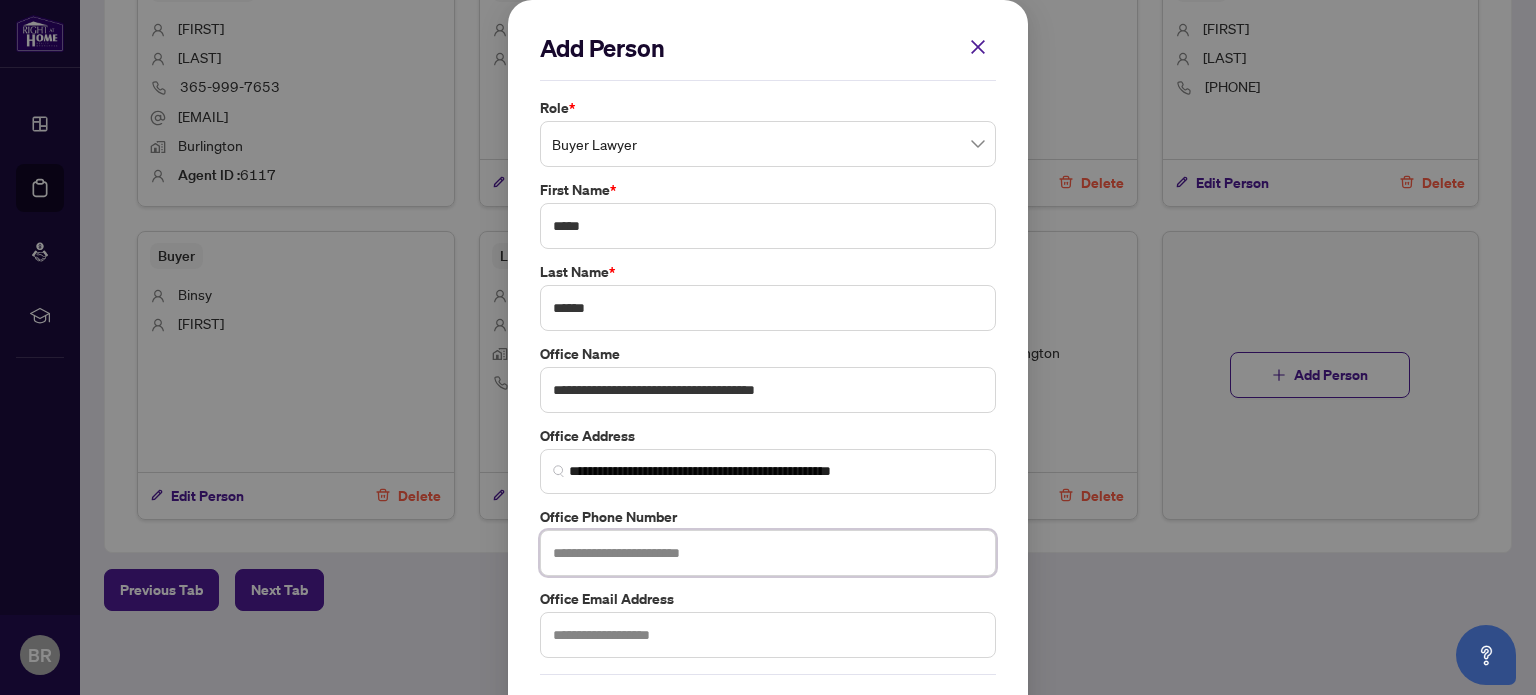 click at bounding box center (768, 553) 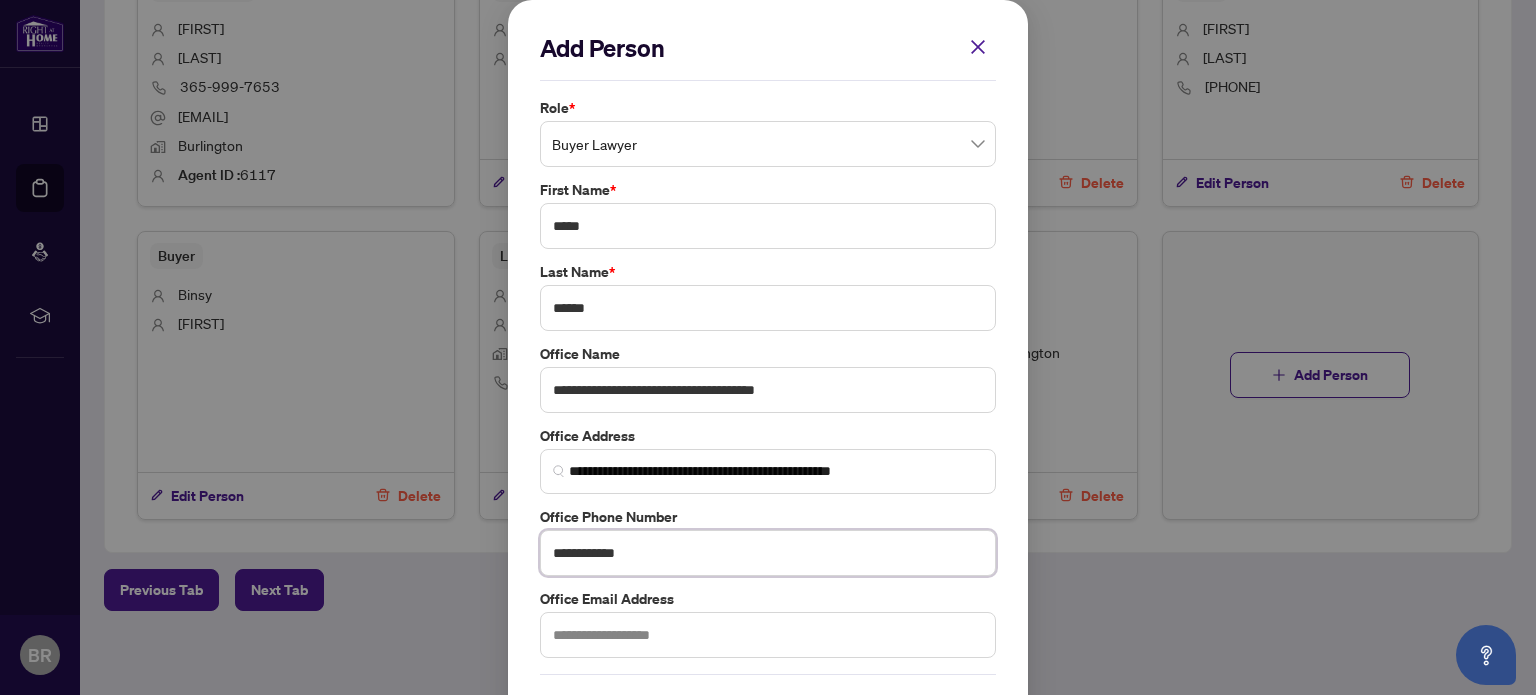 type on "**********" 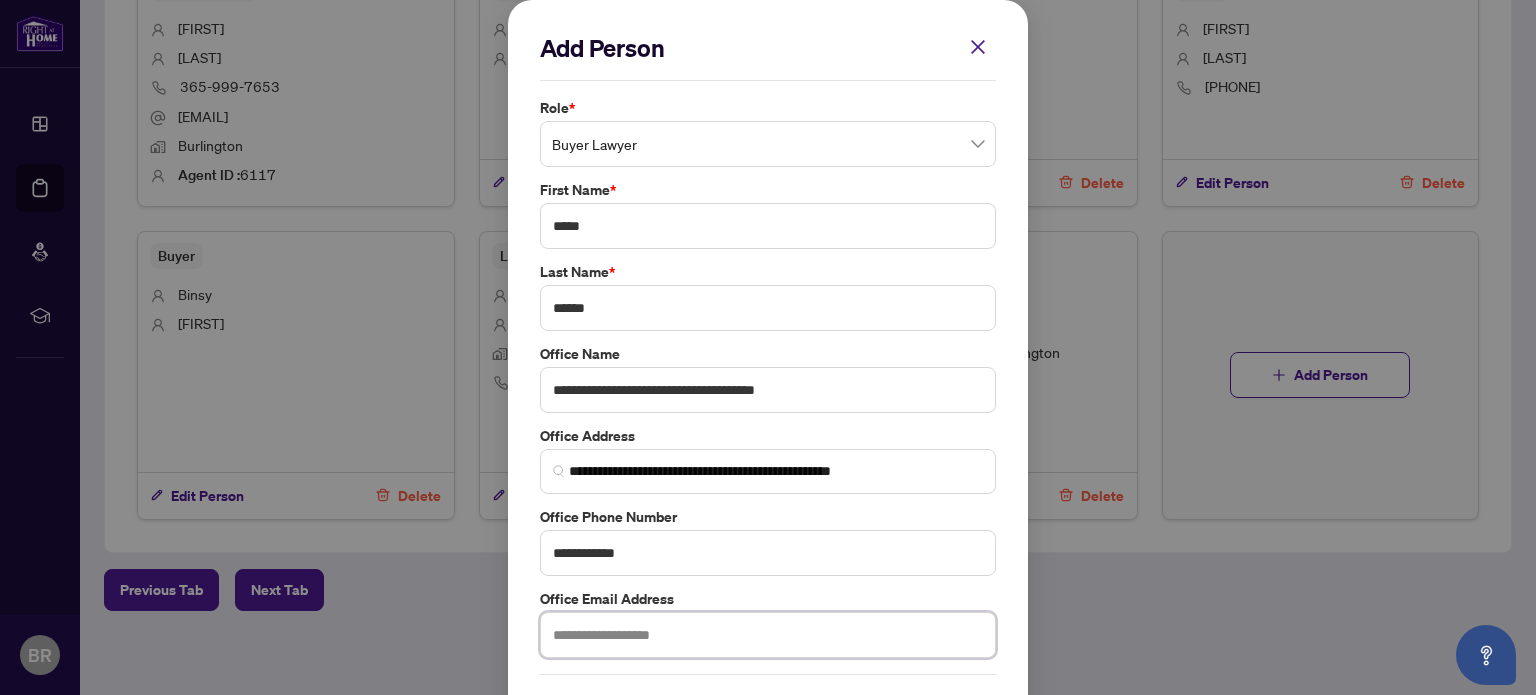 click at bounding box center (768, 635) 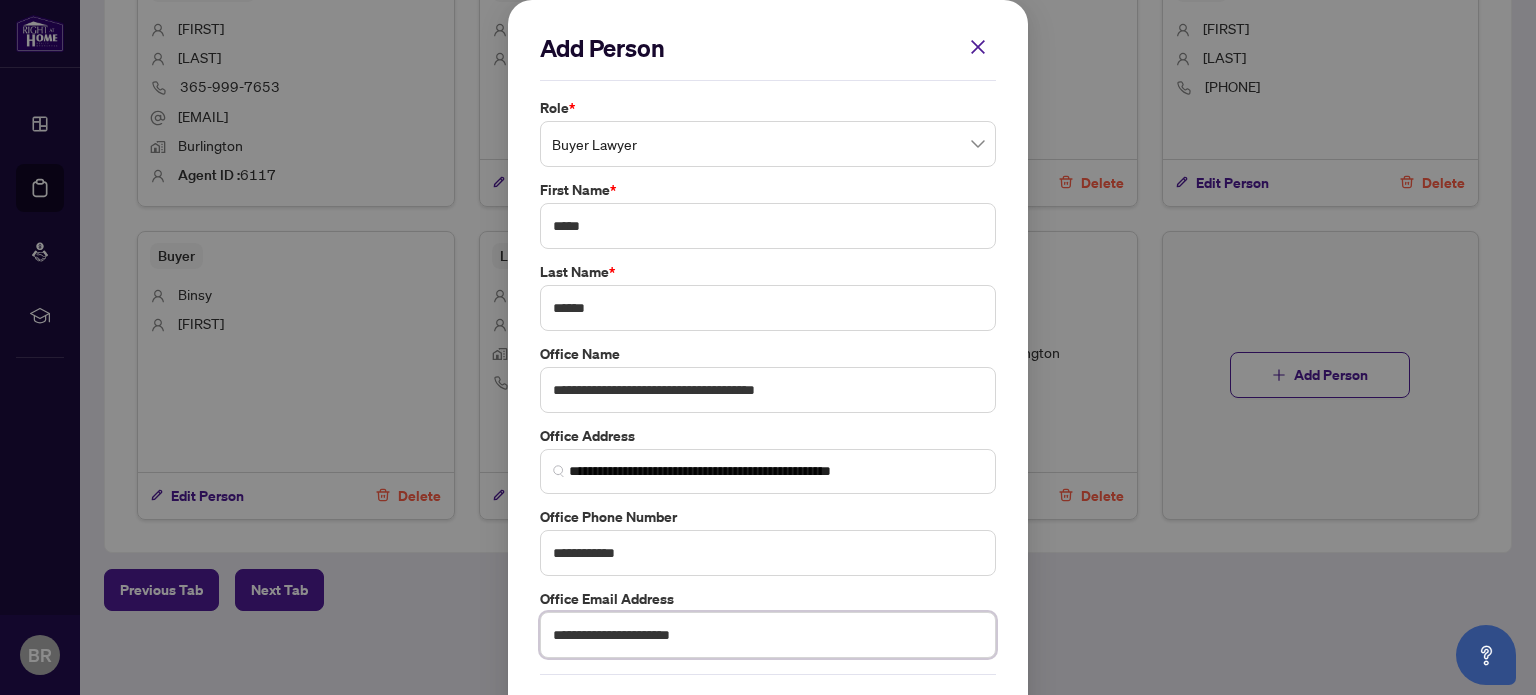 type on "**********" 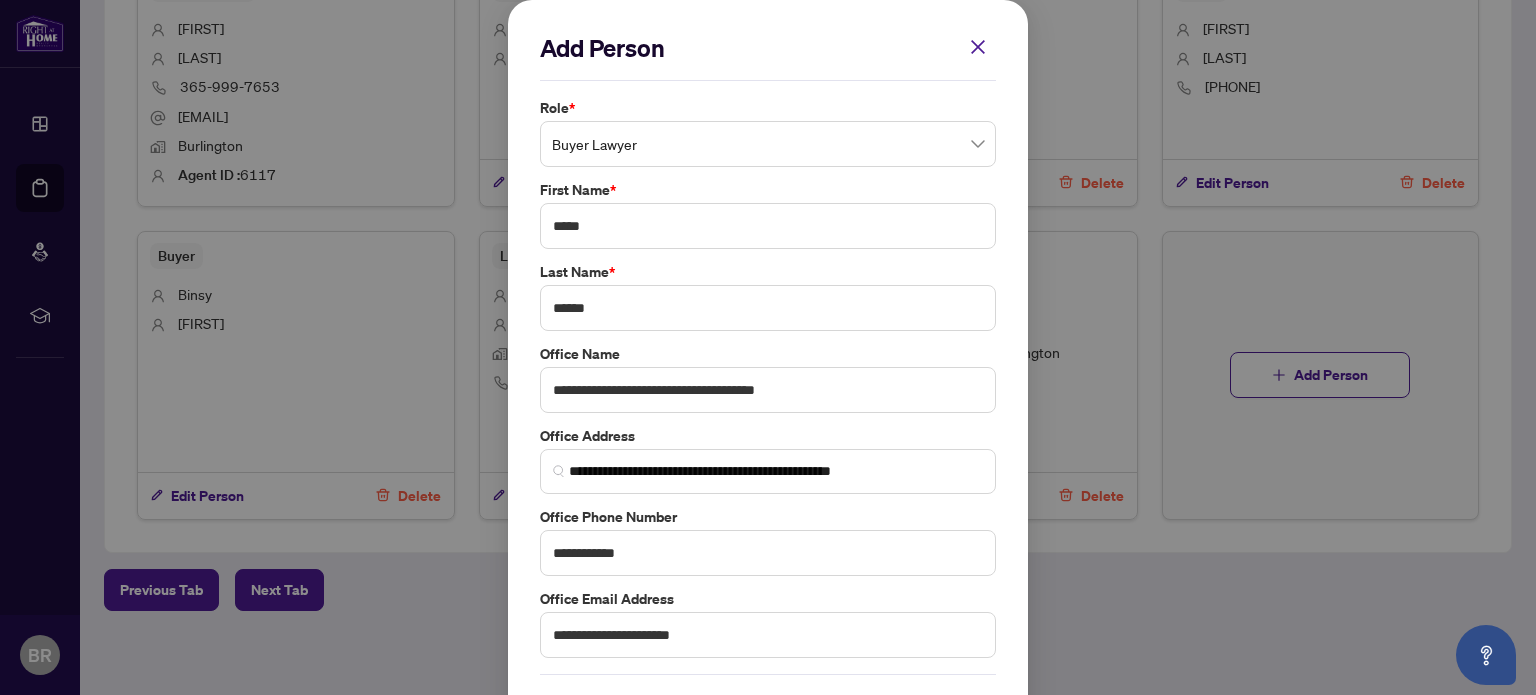 scroll, scrollTop: 74, scrollLeft: 0, axis: vertical 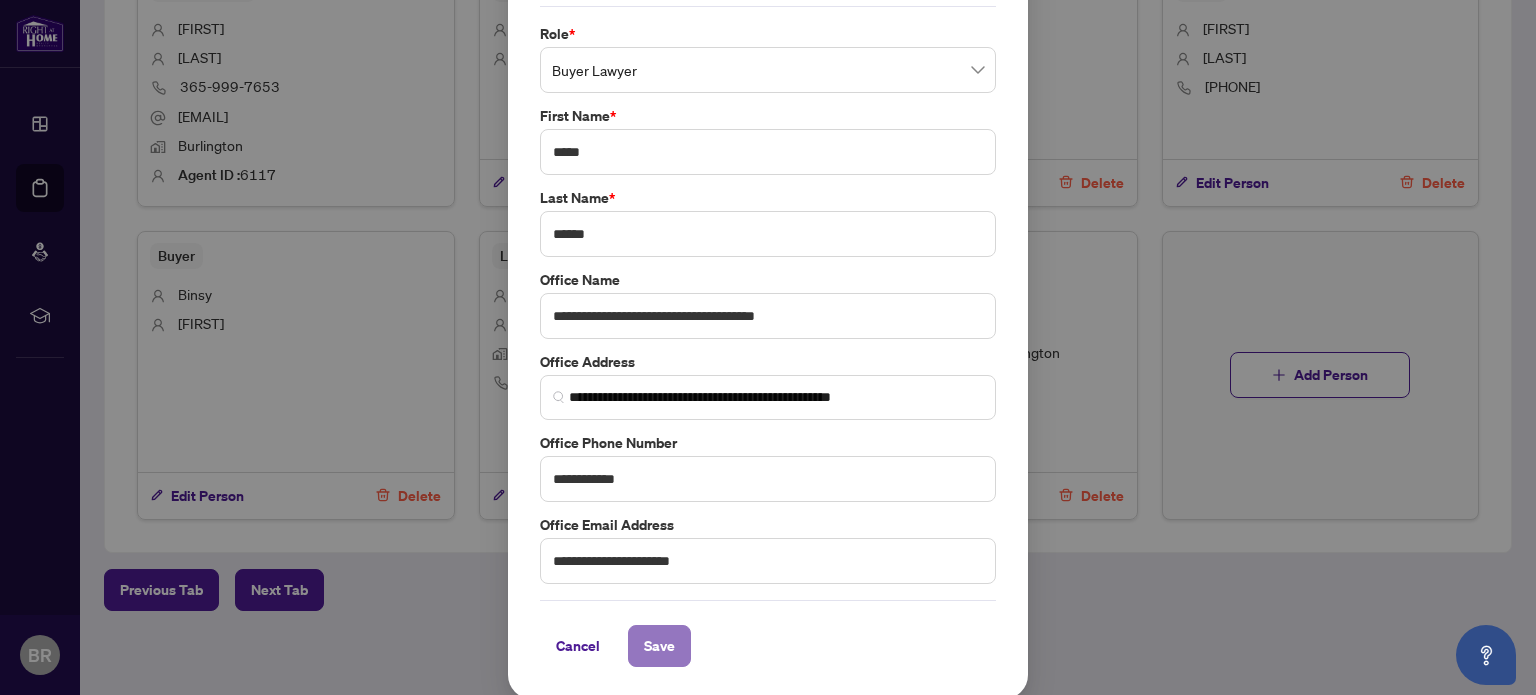 click on "Save" at bounding box center (659, 646) 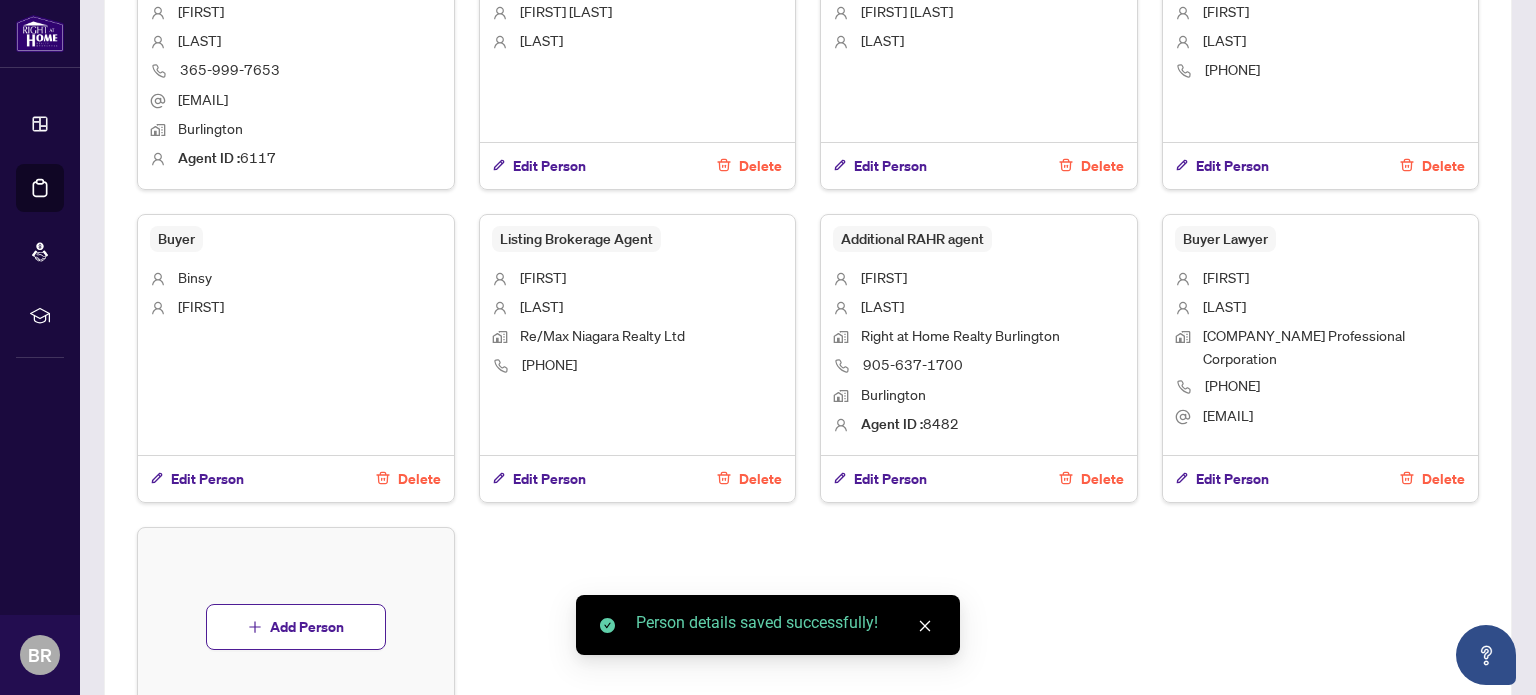 scroll, scrollTop: 1541, scrollLeft: 0, axis: vertical 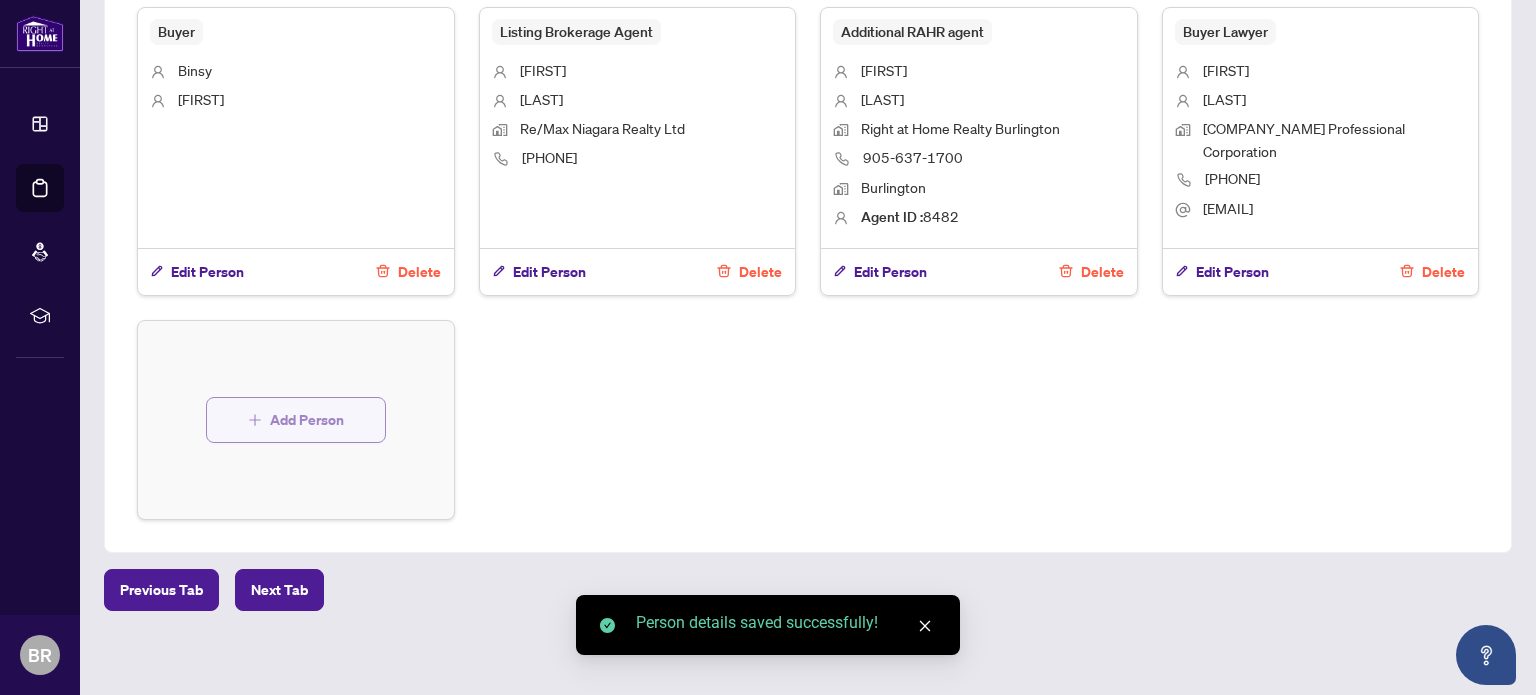 click on "Add Person" at bounding box center [296, 420] 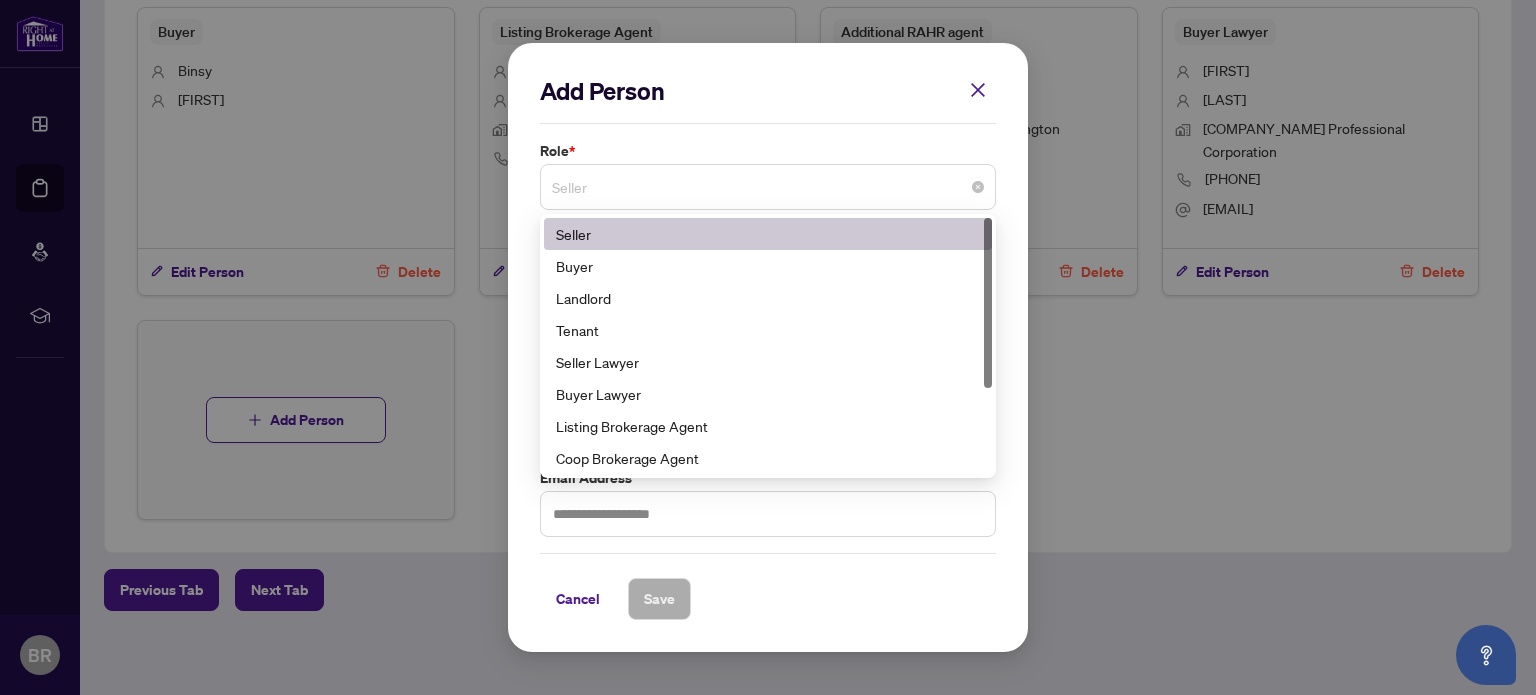 click on "Seller" at bounding box center (768, 187) 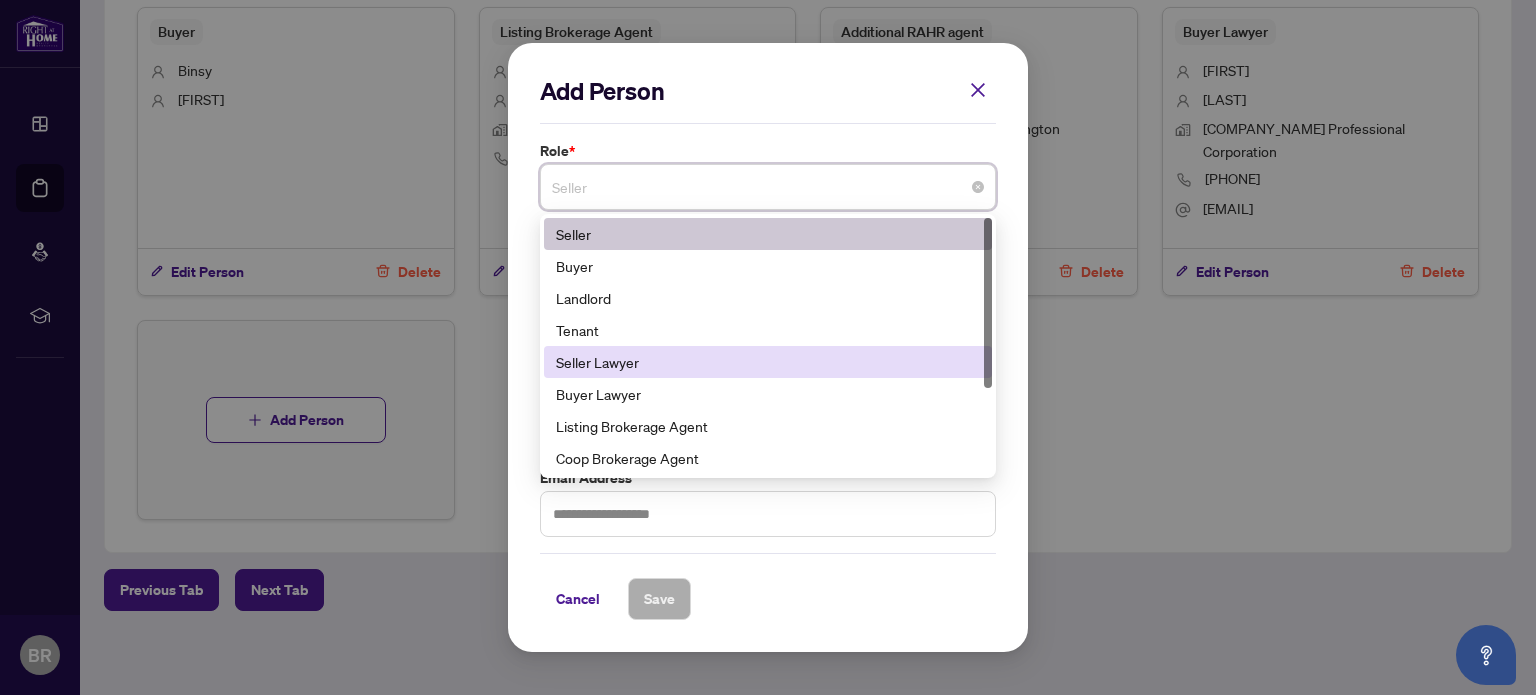 click on "Seller Lawyer" at bounding box center (768, 362) 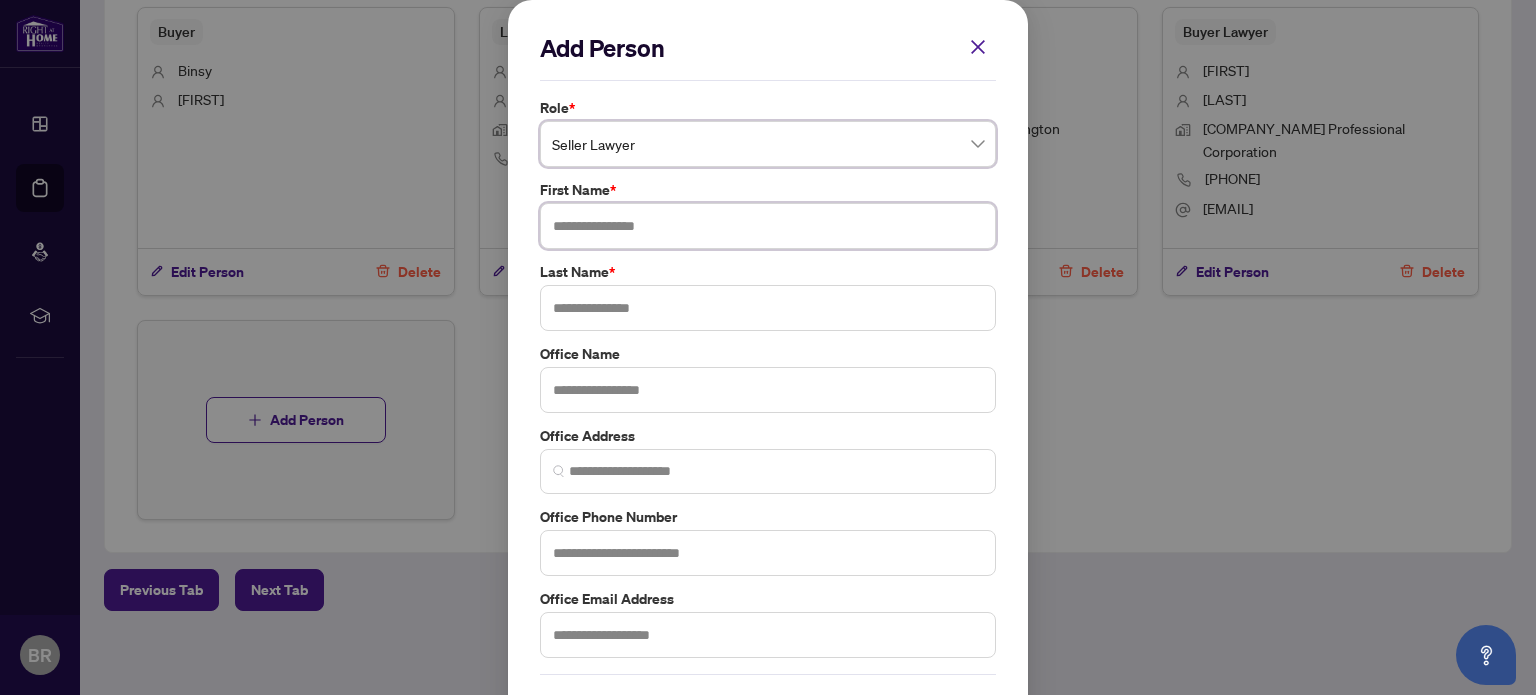 click at bounding box center [768, 226] 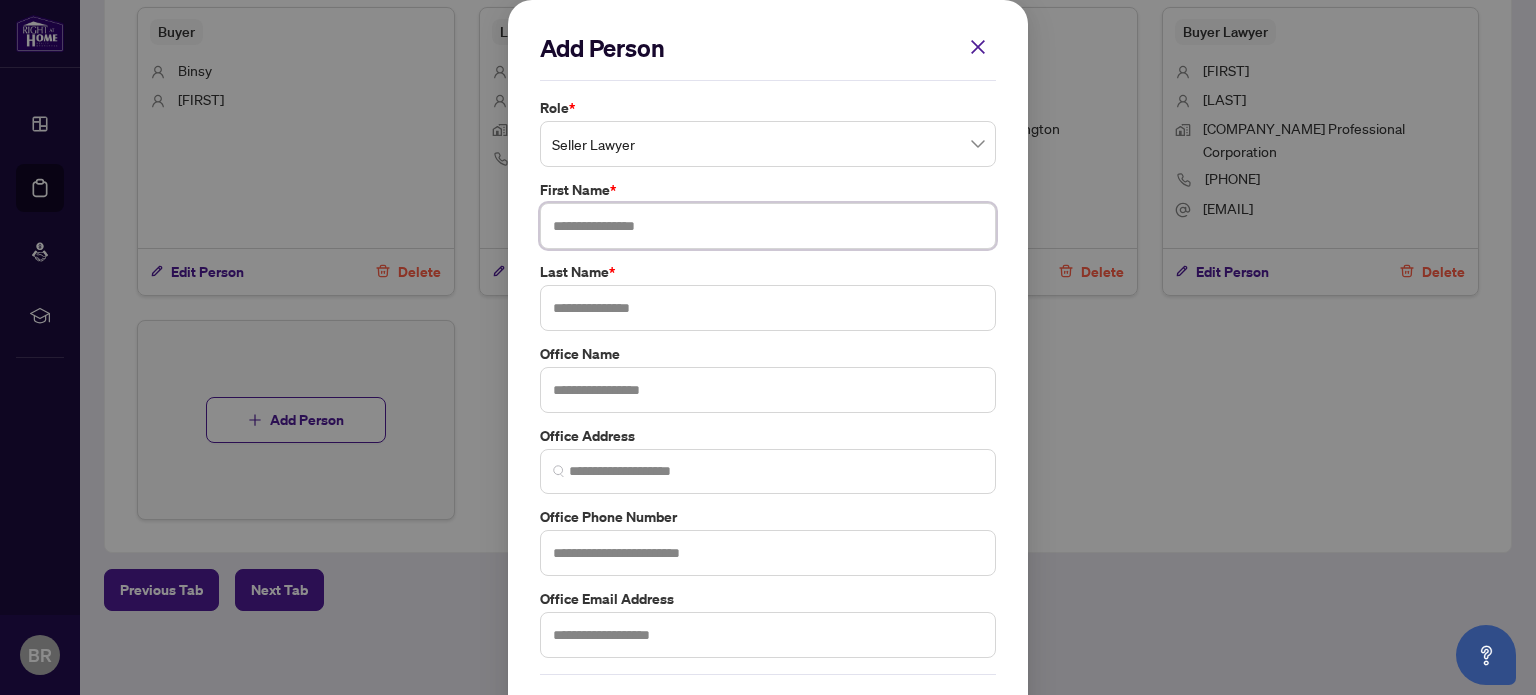 paste on "**********" 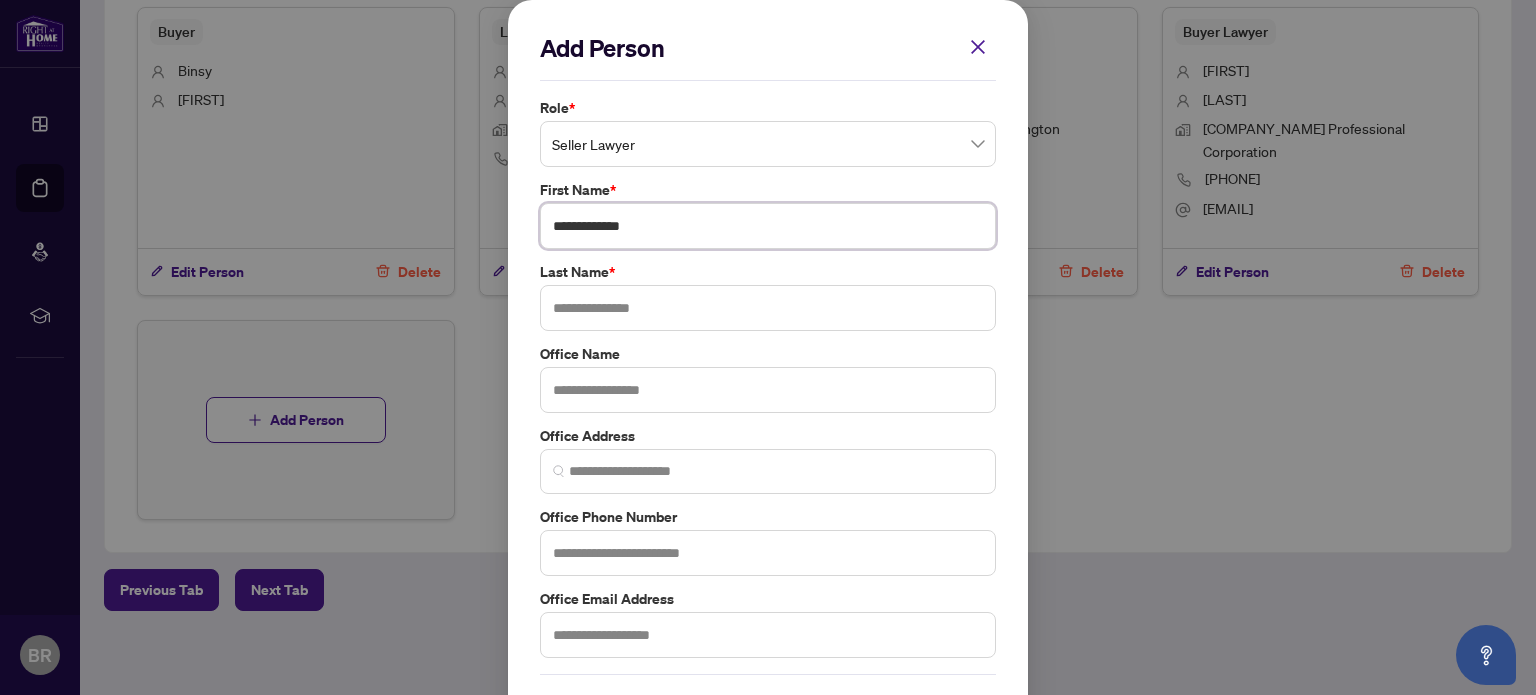 type on "**********" 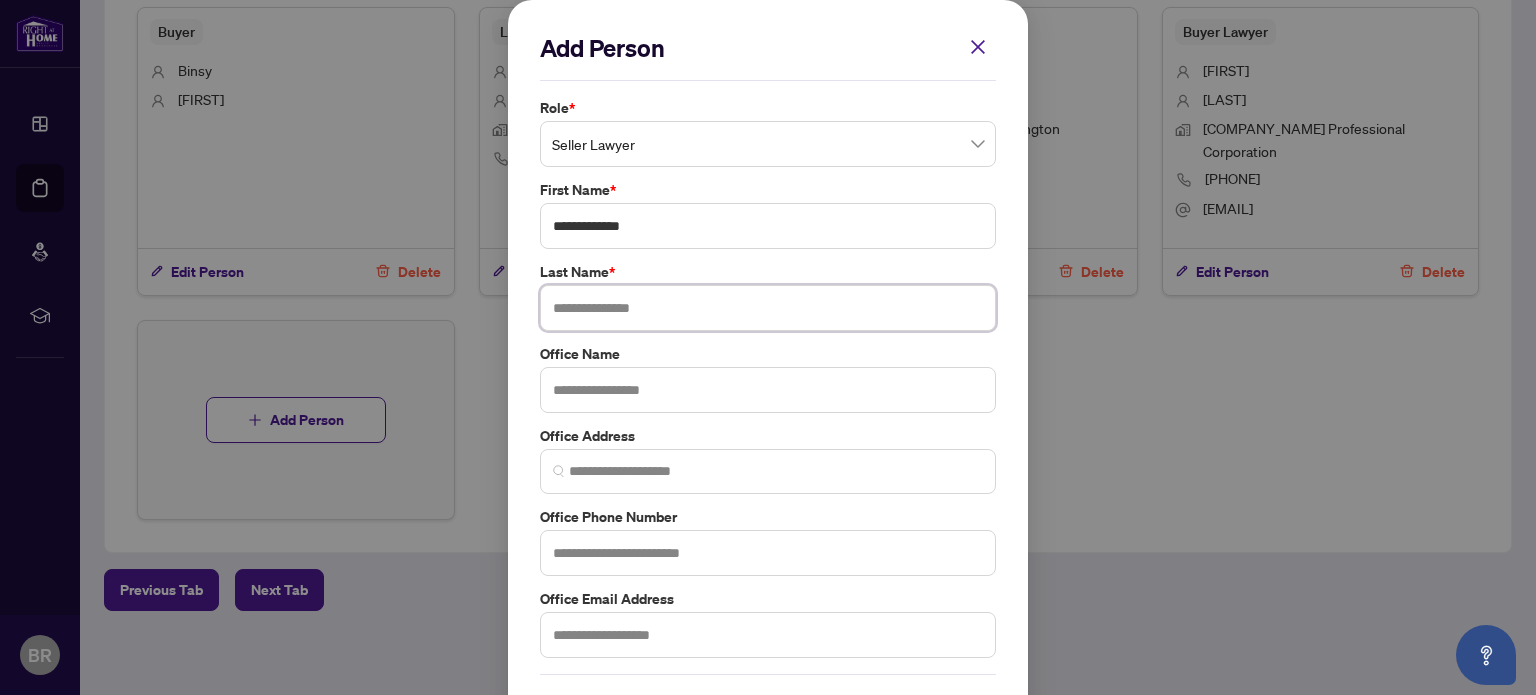click at bounding box center [768, 308] 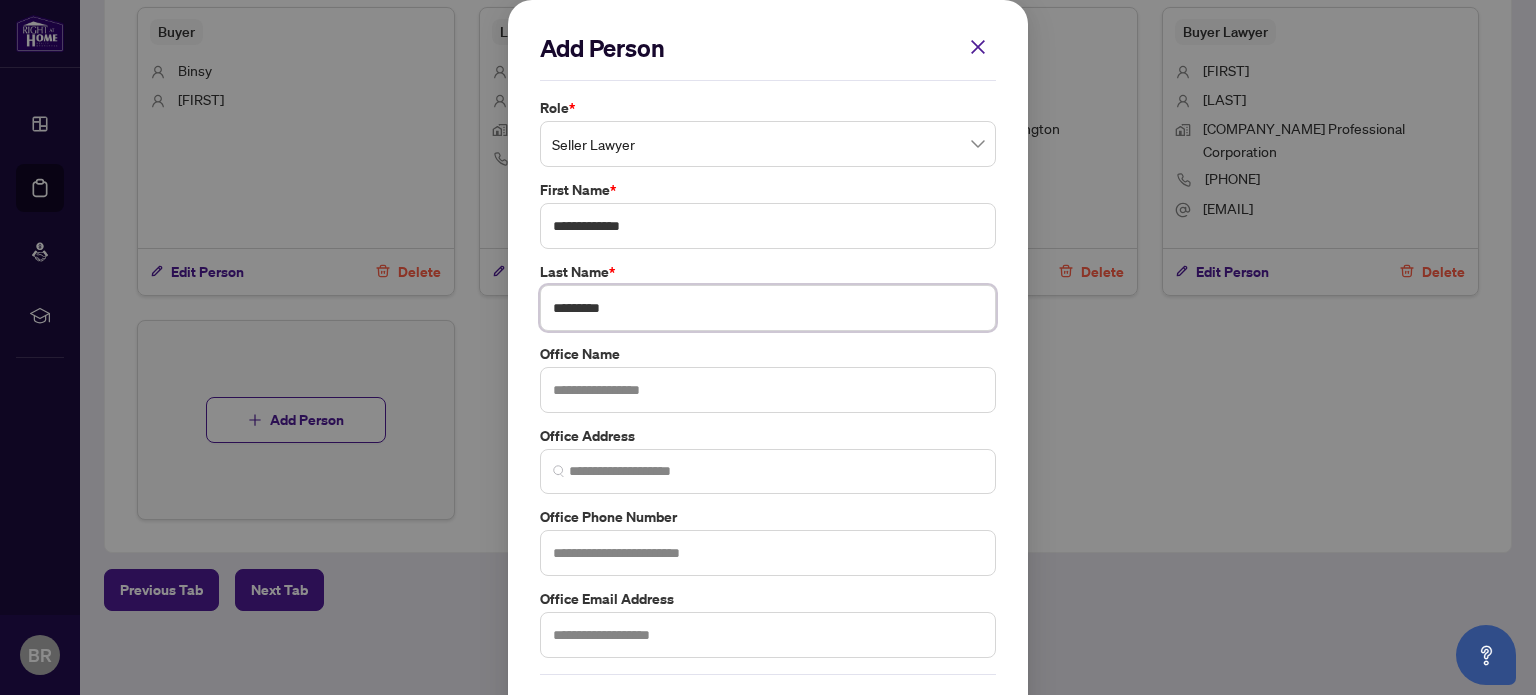 type on "*********" 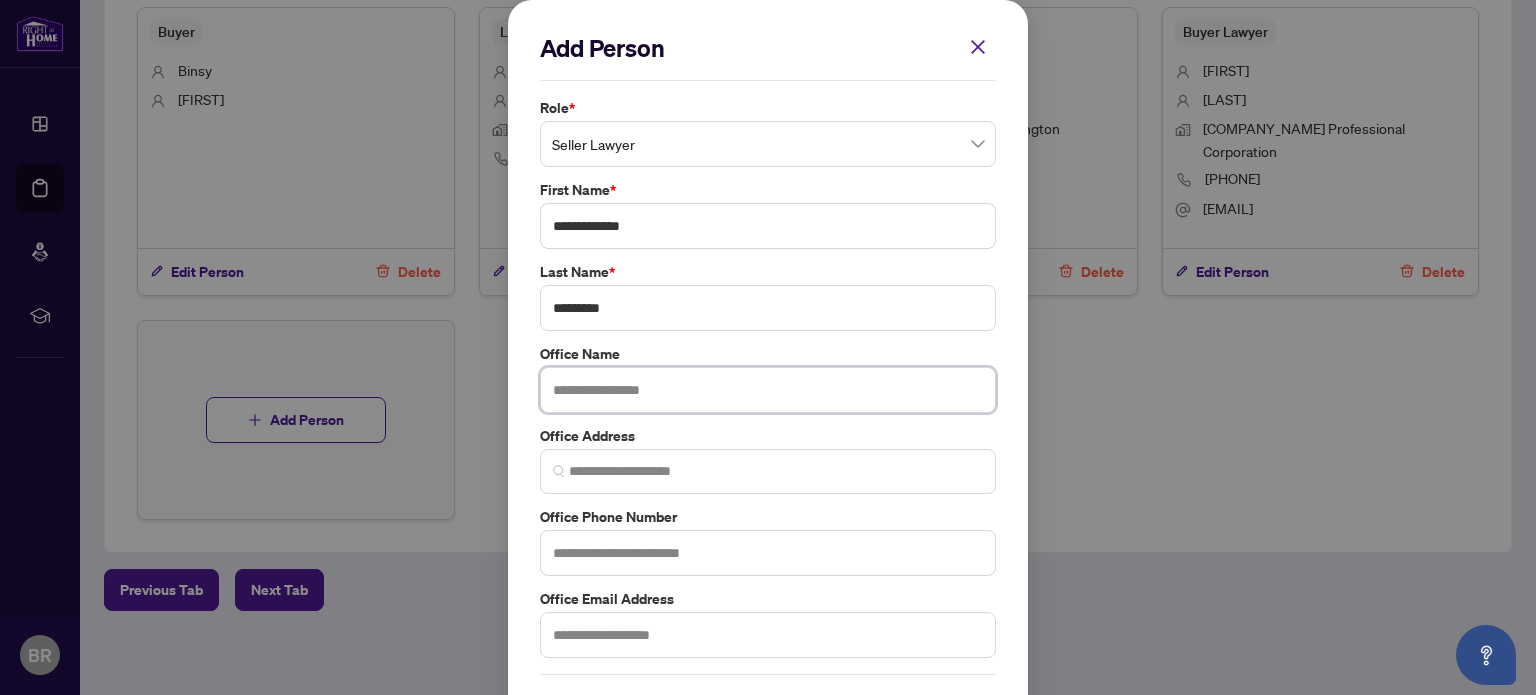 click at bounding box center (768, 390) 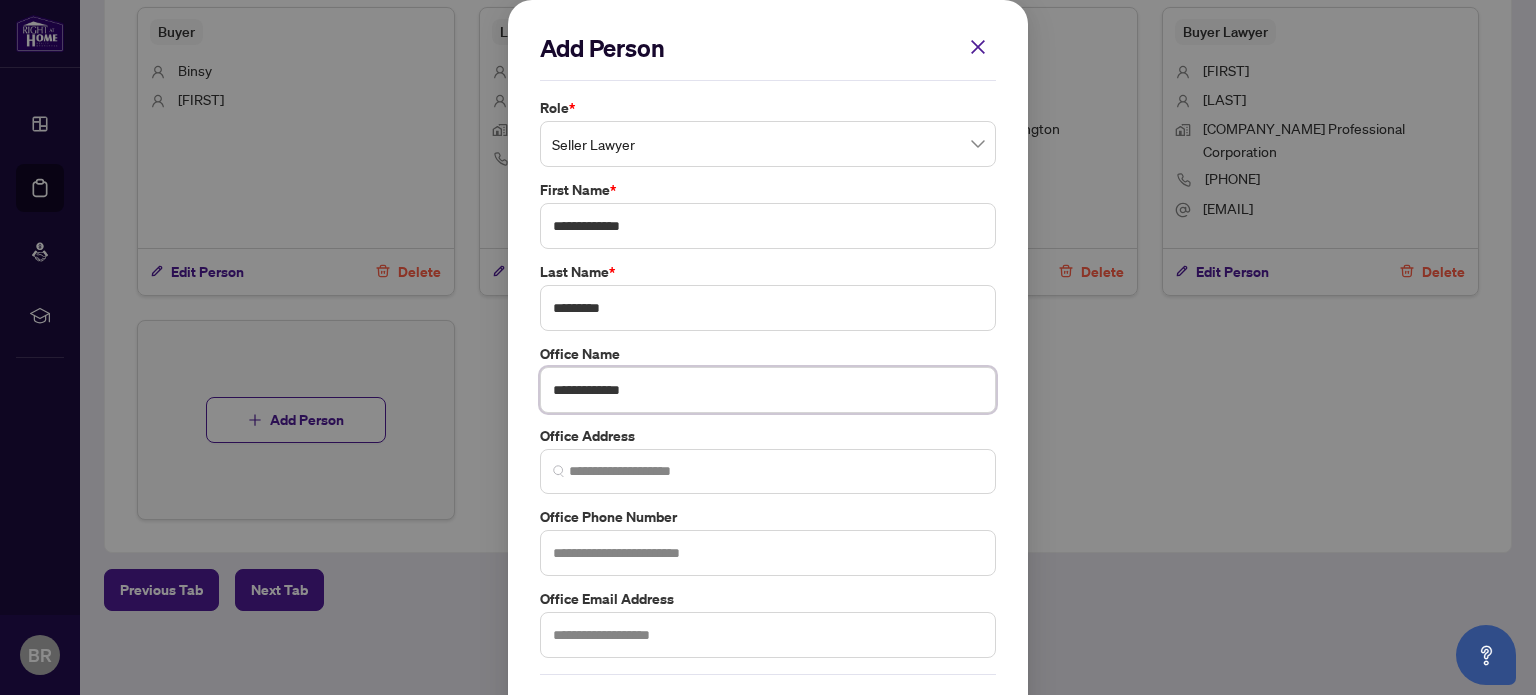 type on "**********" 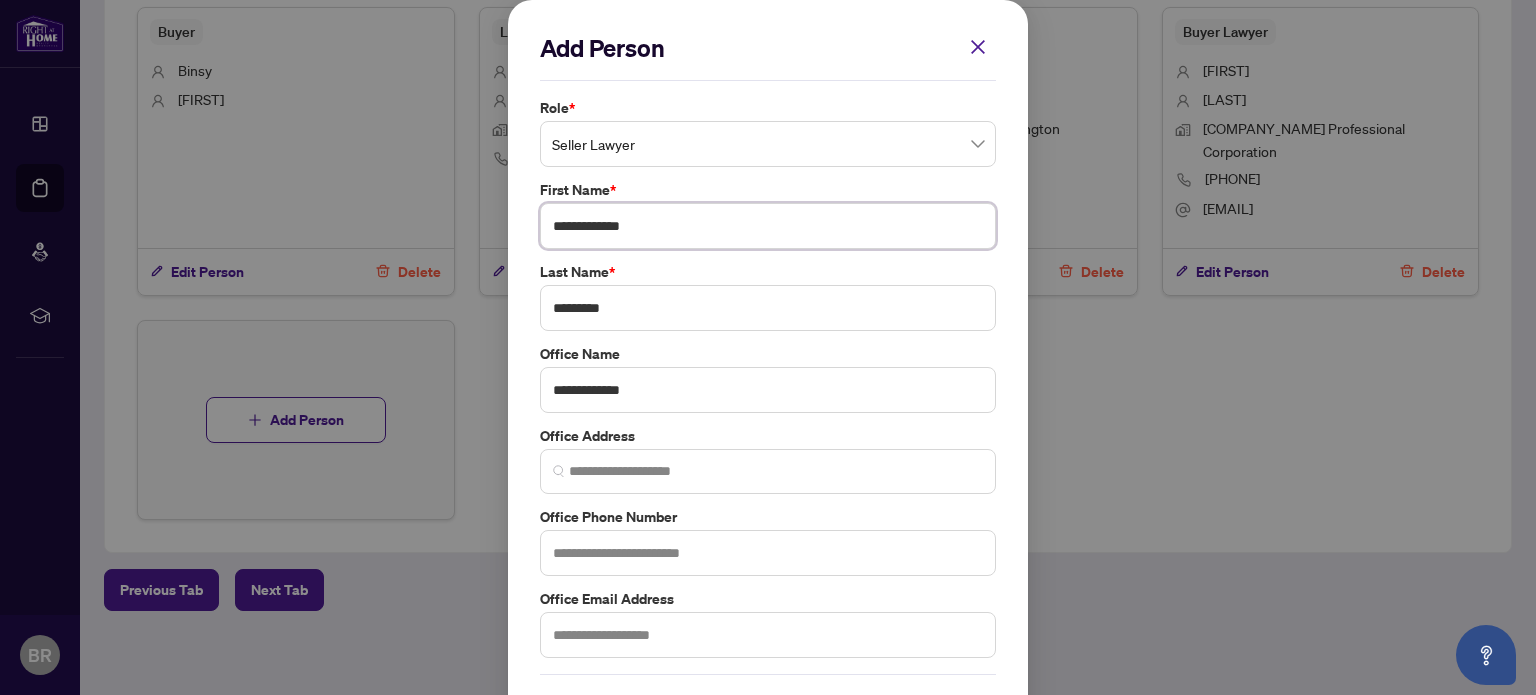 click on "**********" at bounding box center [768, 226] 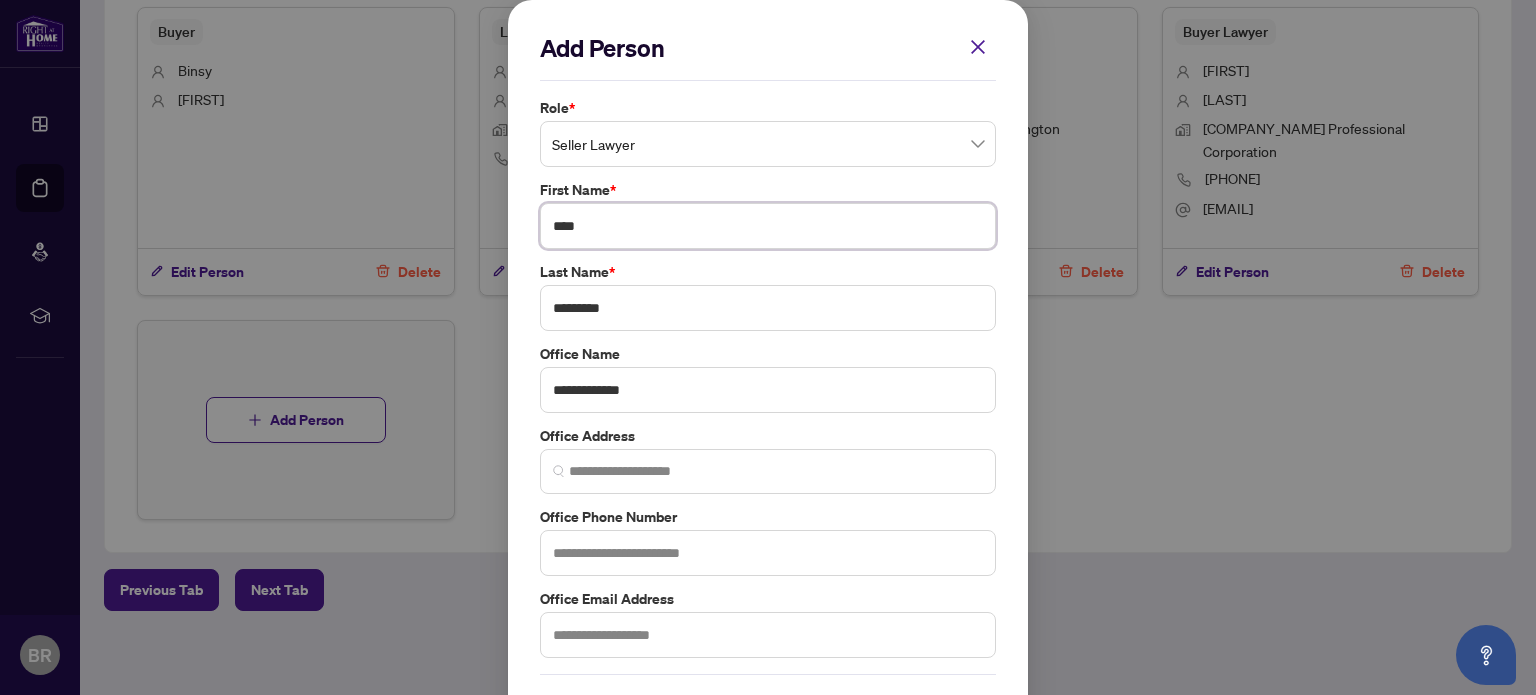 click at bounding box center [768, 471] 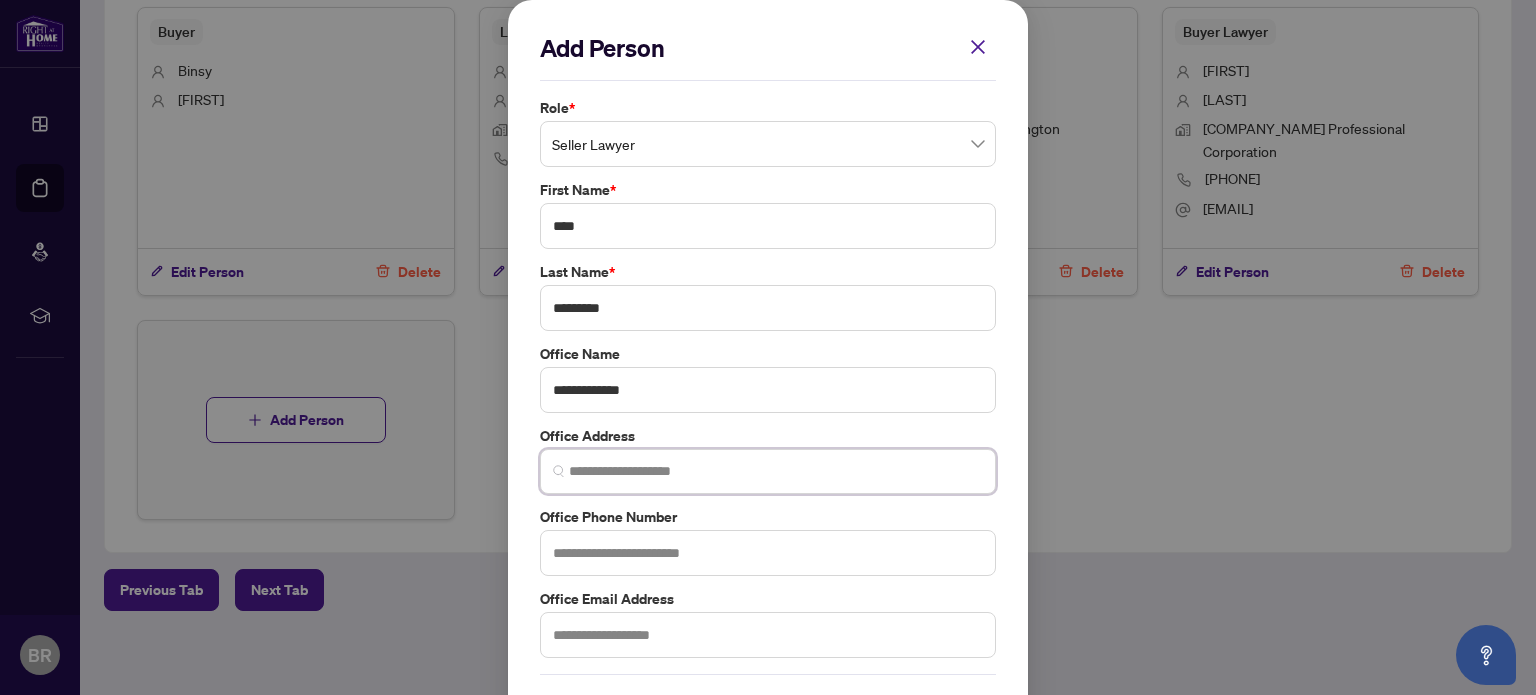 click at bounding box center [768, 471] 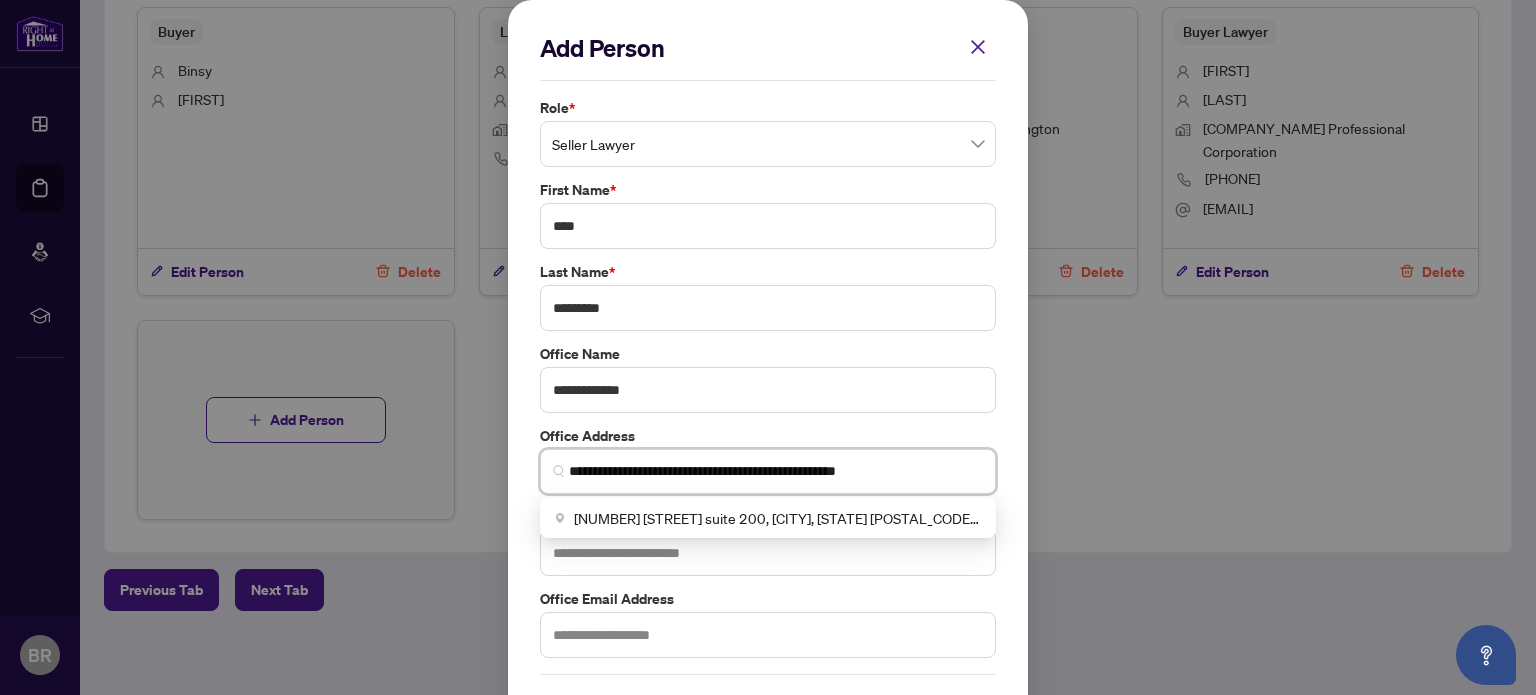 type on "**********" 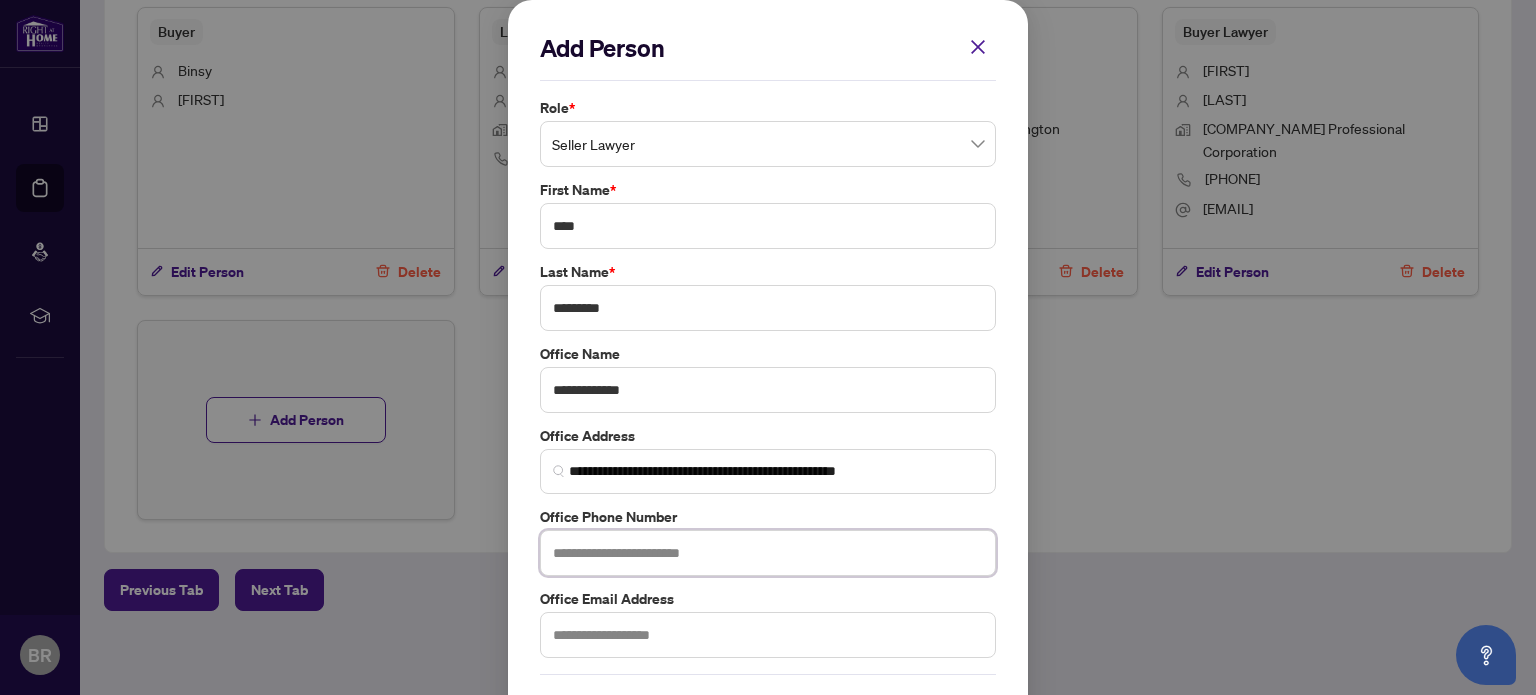 click at bounding box center [768, 553] 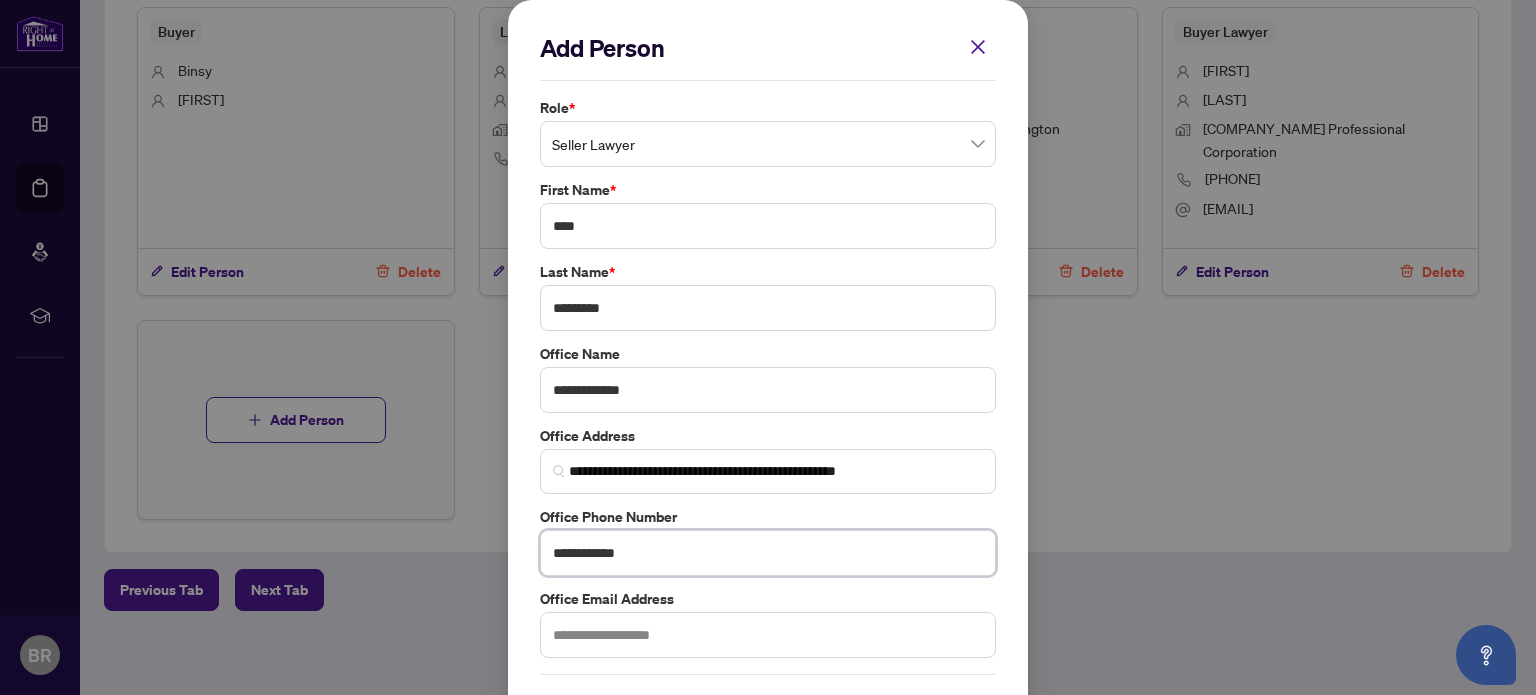 type on "**********" 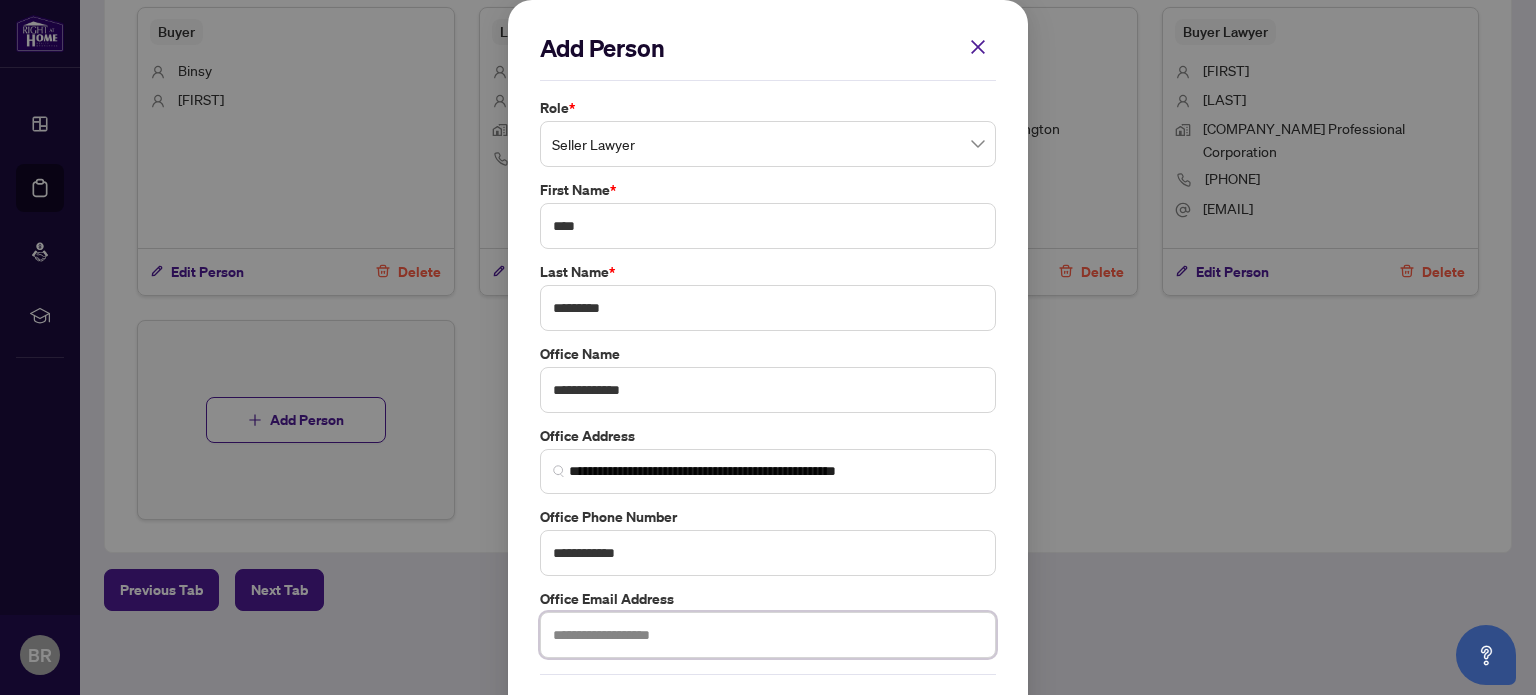 click at bounding box center (768, 635) 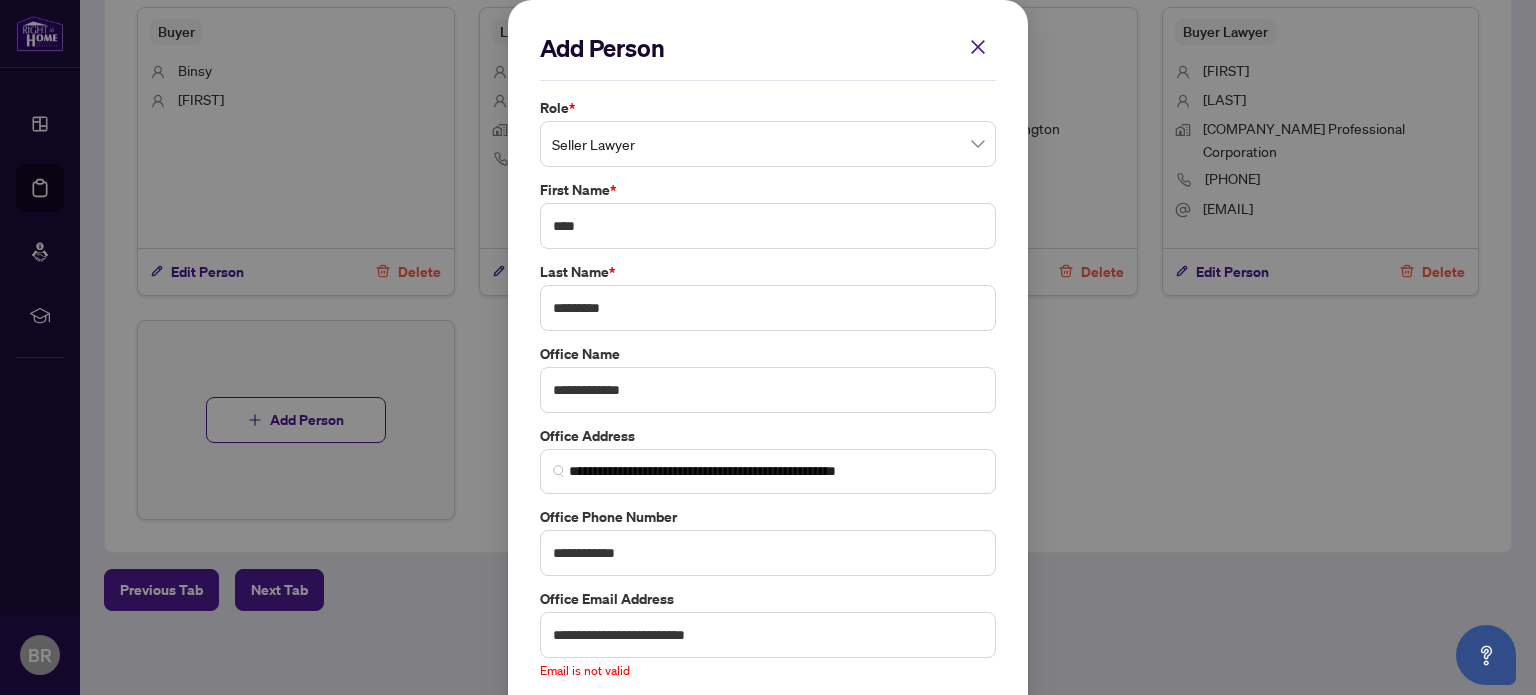 click on "Add Person Role * Seller Lawyer 4 5 6 Seller Buyer Landlord Tenant Seller Lawyer Buyer Lawyer Listing Brokerage Agent Coop Brokerage Agent Additional RAHR agent Corporation Buyer First Name * [FIRST] Last Name * [LAST] Office Name * [OFFICE_NAME] Office Address * [NUMBER] [STREET] [CITY], [STATE], [POSTAL_CODE], [COUNTRY] Office Phone Number [PHONE] Office Email Address [EMAIL] Email is not valid Cancel Save Cancel OK" at bounding box center (768, 347) 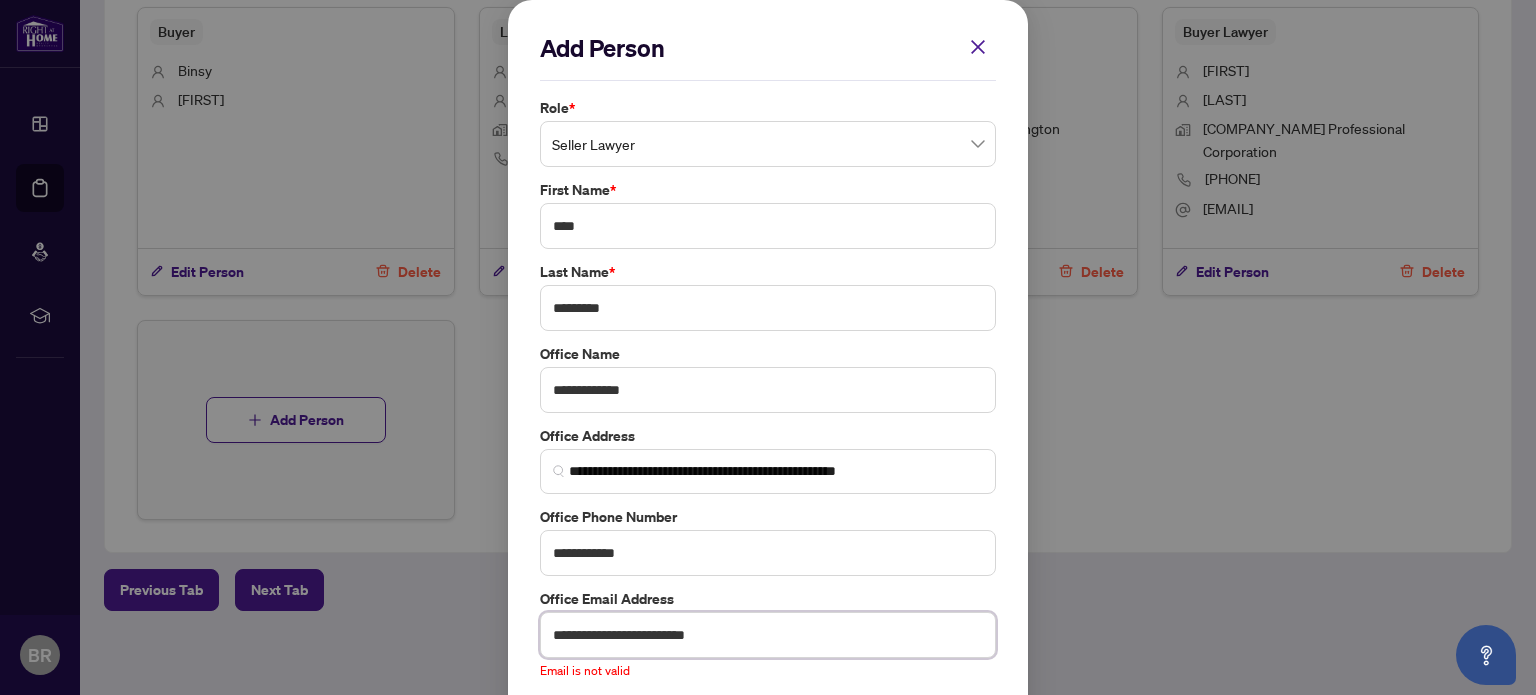 click on "**********" at bounding box center [768, 635] 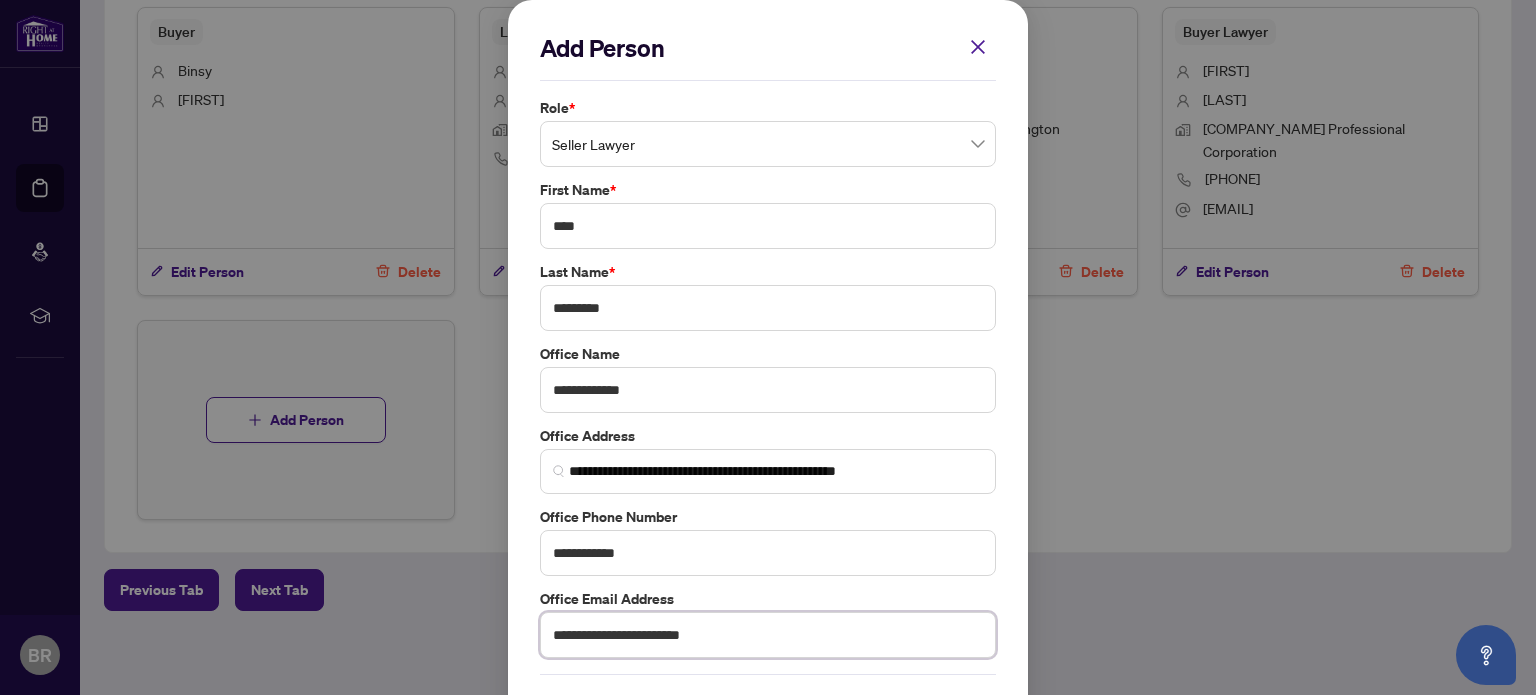 type on "**********" 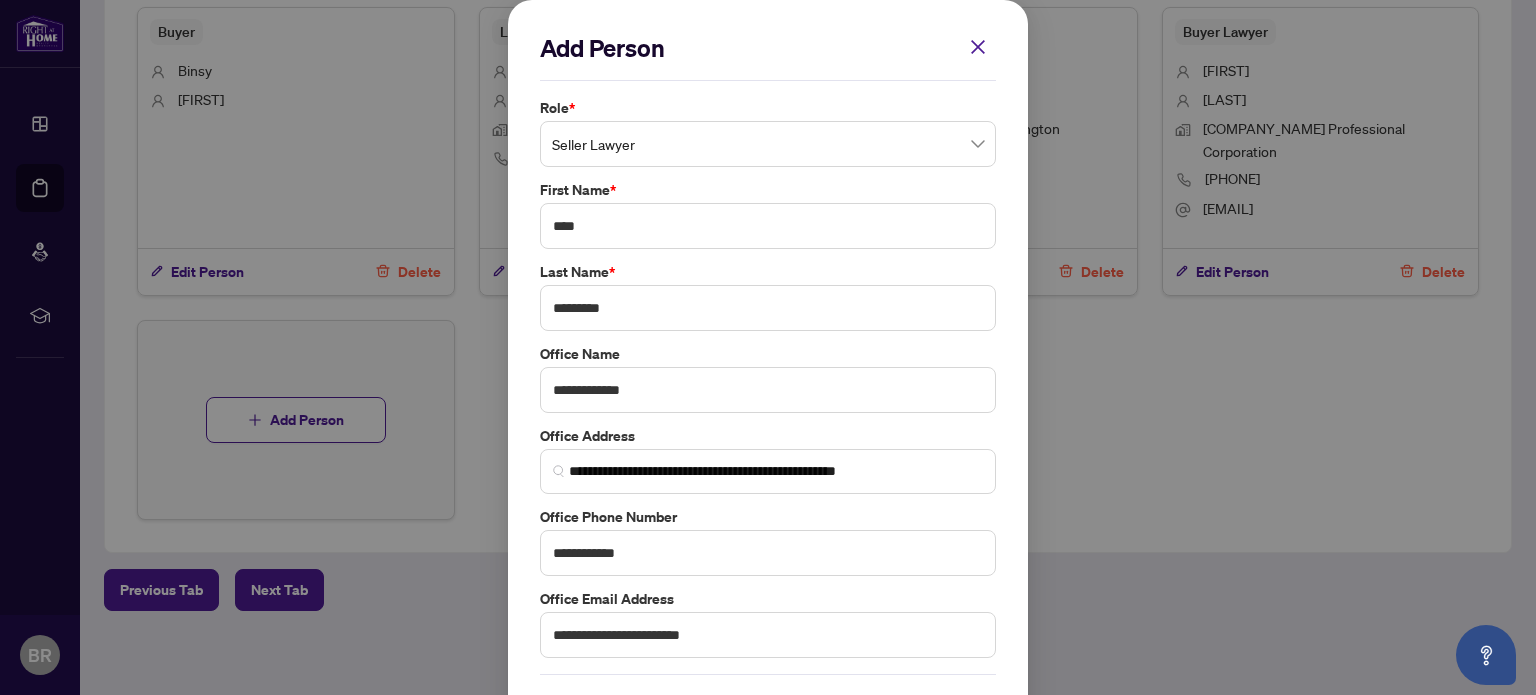 scroll, scrollTop: 74, scrollLeft: 0, axis: vertical 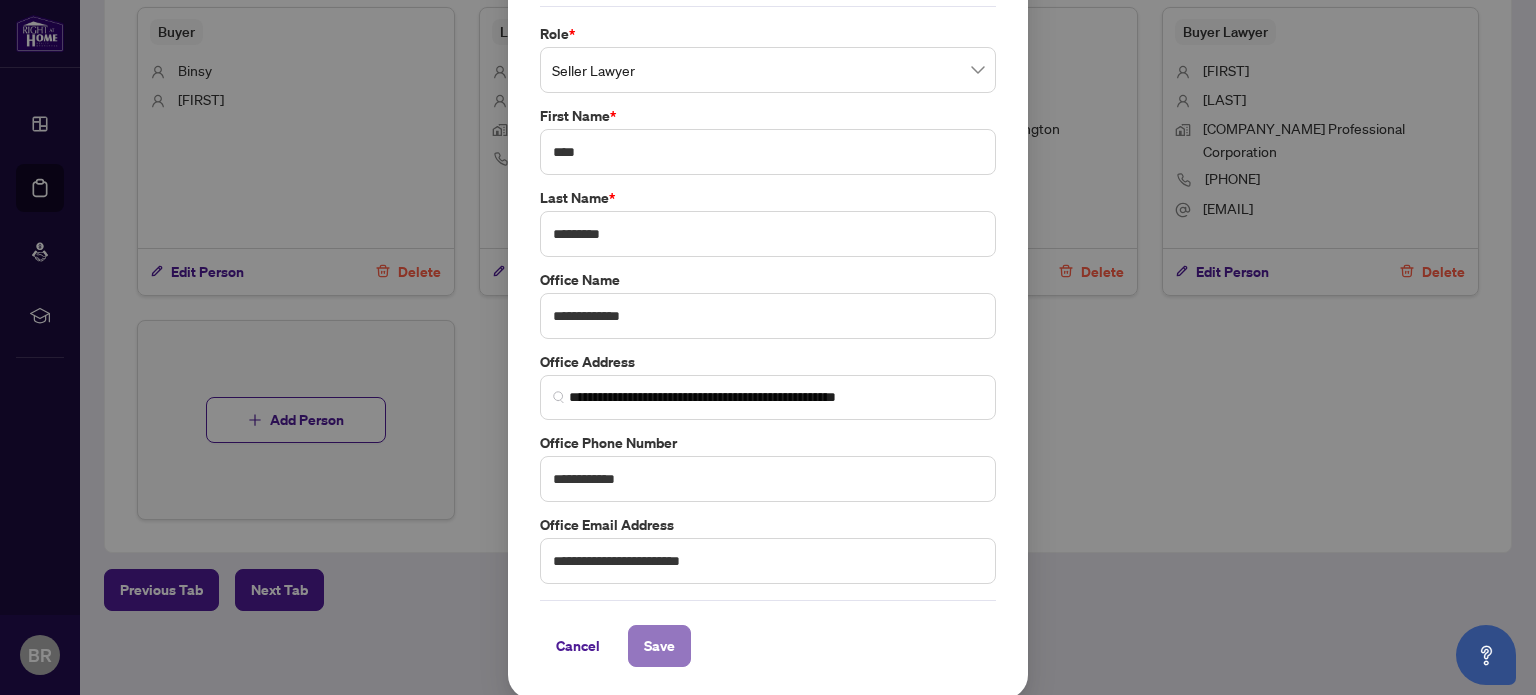 click on "Save" at bounding box center (659, 646) 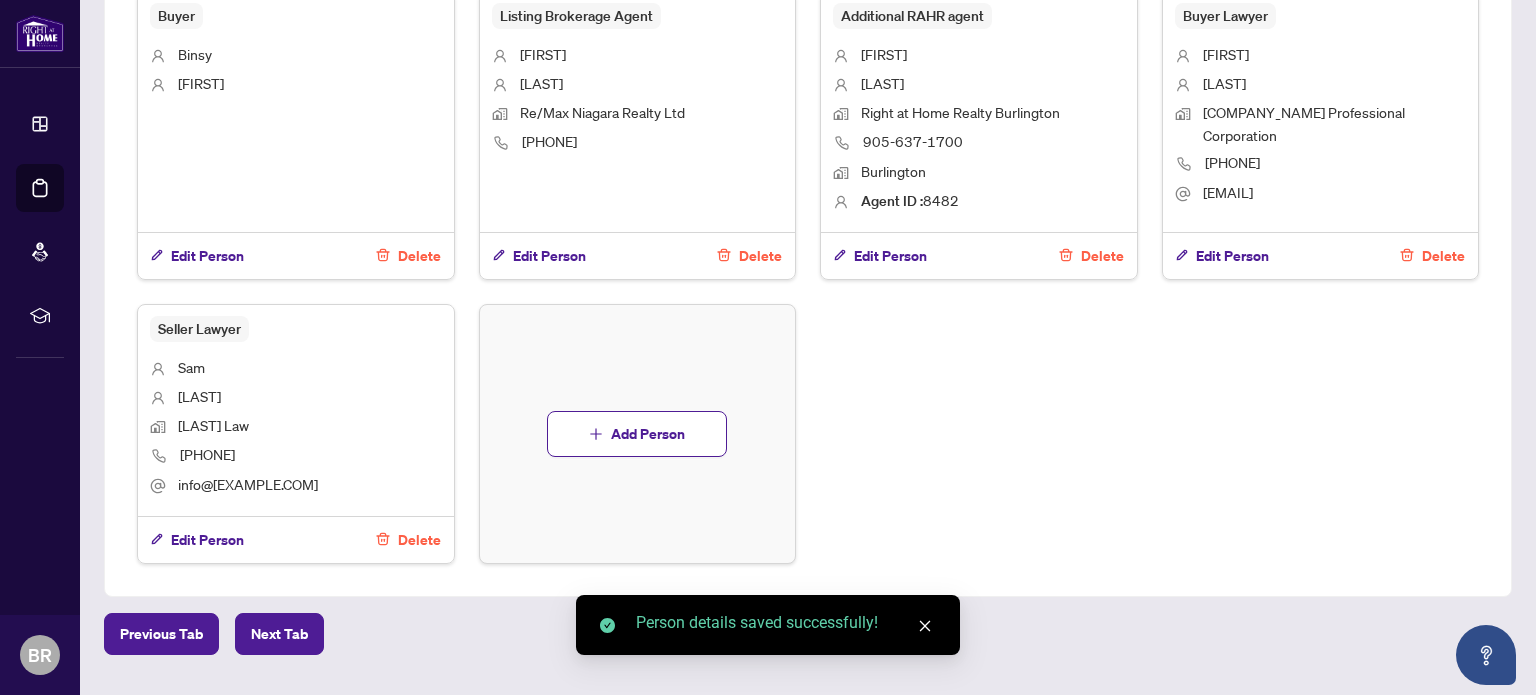 scroll, scrollTop: 1541, scrollLeft: 0, axis: vertical 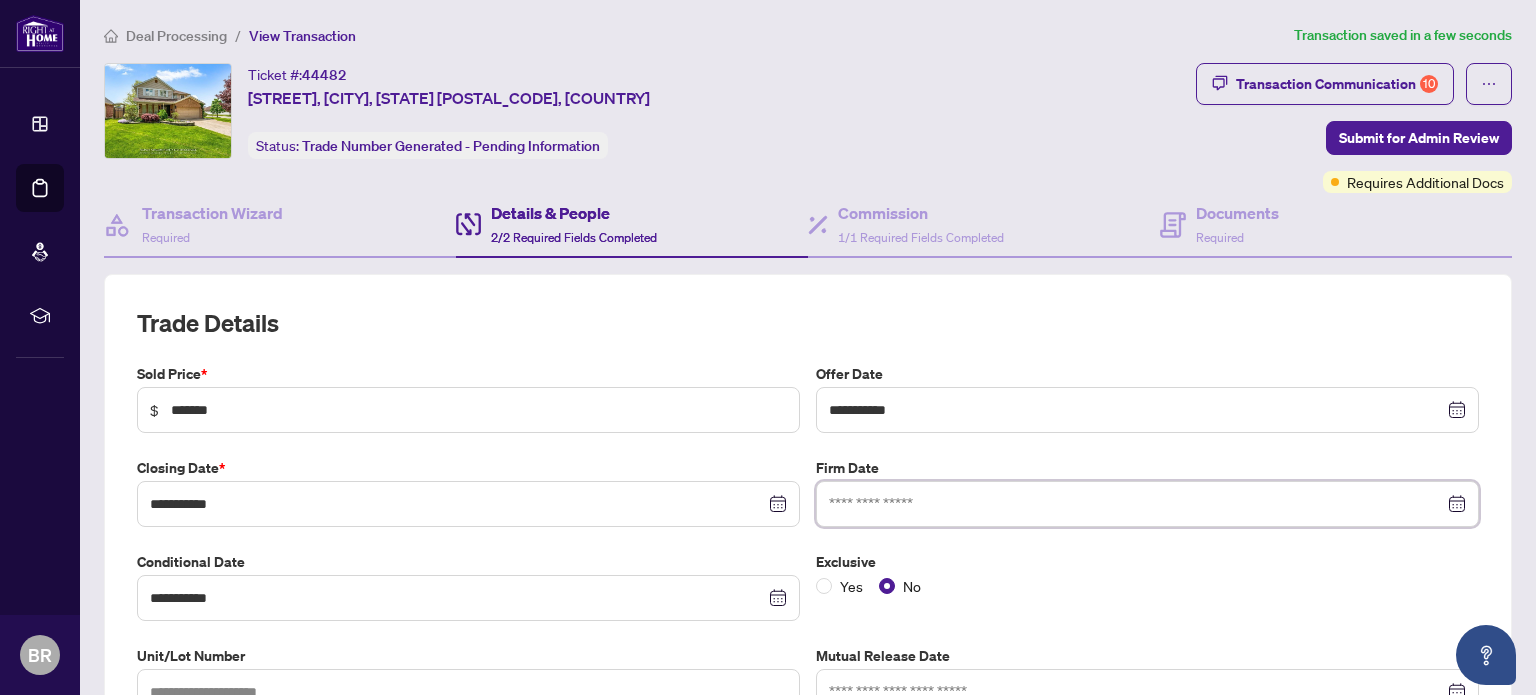 click at bounding box center (1136, 504) 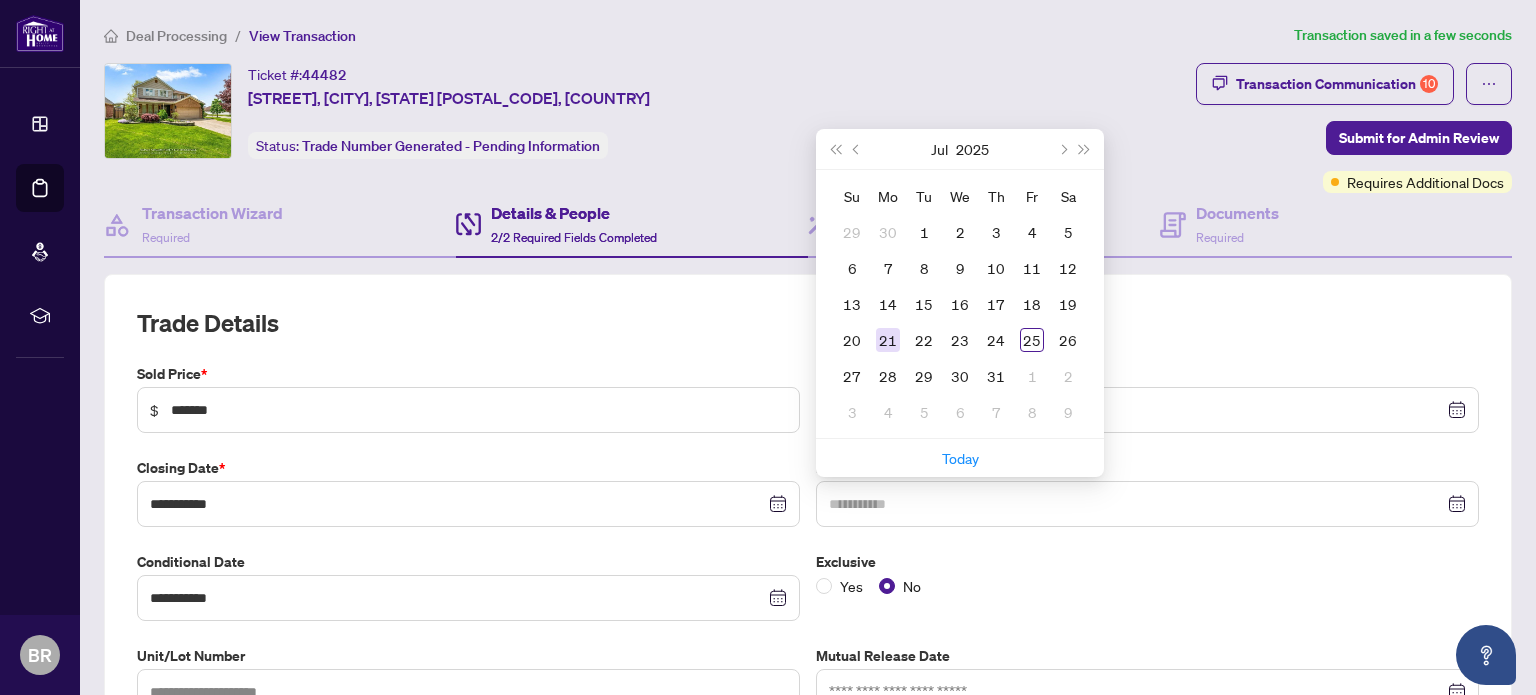 click on "21" at bounding box center (888, 340) 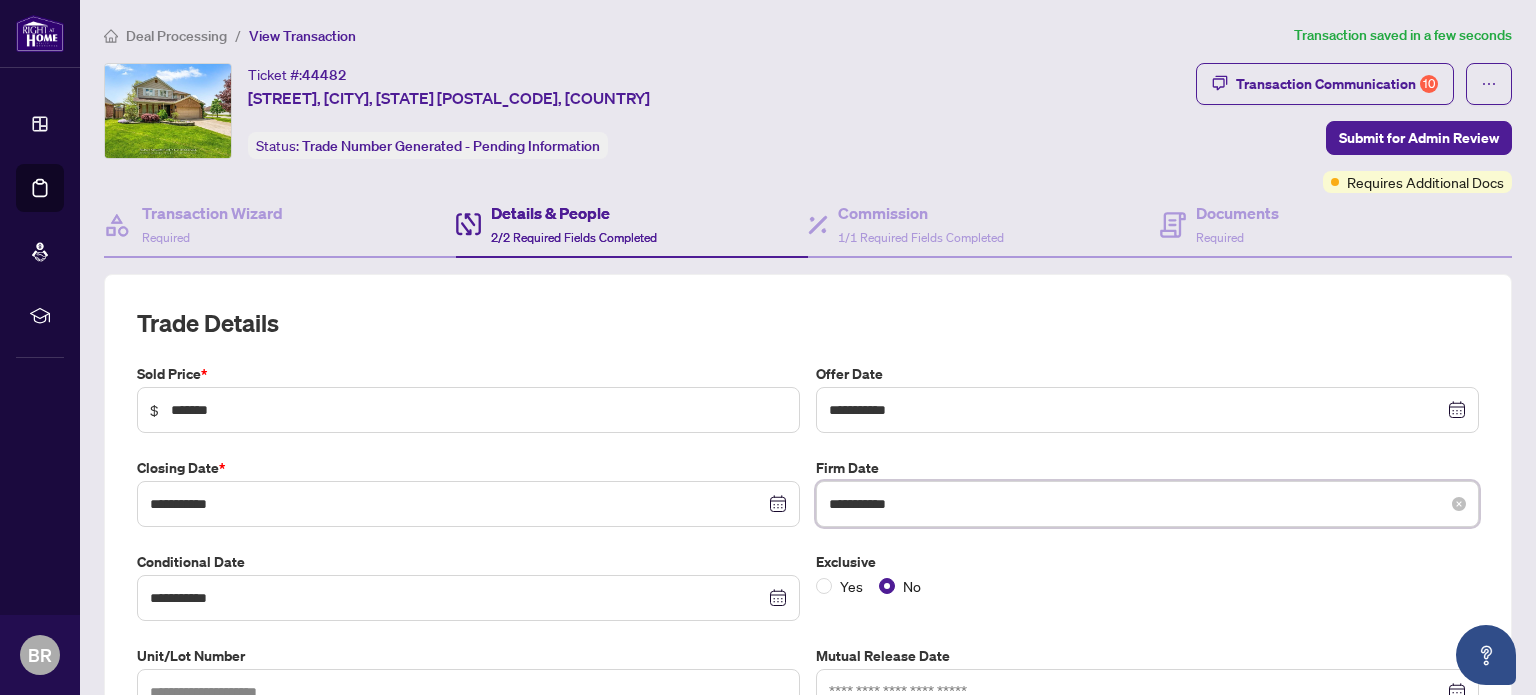 click on "**********" at bounding box center (1136, 504) 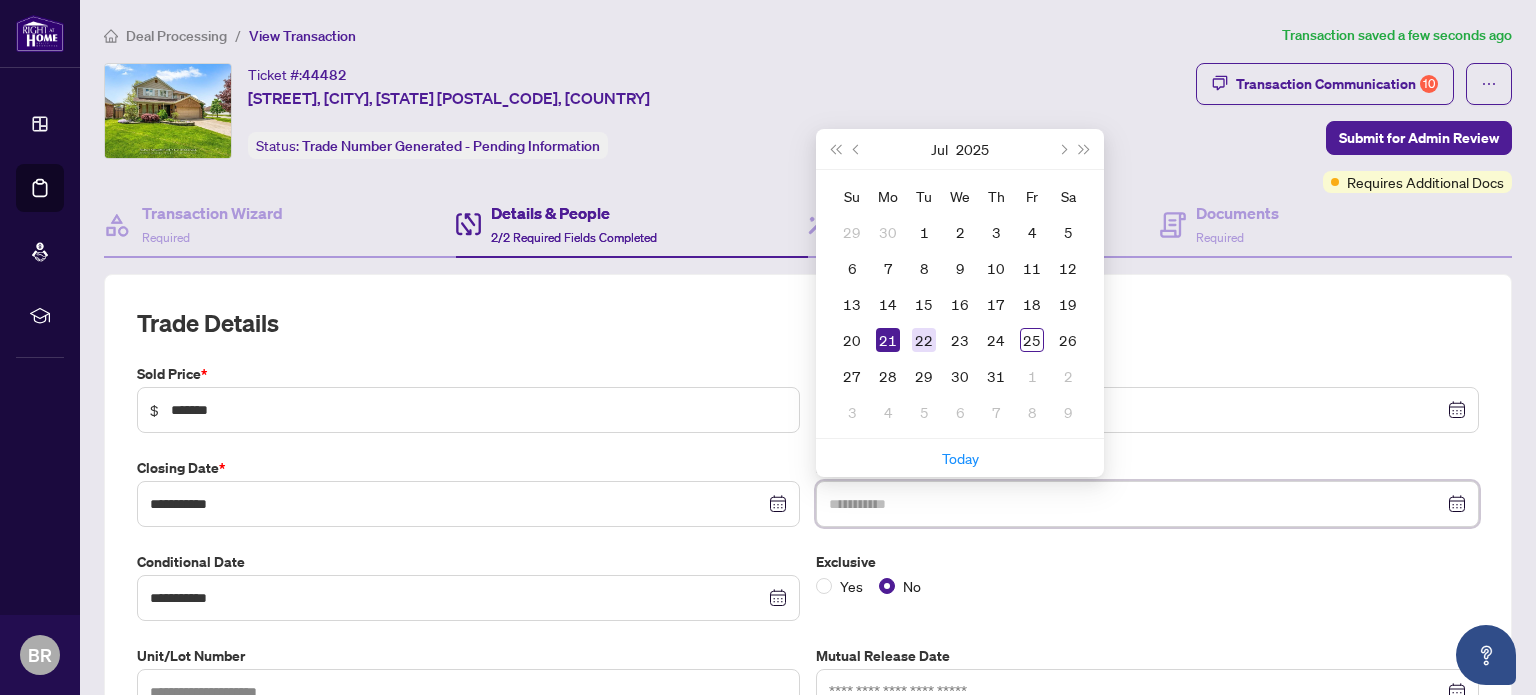type on "**********" 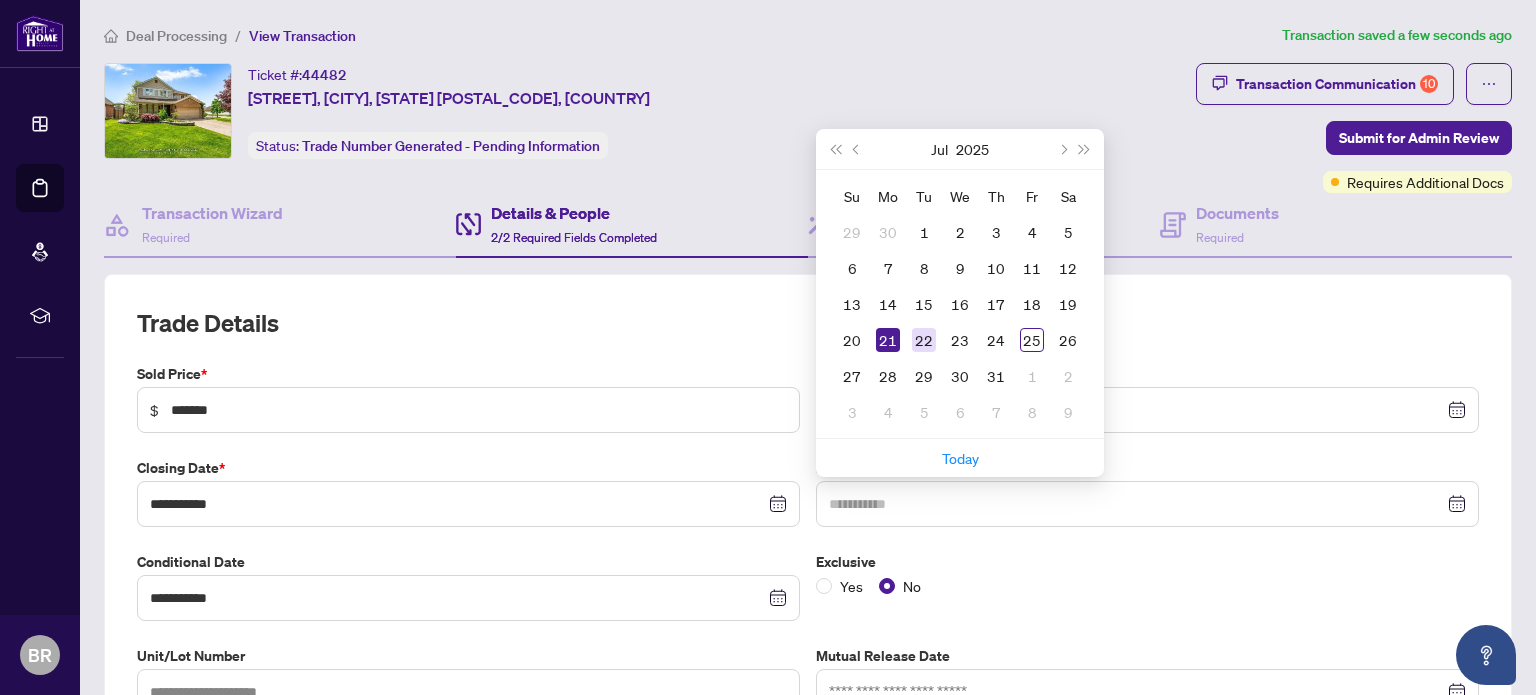 click on "22" at bounding box center (924, 340) 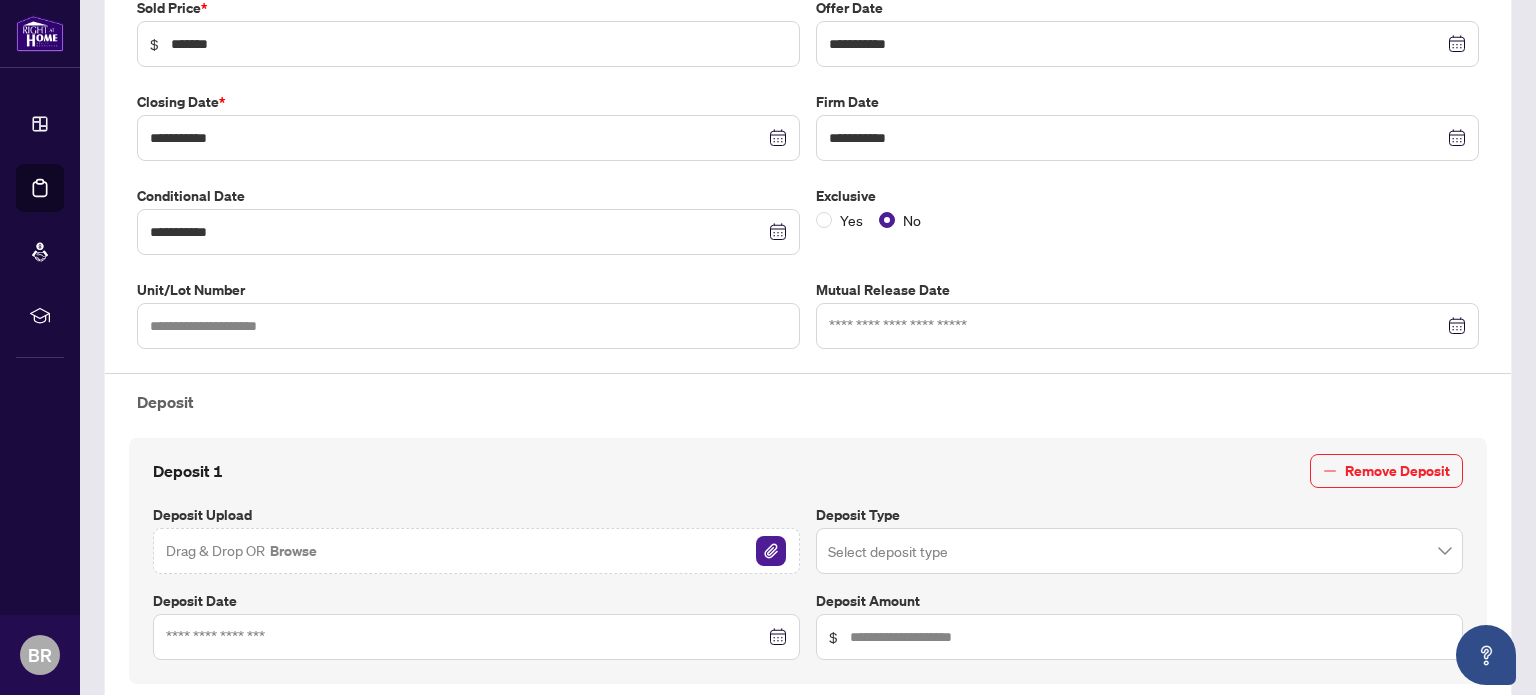 scroll, scrollTop: 0, scrollLeft: 0, axis: both 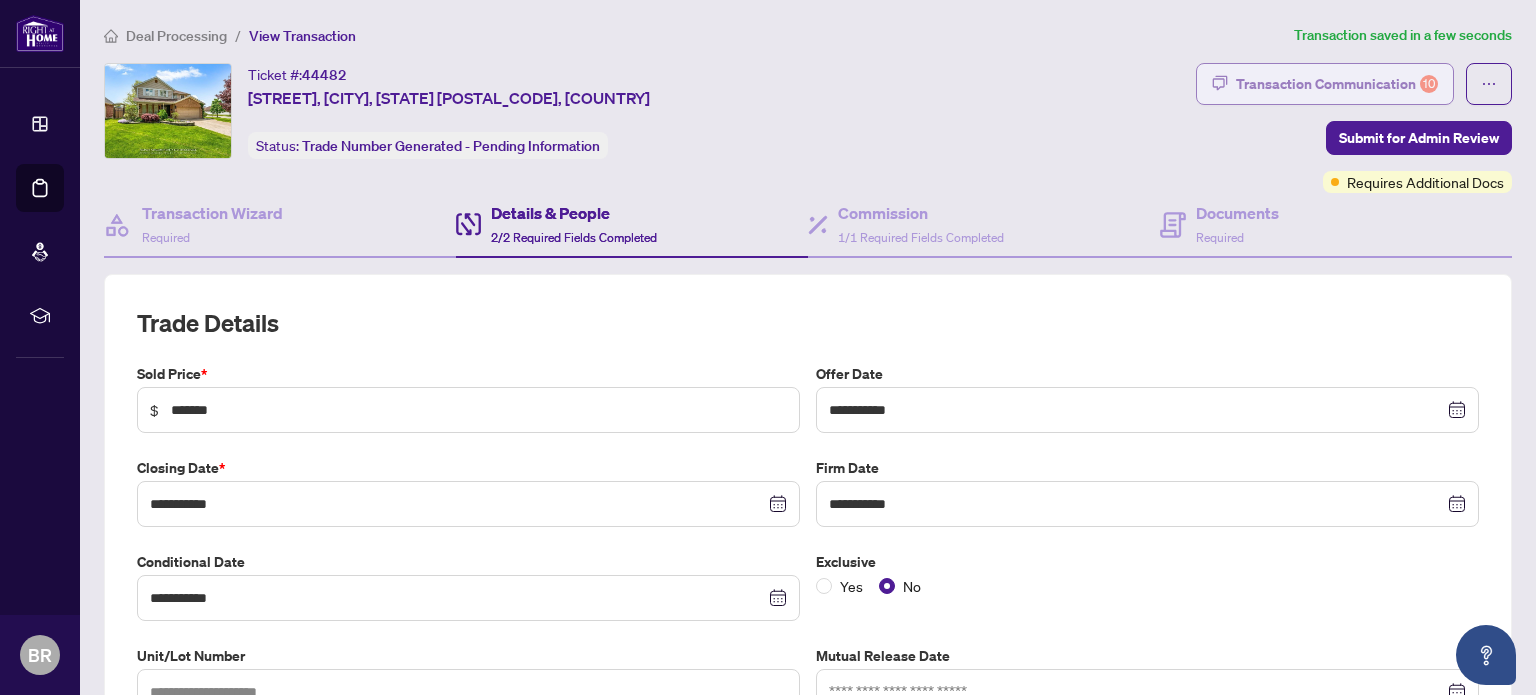 click on "Transaction Communication 10" at bounding box center (1337, 84) 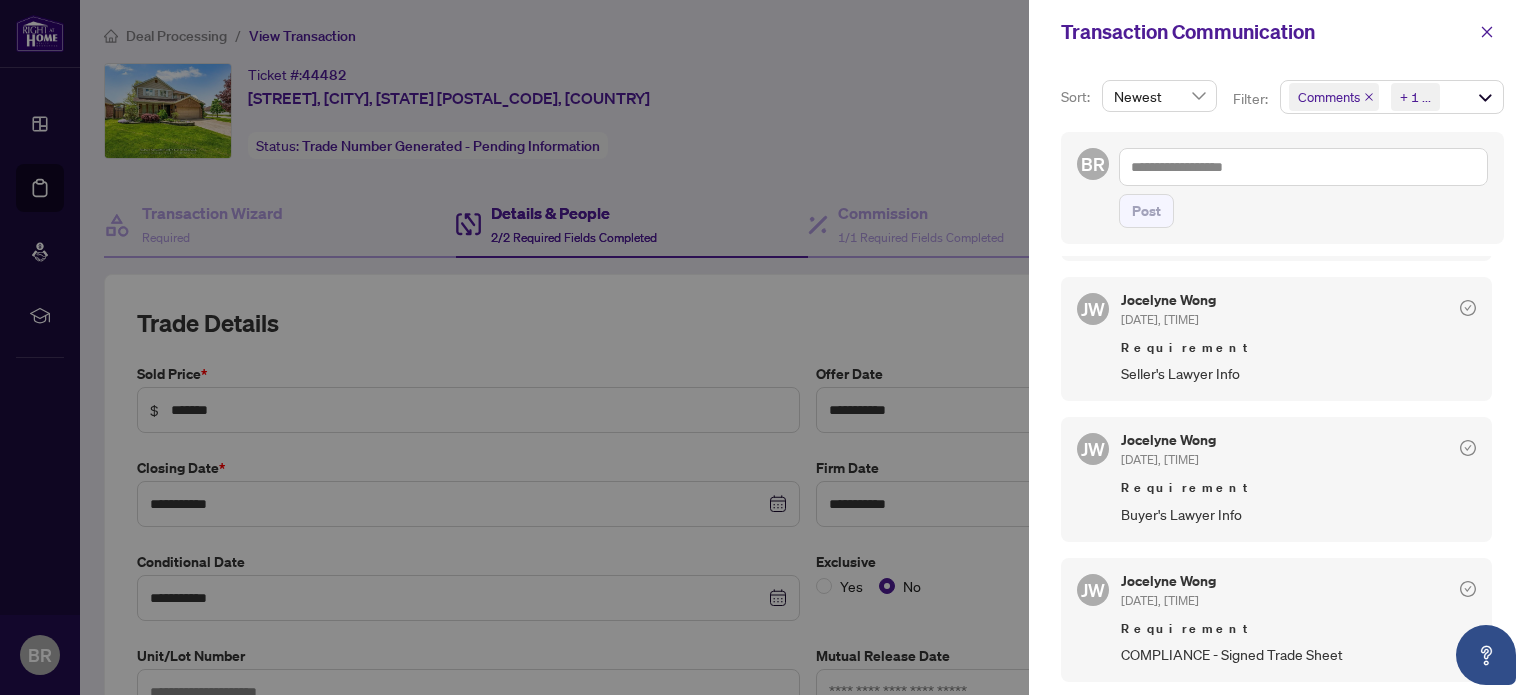 scroll, scrollTop: 304, scrollLeft: 0, axis: vertical 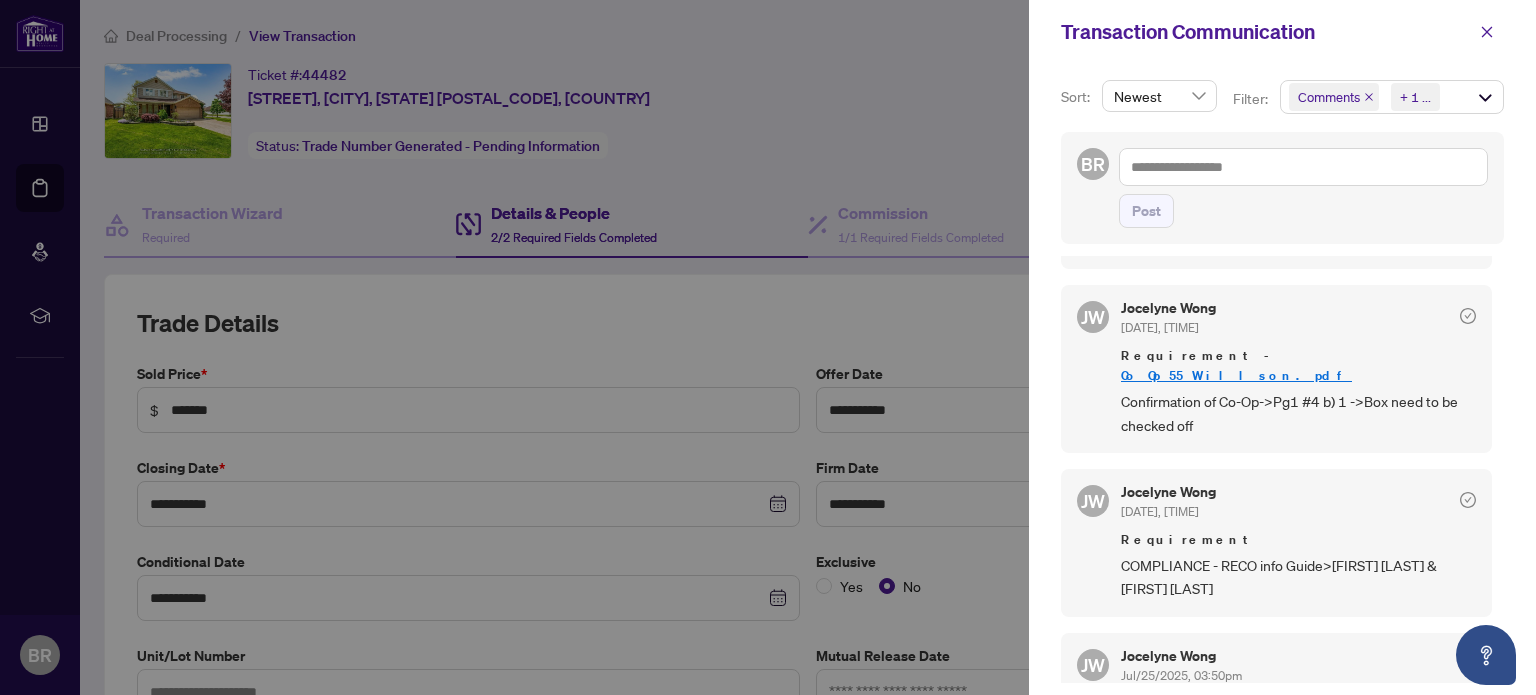 click at bounding box center (768, 347) 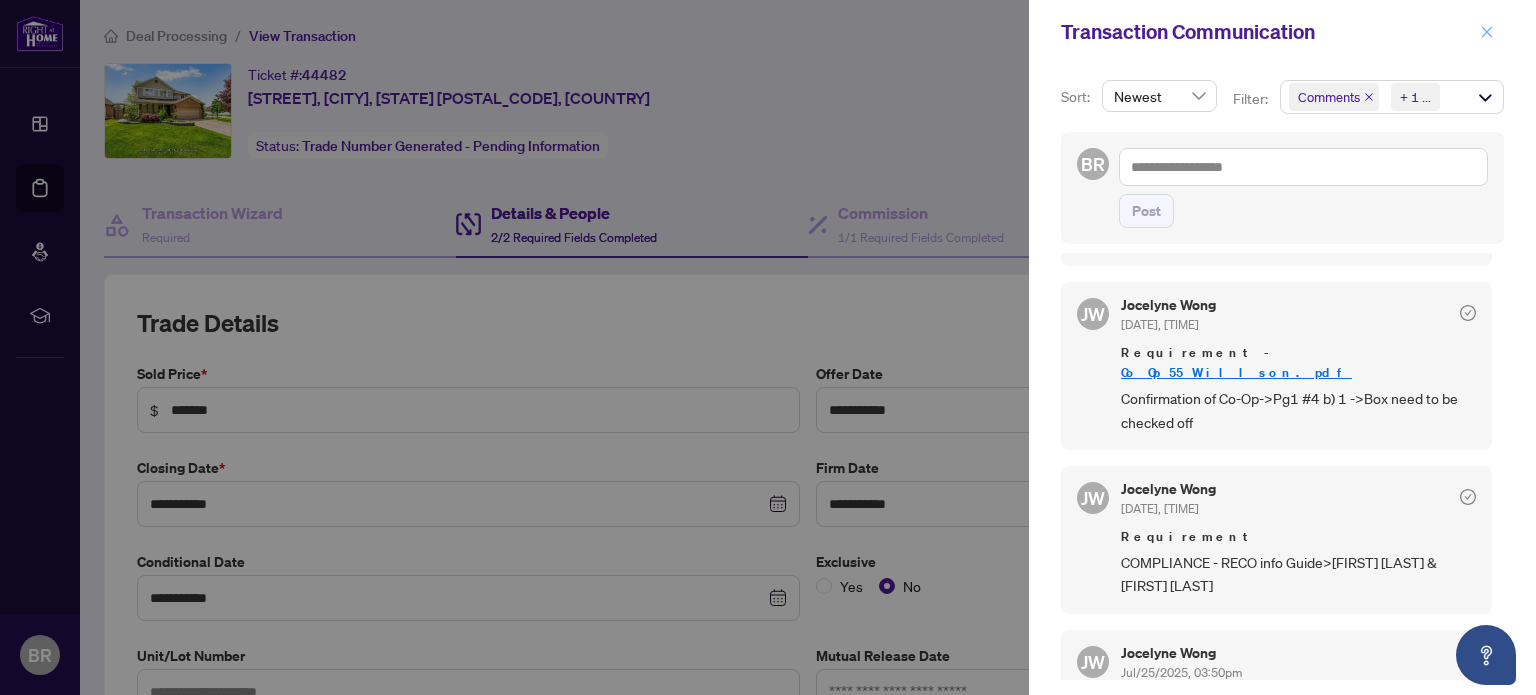 click 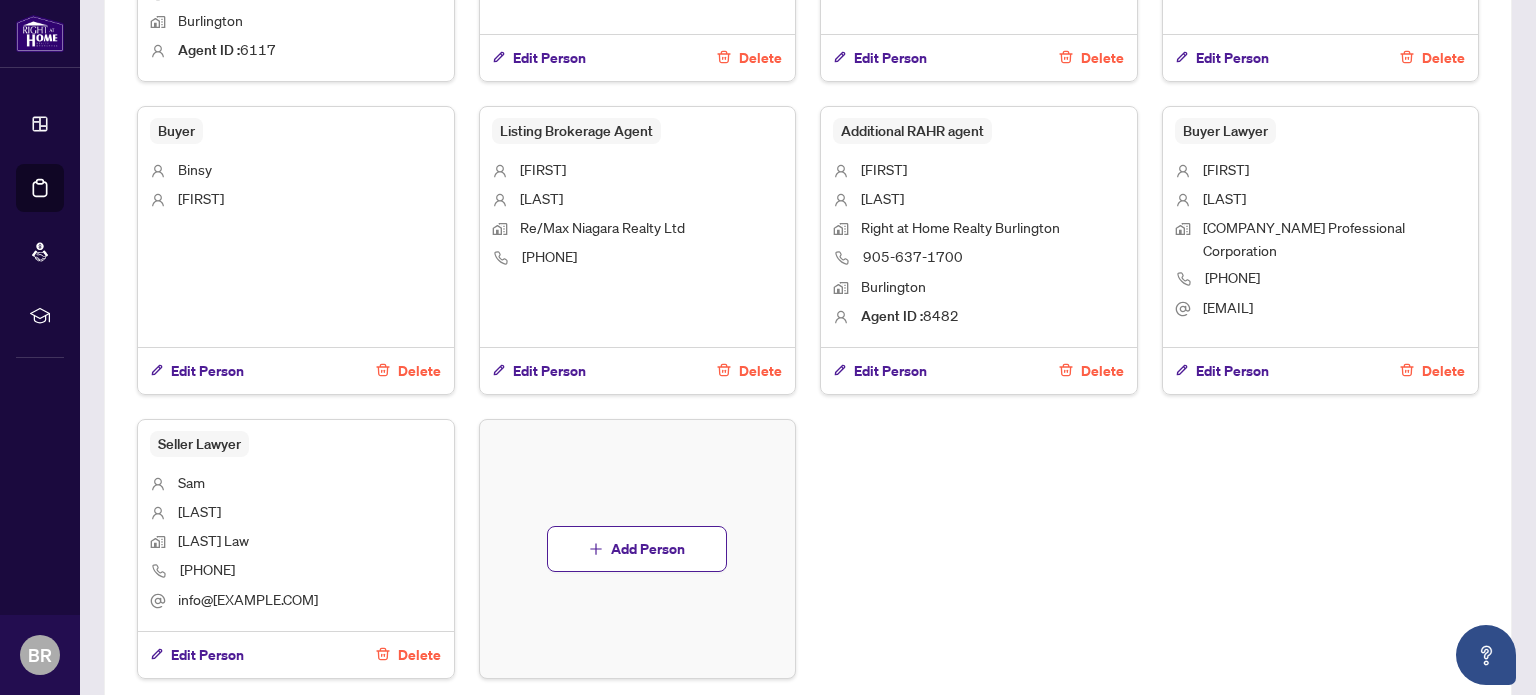 scroll, scrollTop: 1600, scrollLeft: 0, axis: vertical 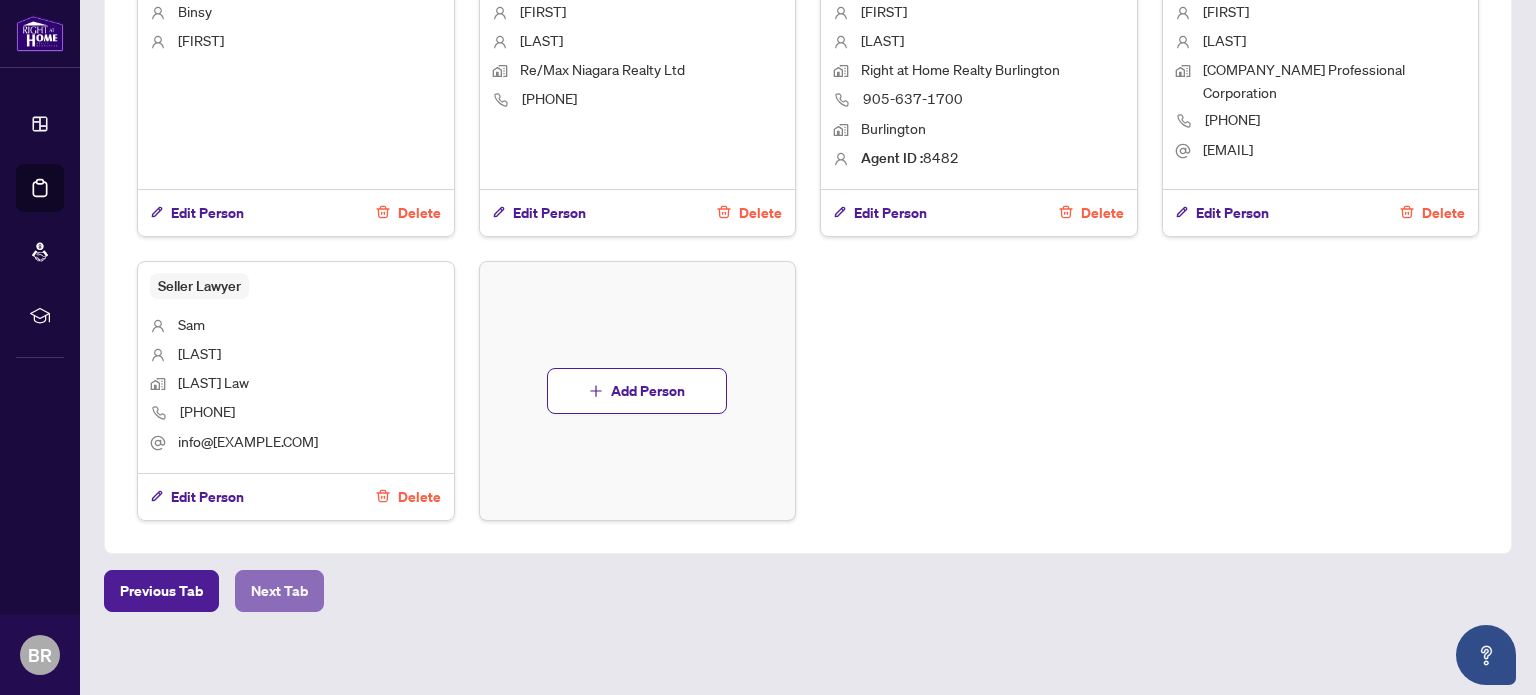 click on "Next Tab" at bounding box center (279, 591) 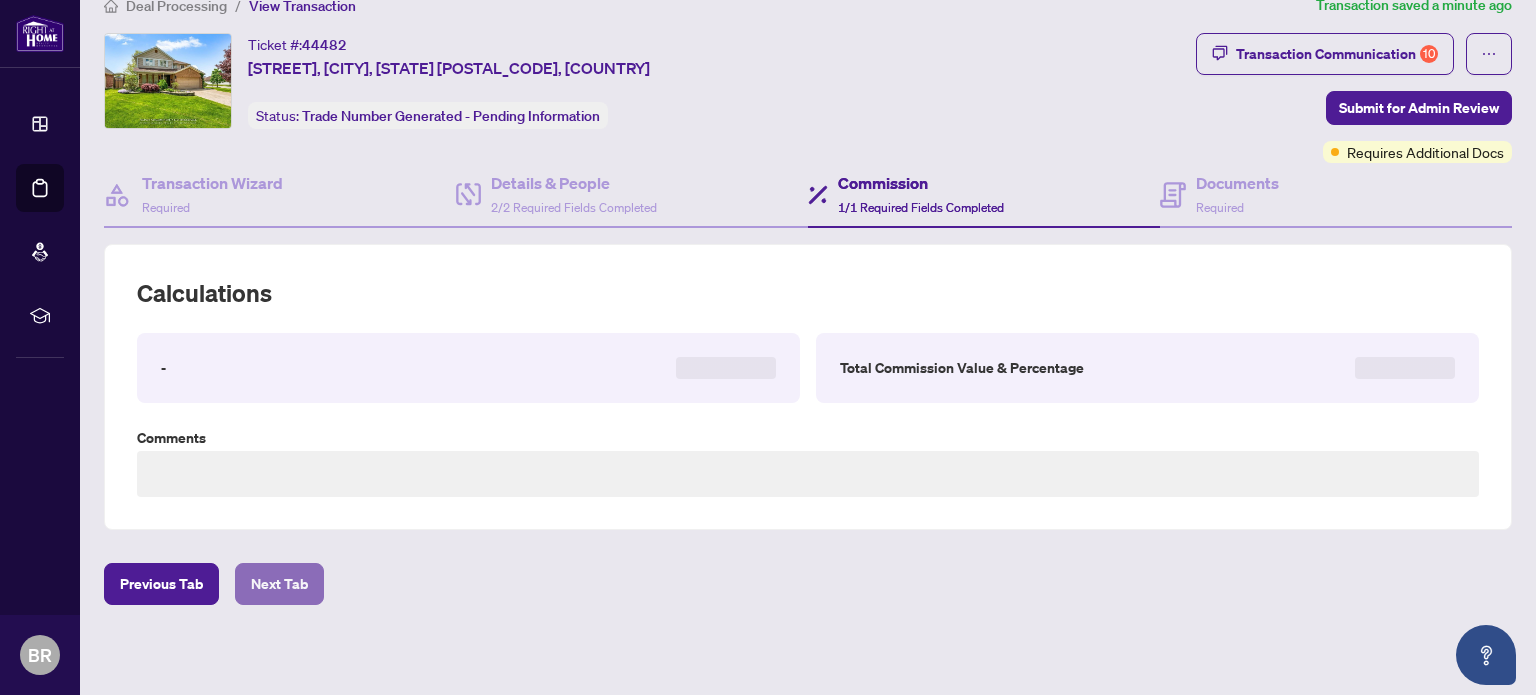type on "**********" 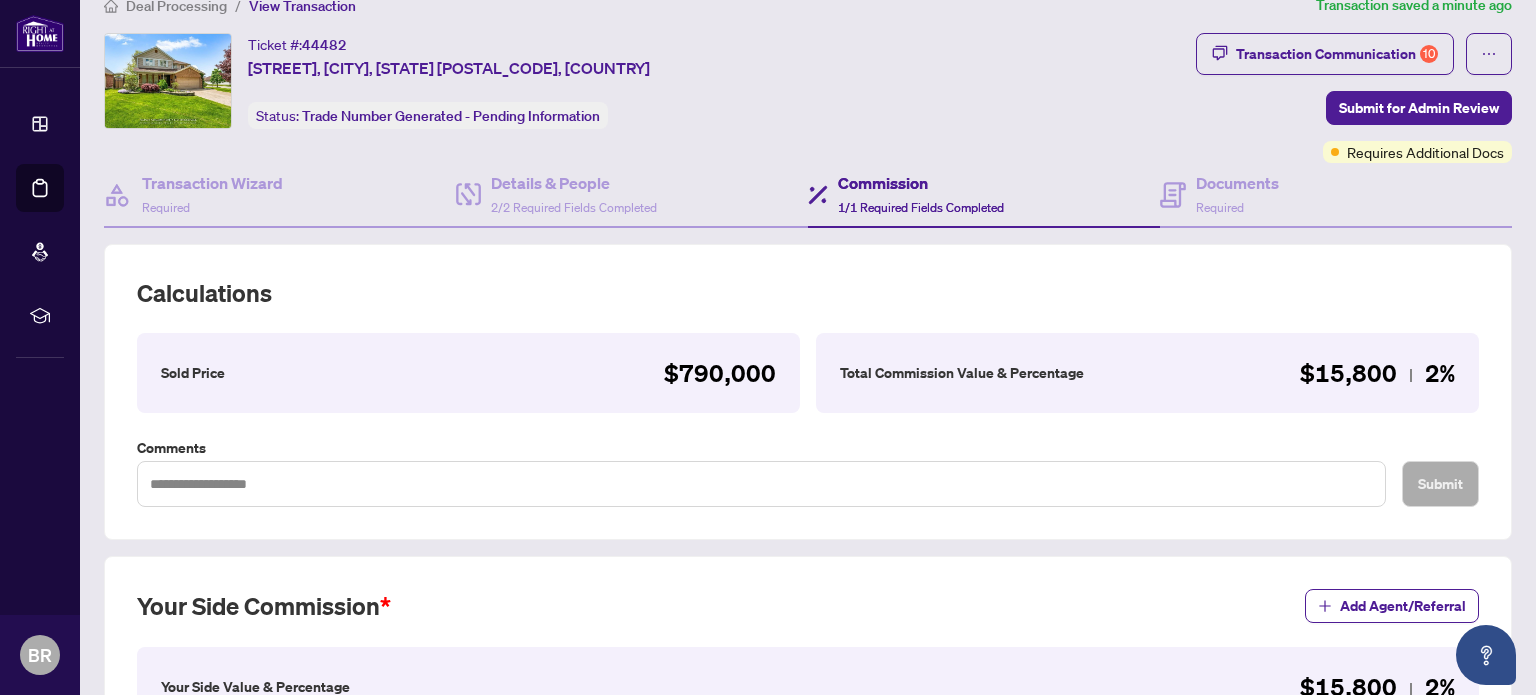 scroll, scrollTop: 535, scrollLeft: 0, axis: vertical 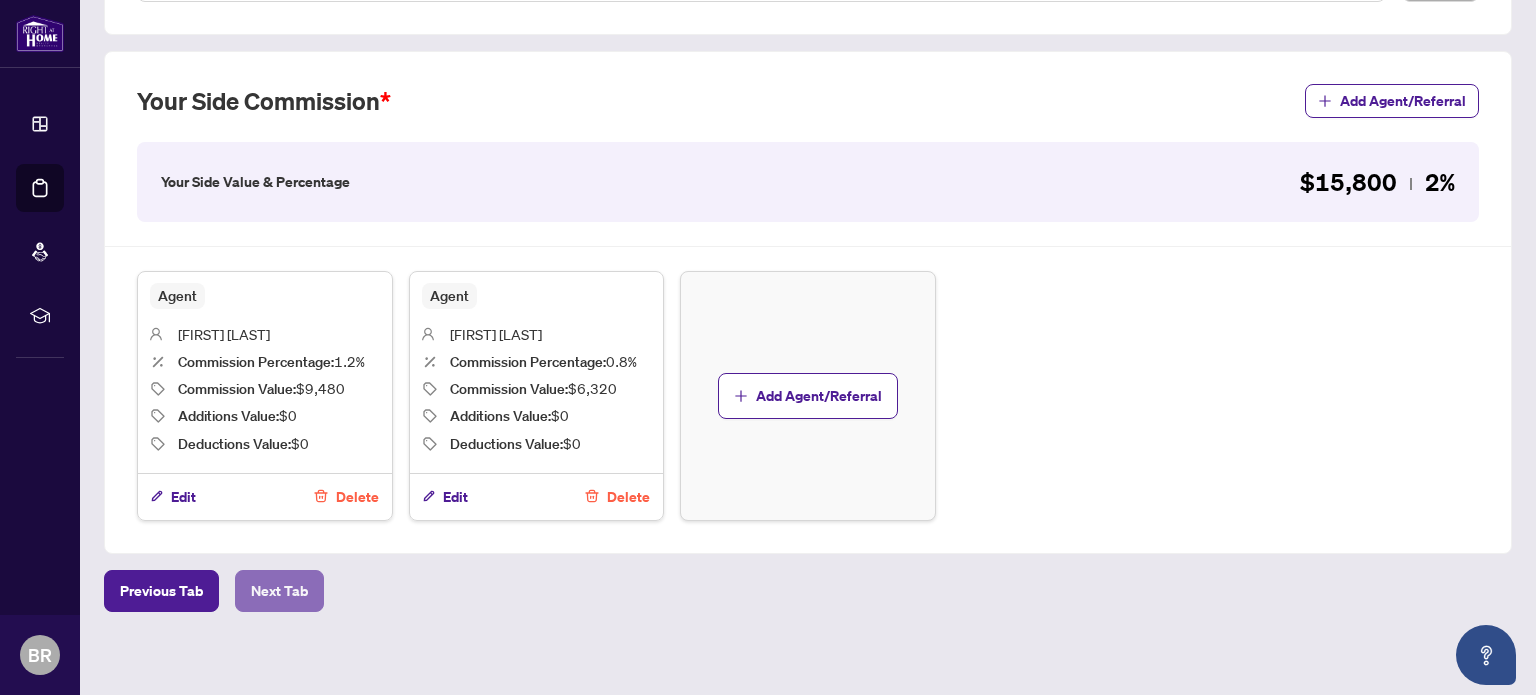 click on "Next Tab" at bounding box center [279, 591] 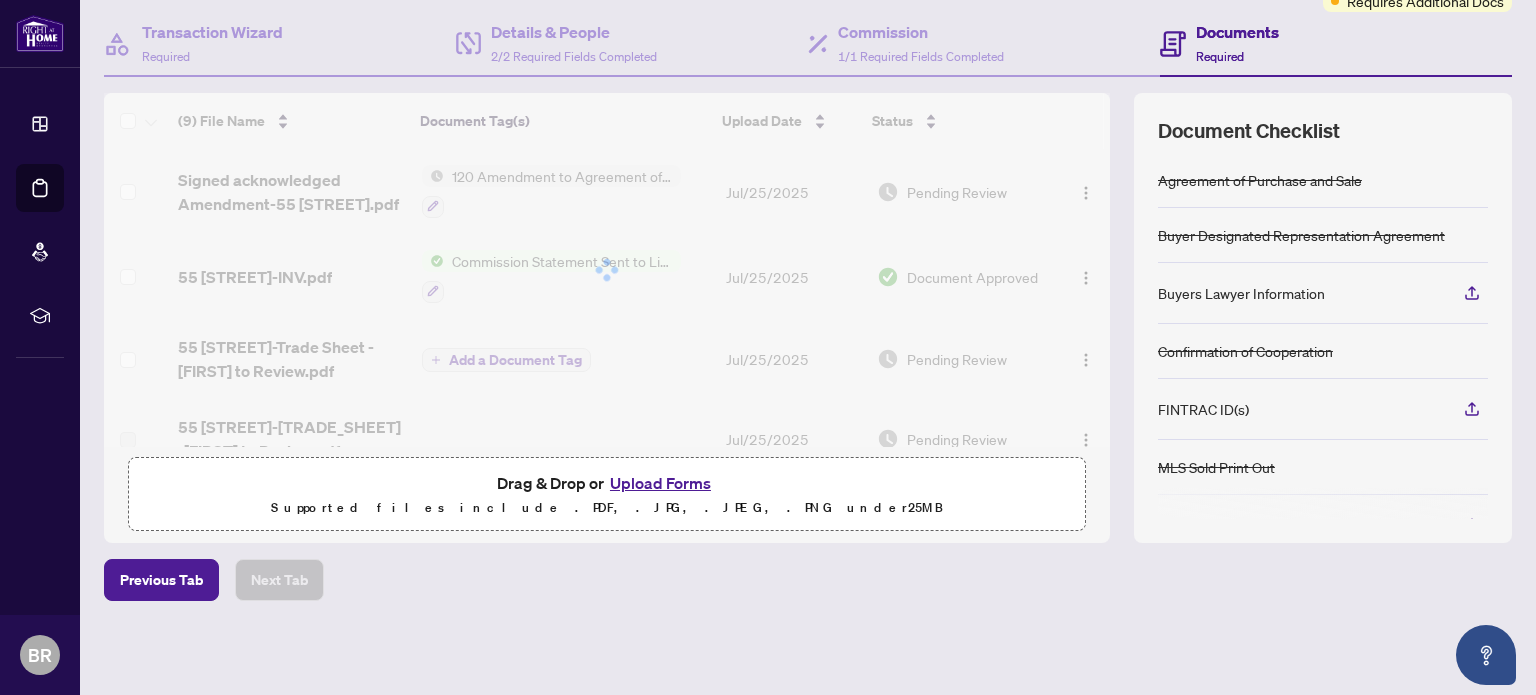 scroll, scrollTop: 0, scrollLeft: 0, axis: both 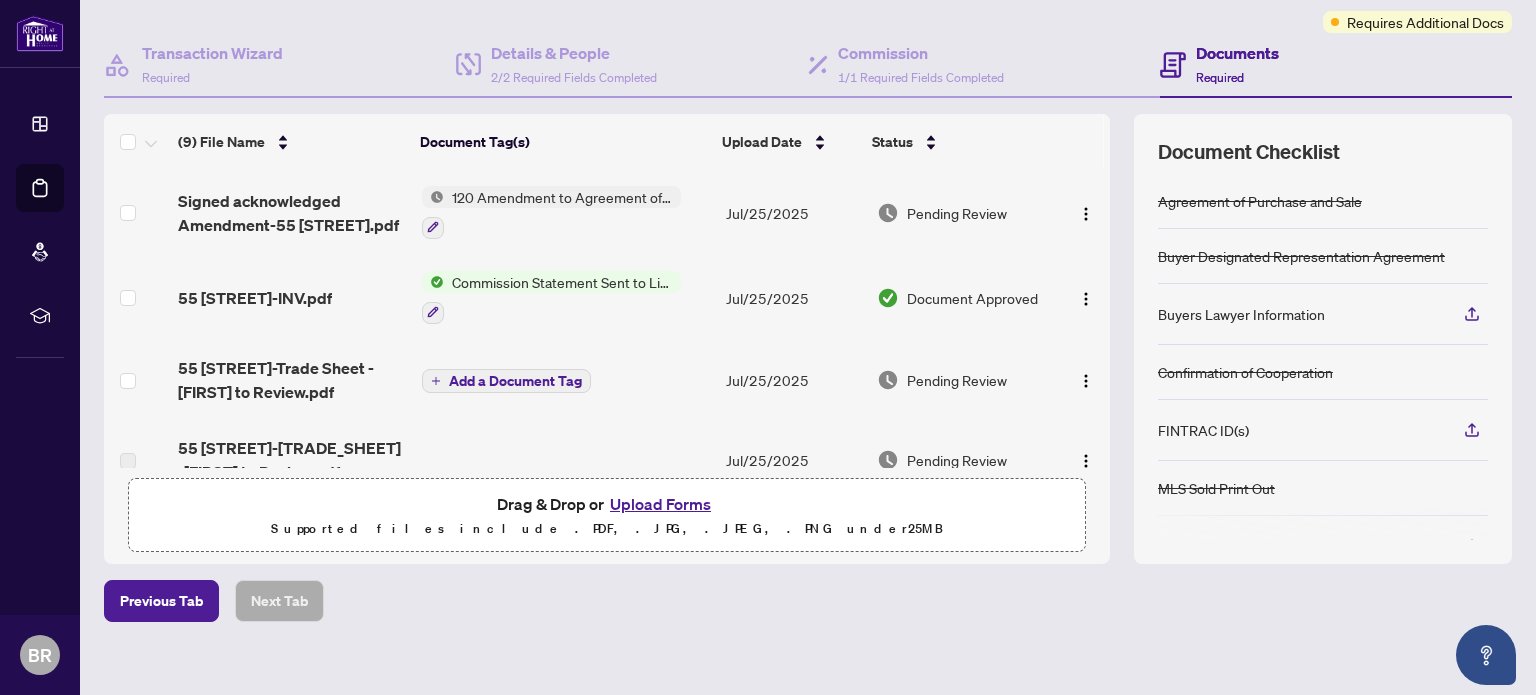 click on "Upload Forms" at bounding box center [660, 504] 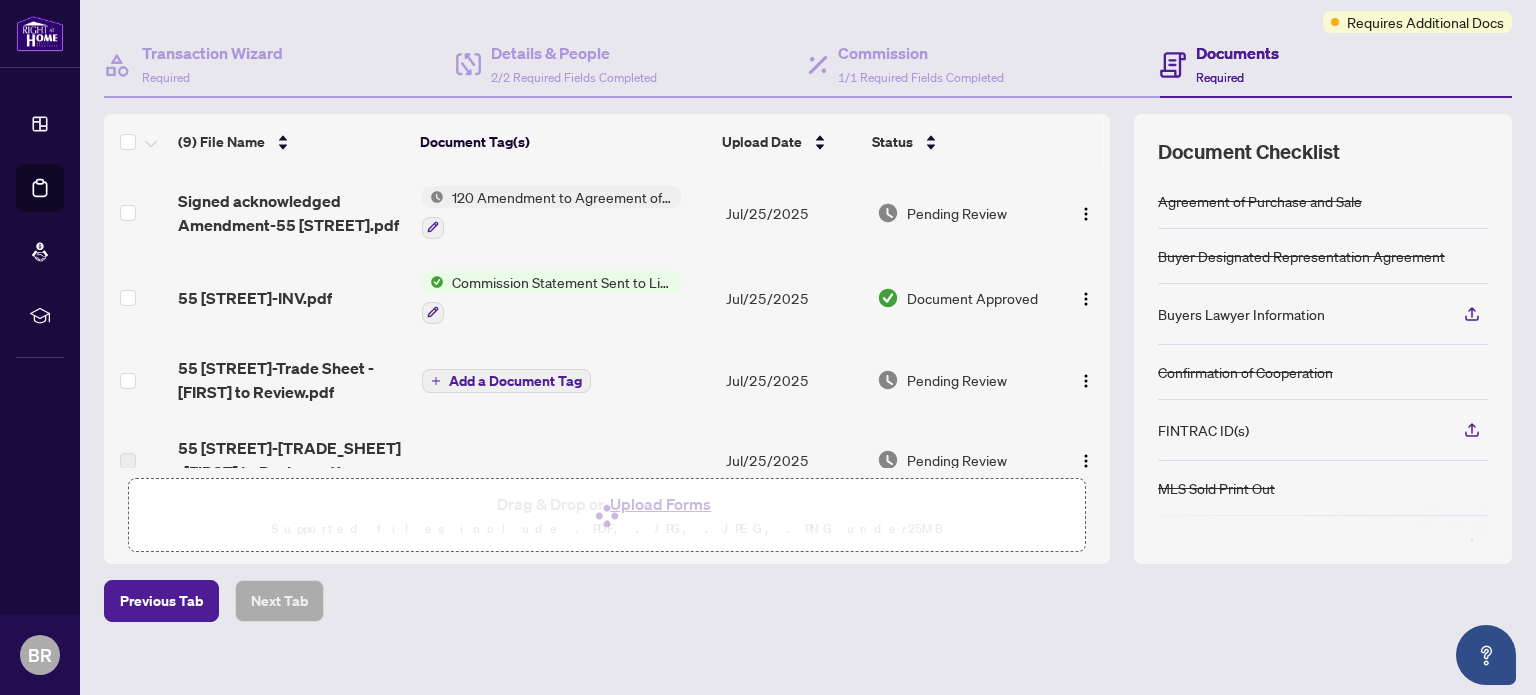 scroll, scrollTop: 177, scrollLeft: 0, axis: vertical 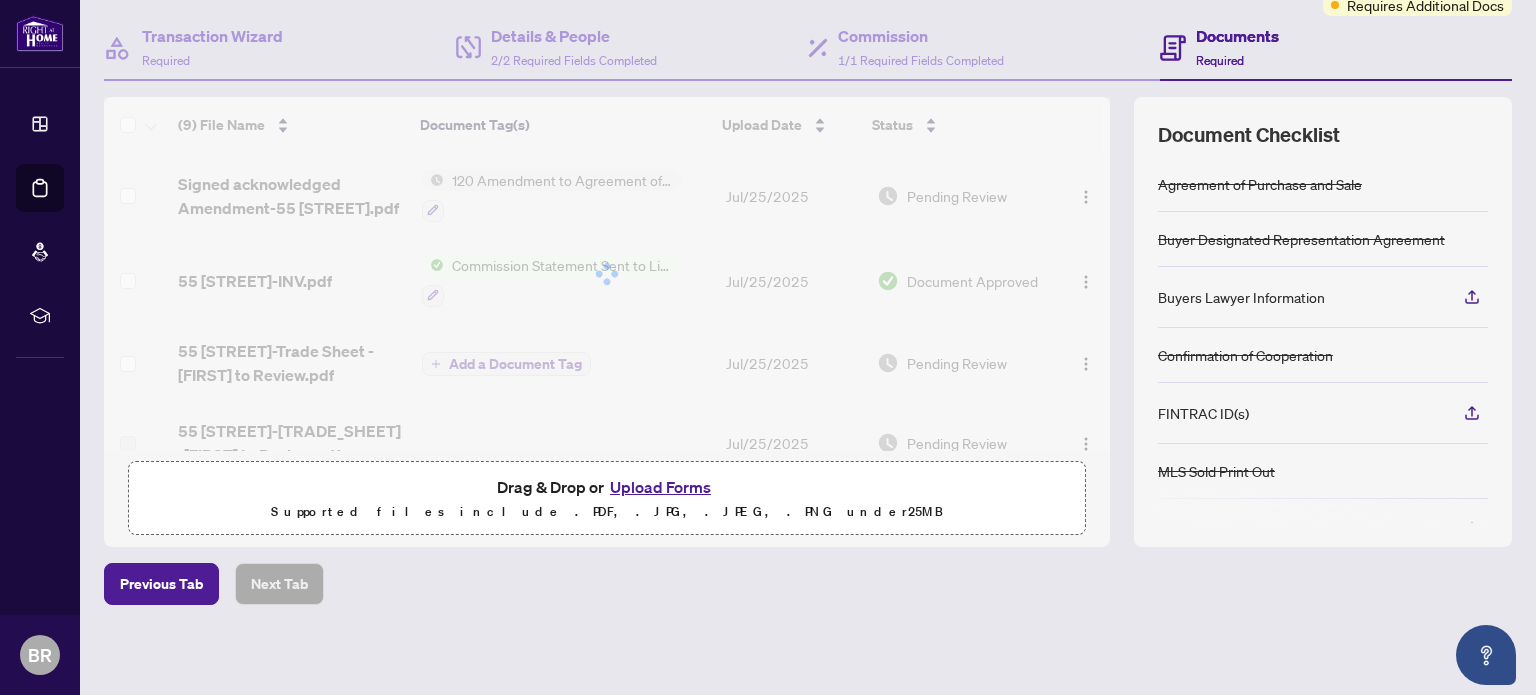 click at bounding box center (1323, 508) 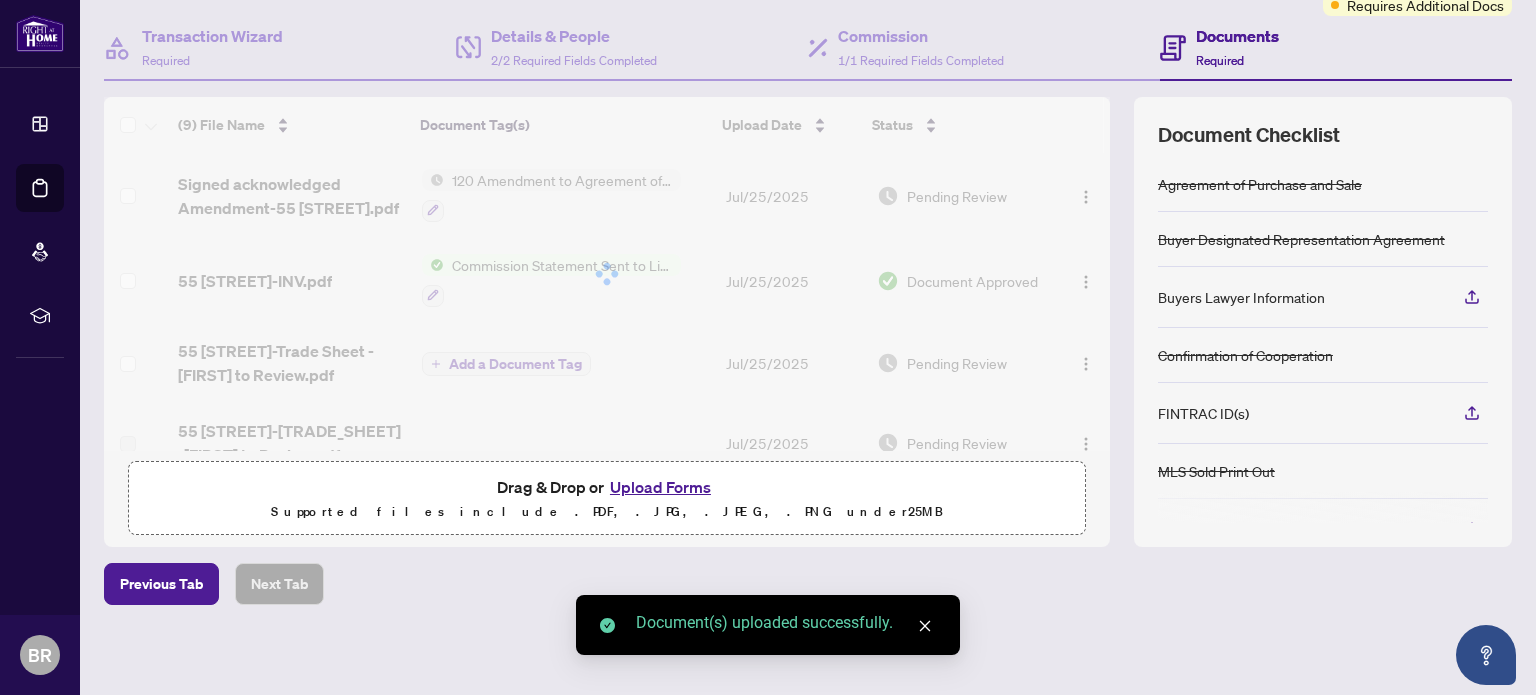 click at bounding box center (1323, 508) 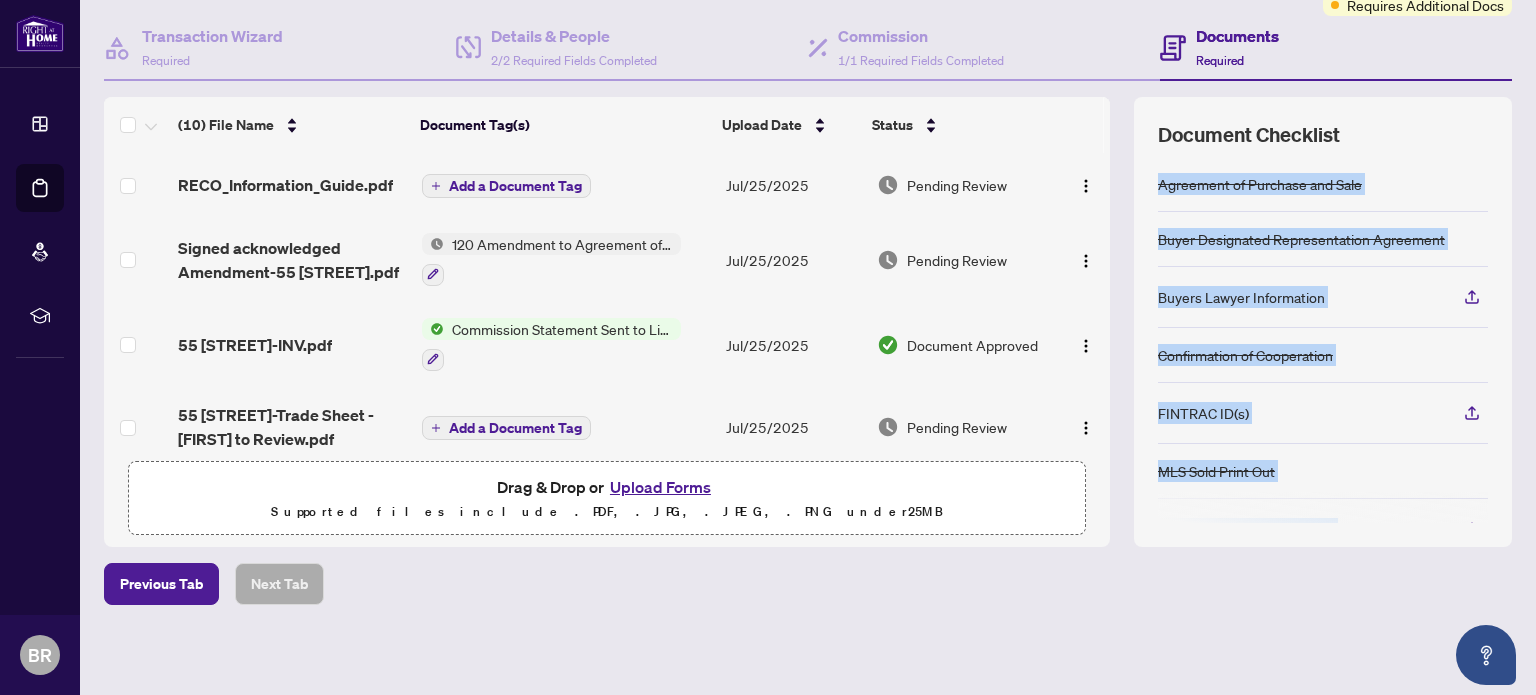 click on "Add a Document Tag" at bounding box center [506, 186] 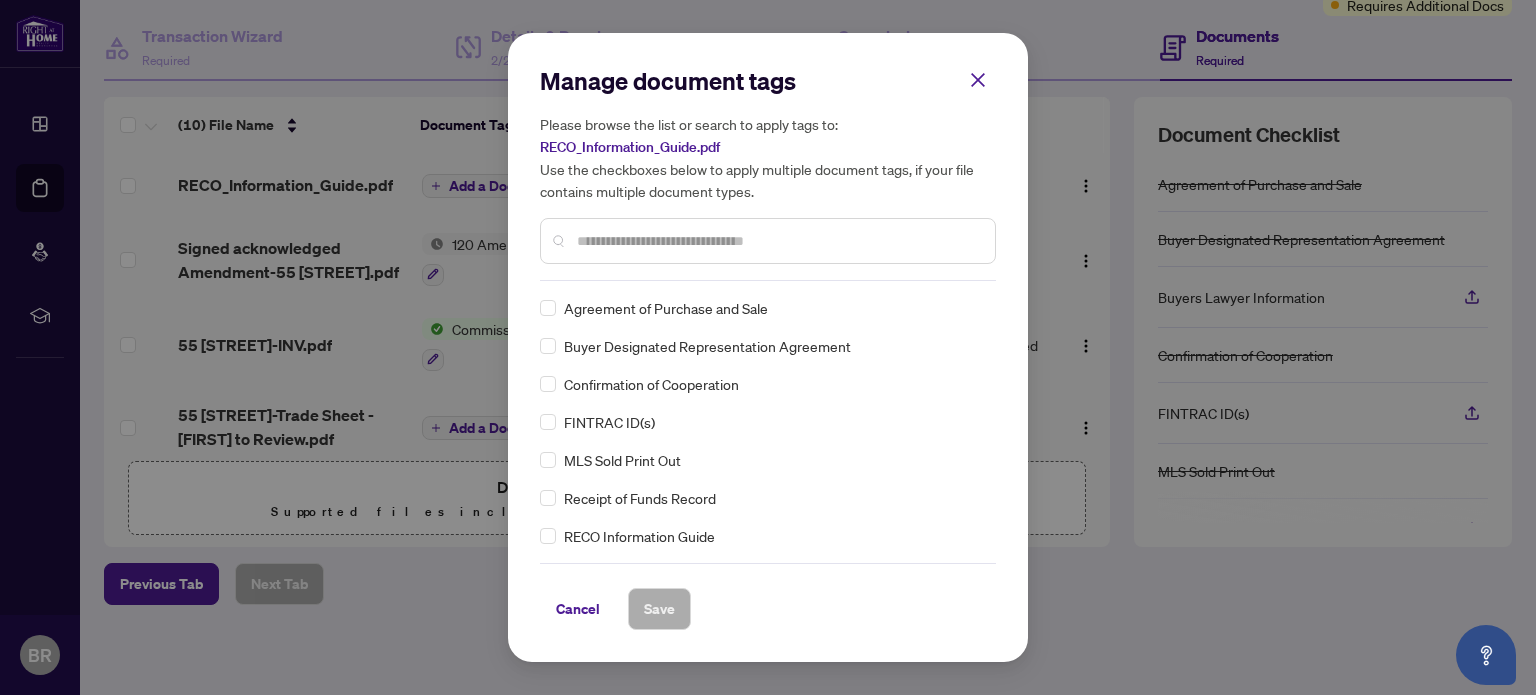 click on "Manage document tags Please browse the list or search to apply tags to:   RECO_Information_Guide.pdf   Use the checkboxes below to apply multiple document tags, if your file contains multiple document types." at bounding box center (768, 173) 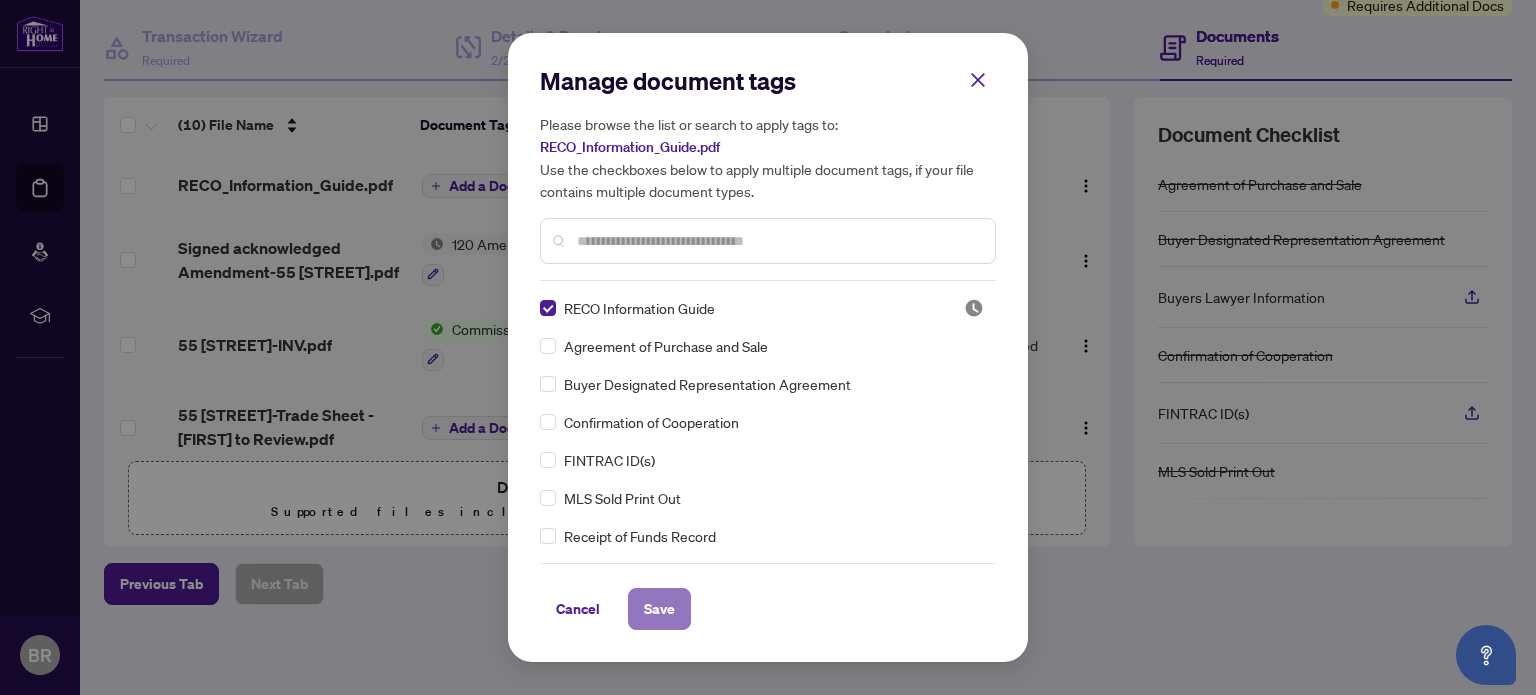 click on "Save" at bounding box center (659, 609) 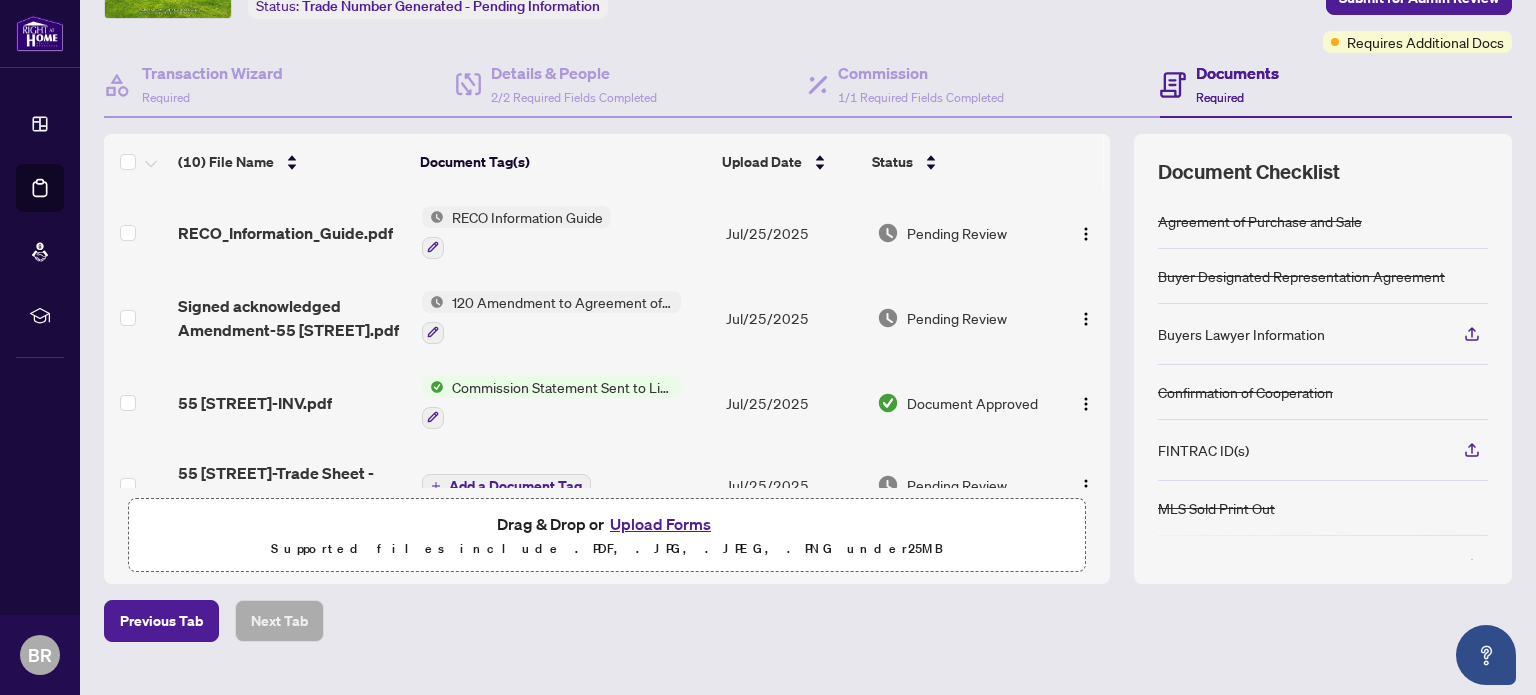 scroll, scrollTop: 177, scrollLeft: 0, axis: vertical 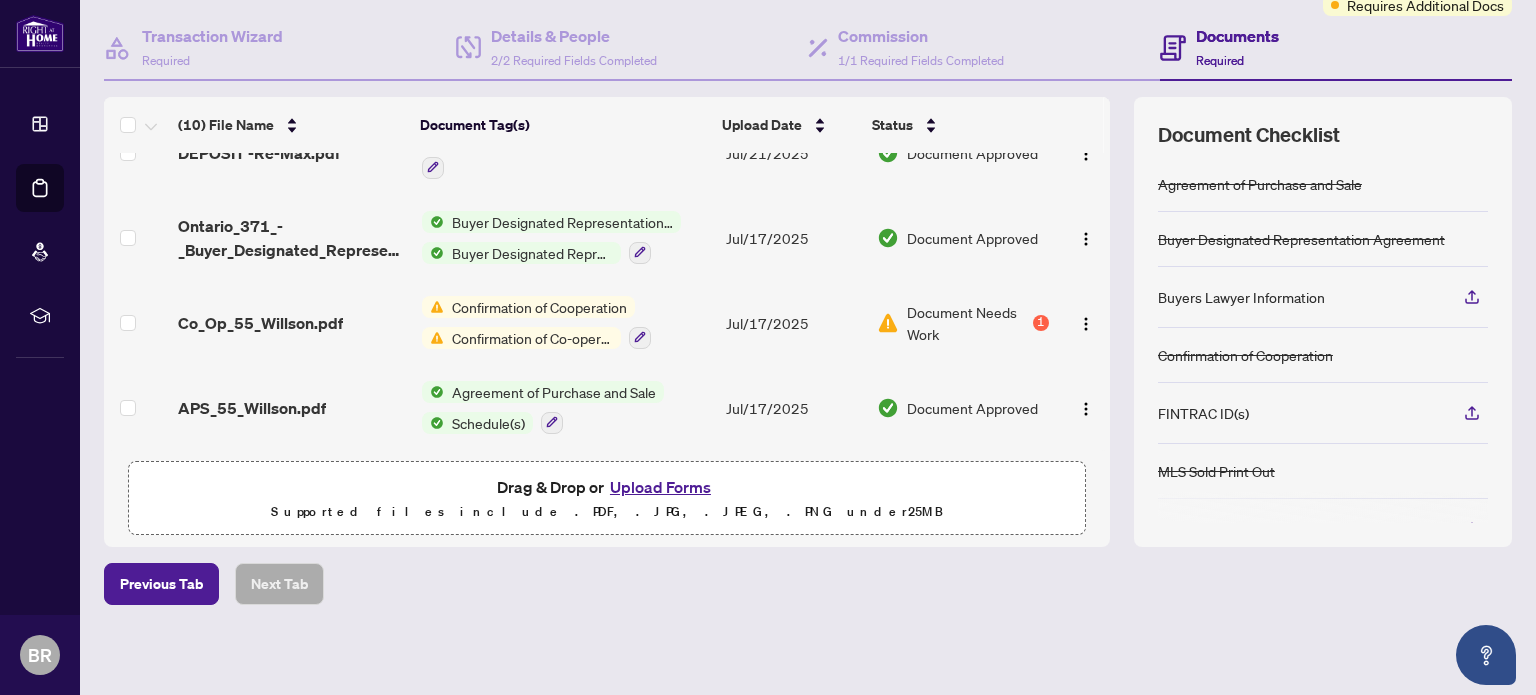 click on "Confirmation of Co-operation and Representation—Buyer/Seller" at bounding box center [532, 338] 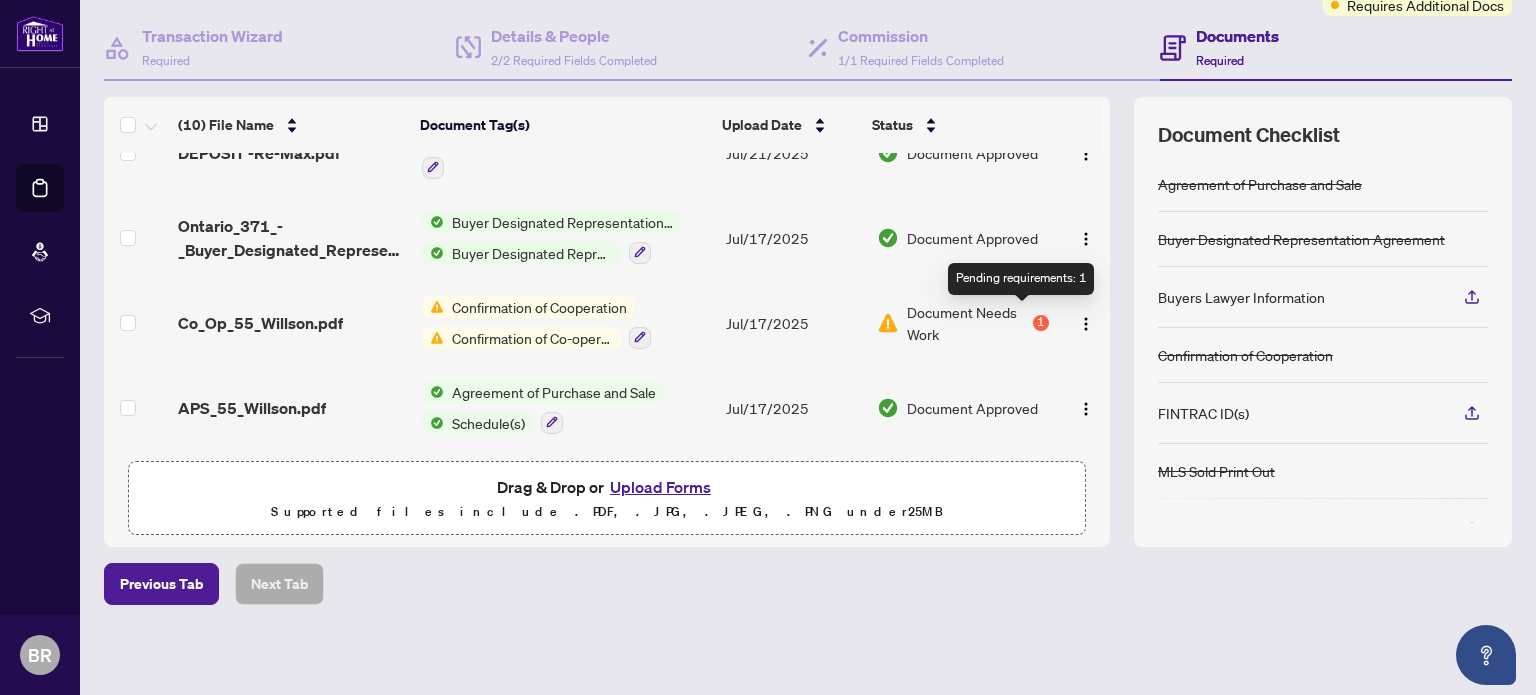 click on "1" at bounding box center [1041, 323] 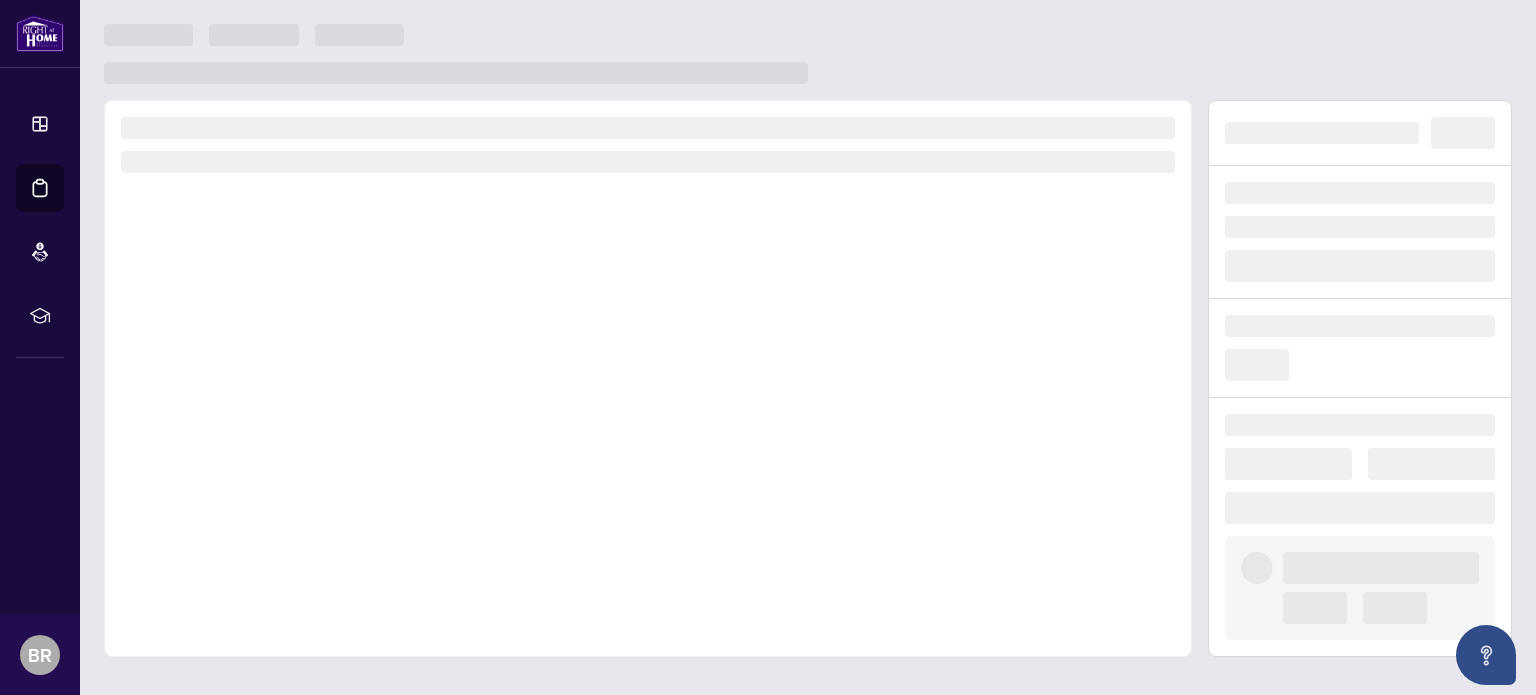 scroll, scrollTop: 0, scrollLeft: 0, axis: both 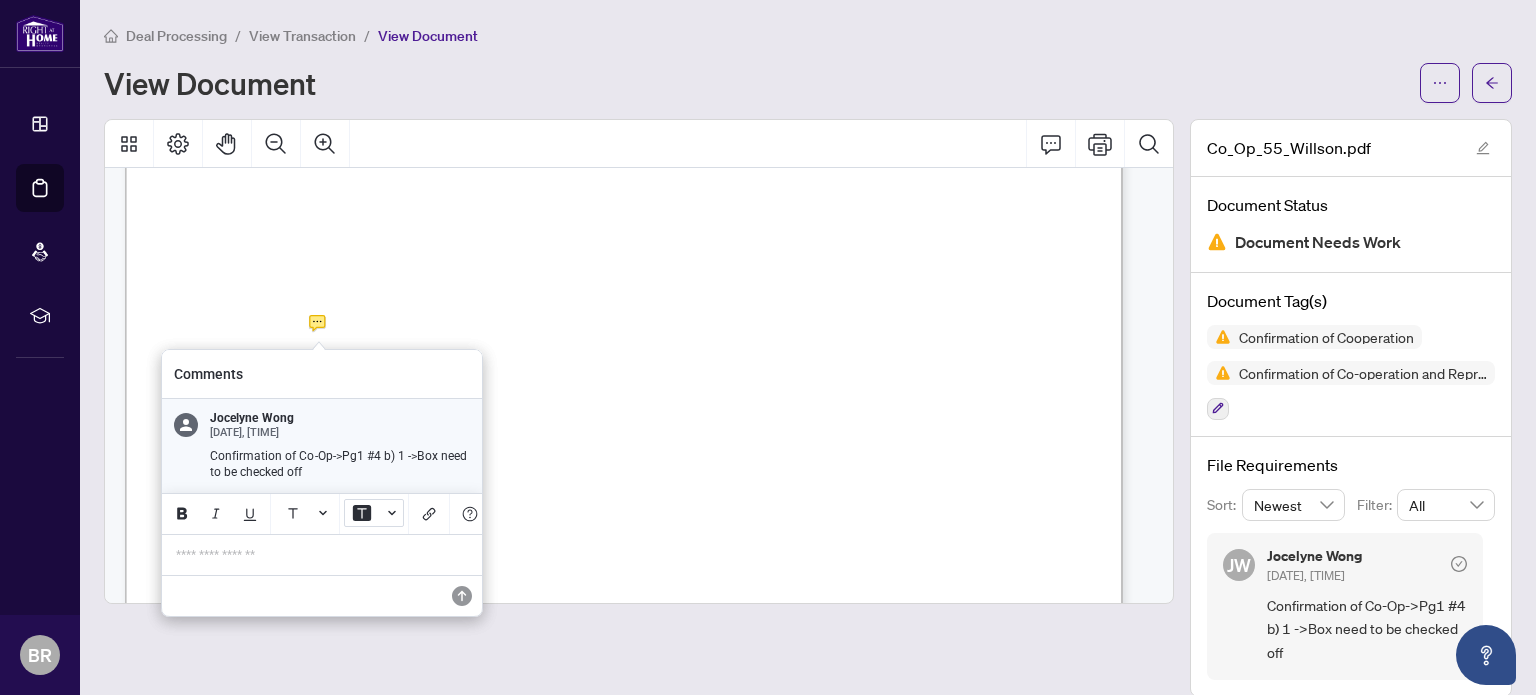 click 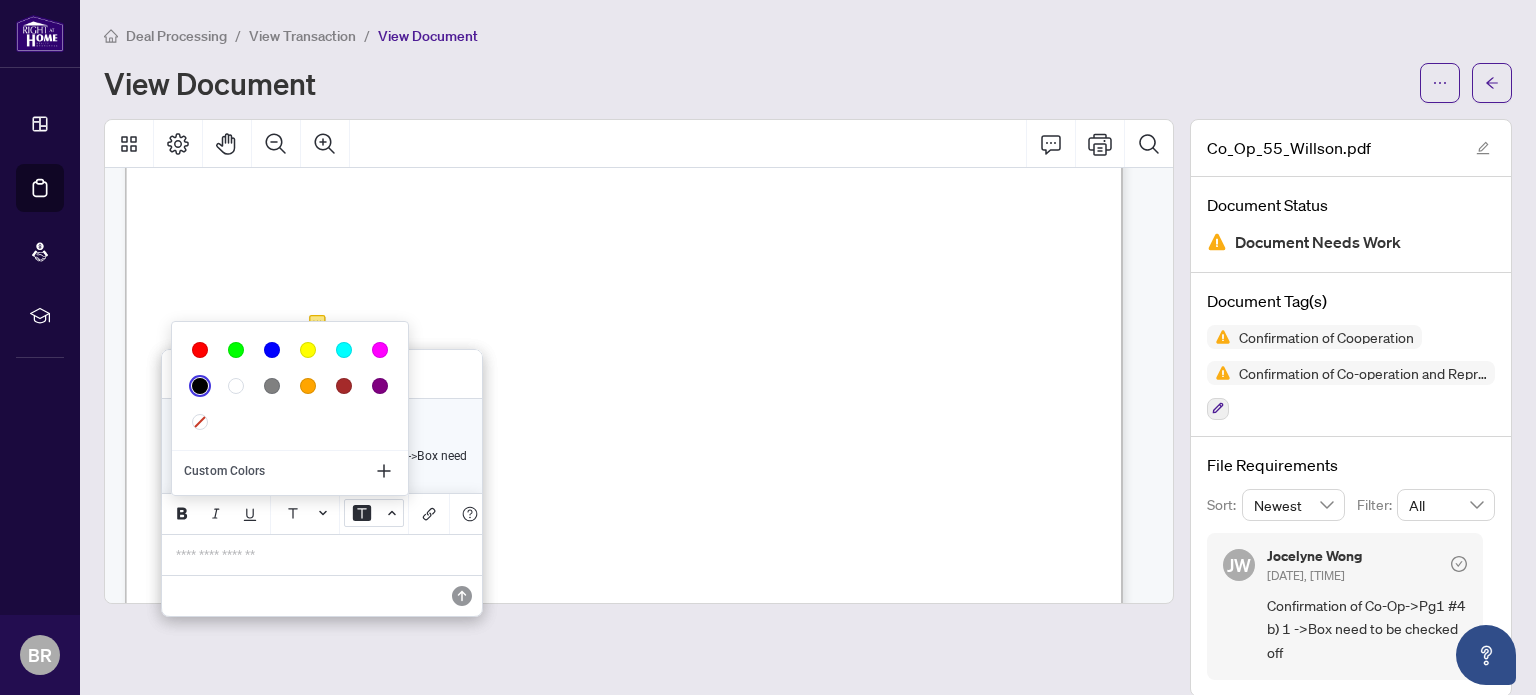 click 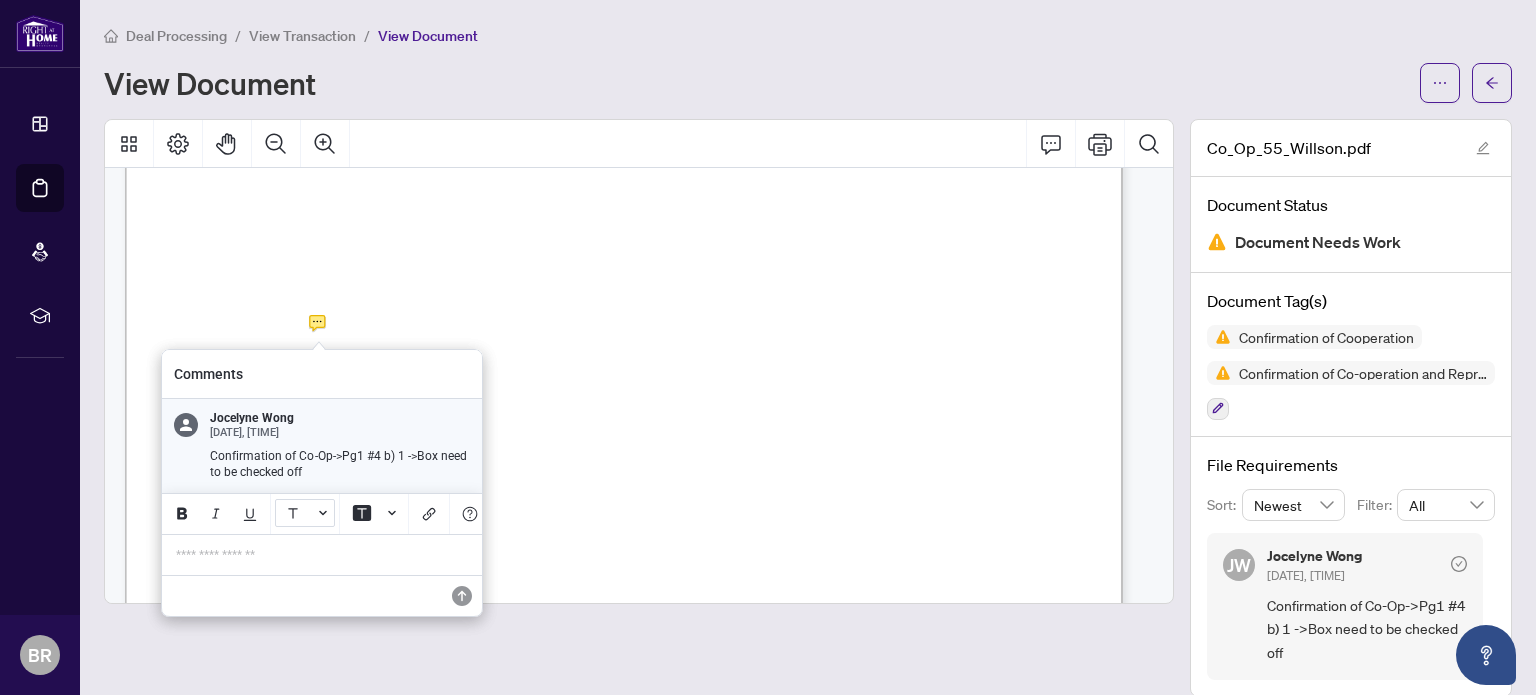 click 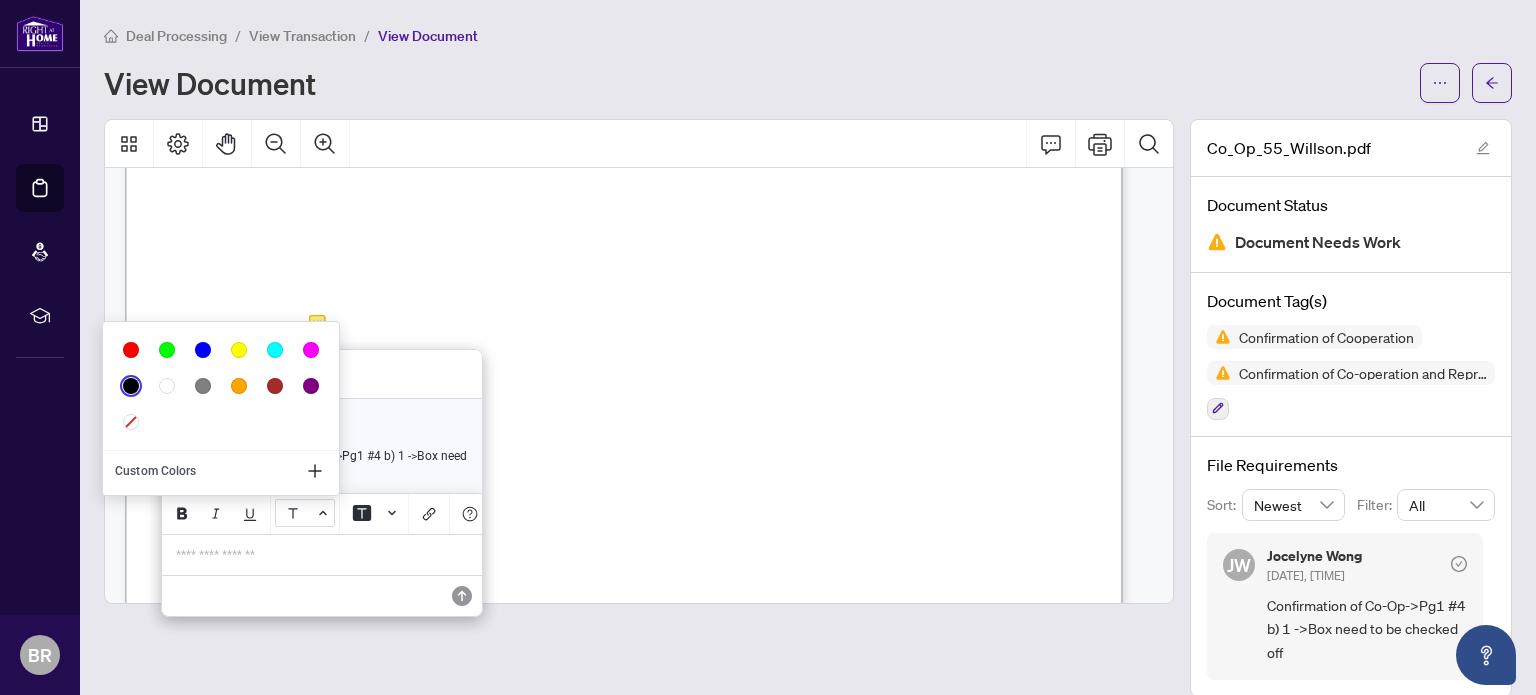 click 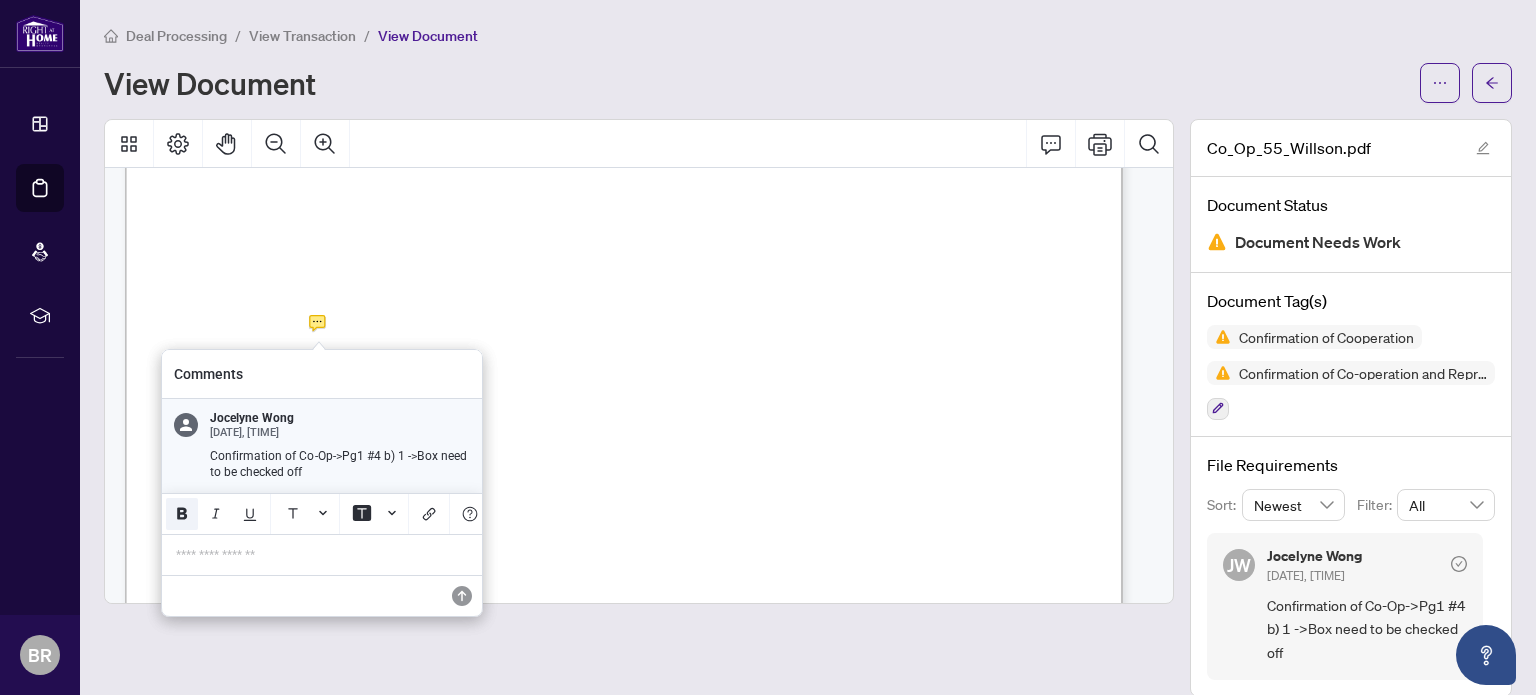 click 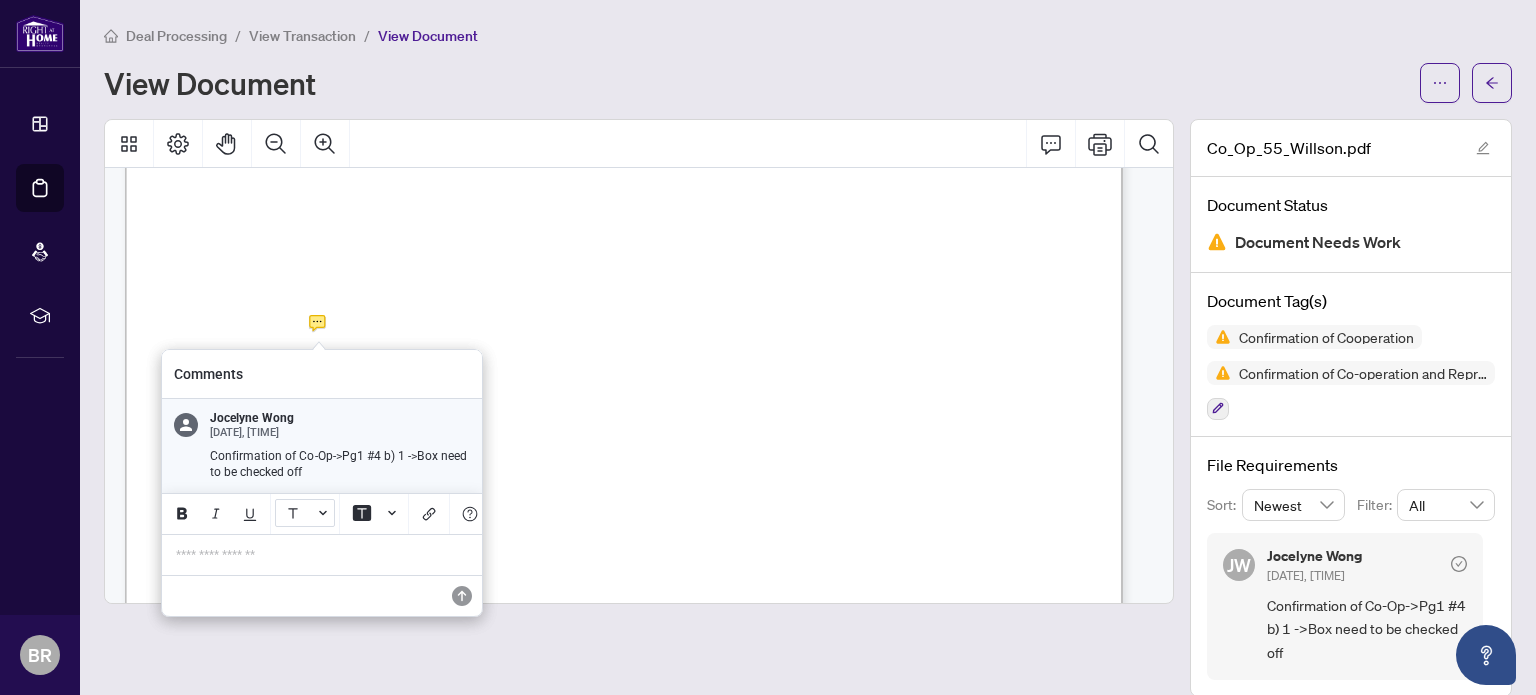 click 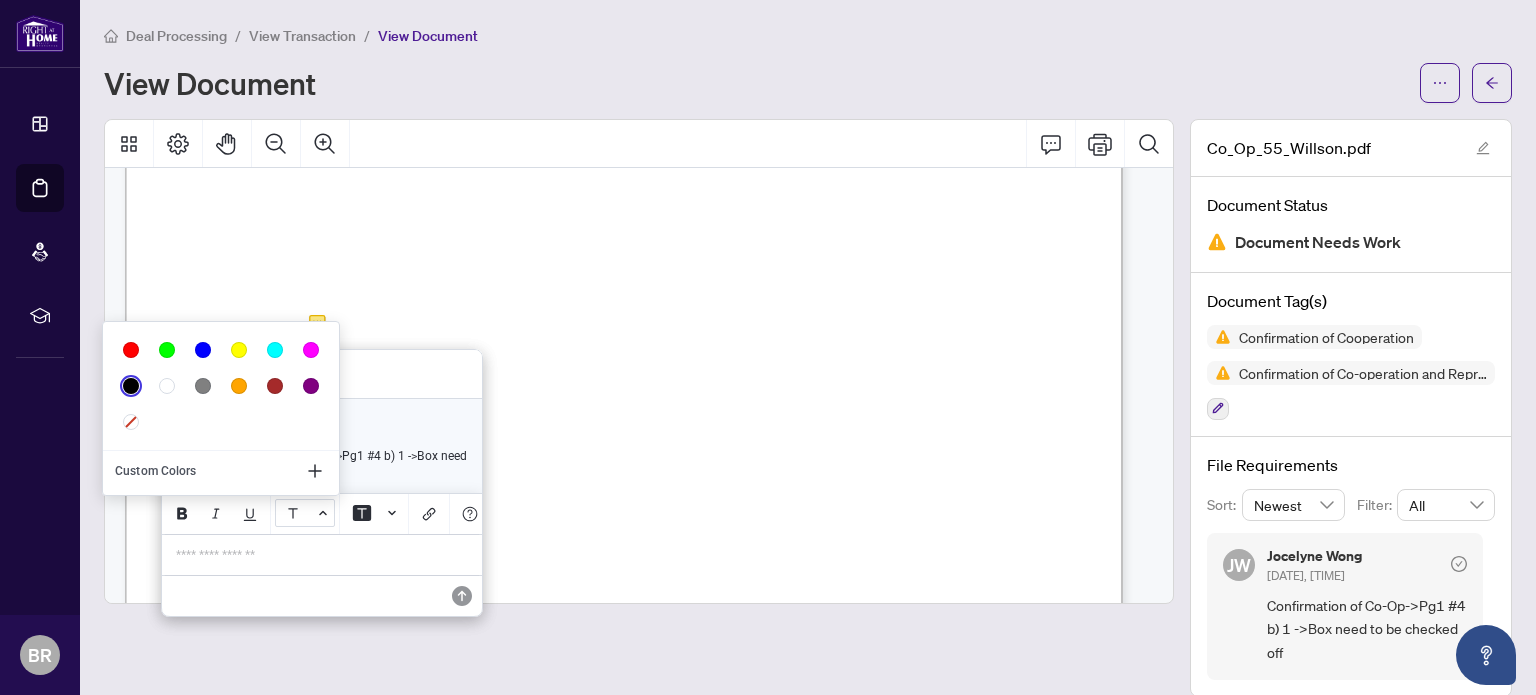 click on "**********" at bounding box center [322, 555] 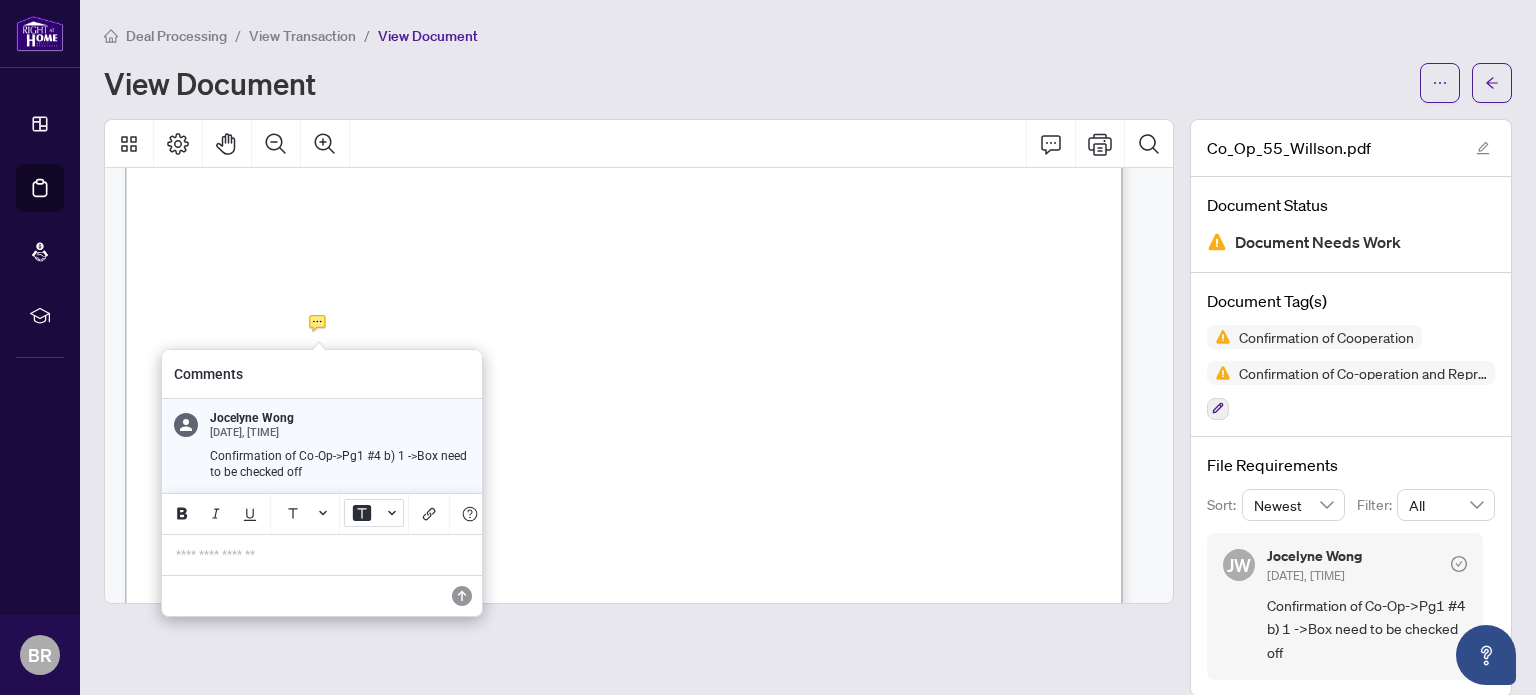 click 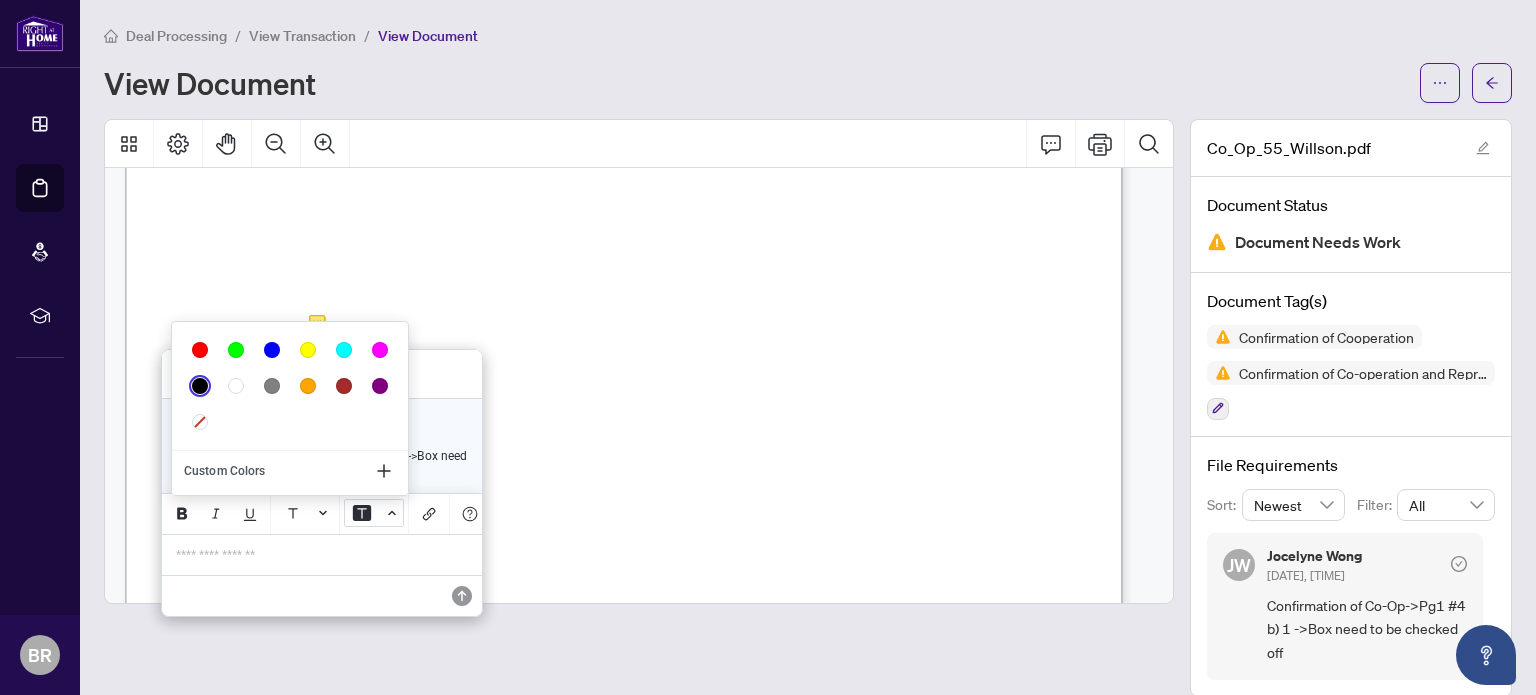 click 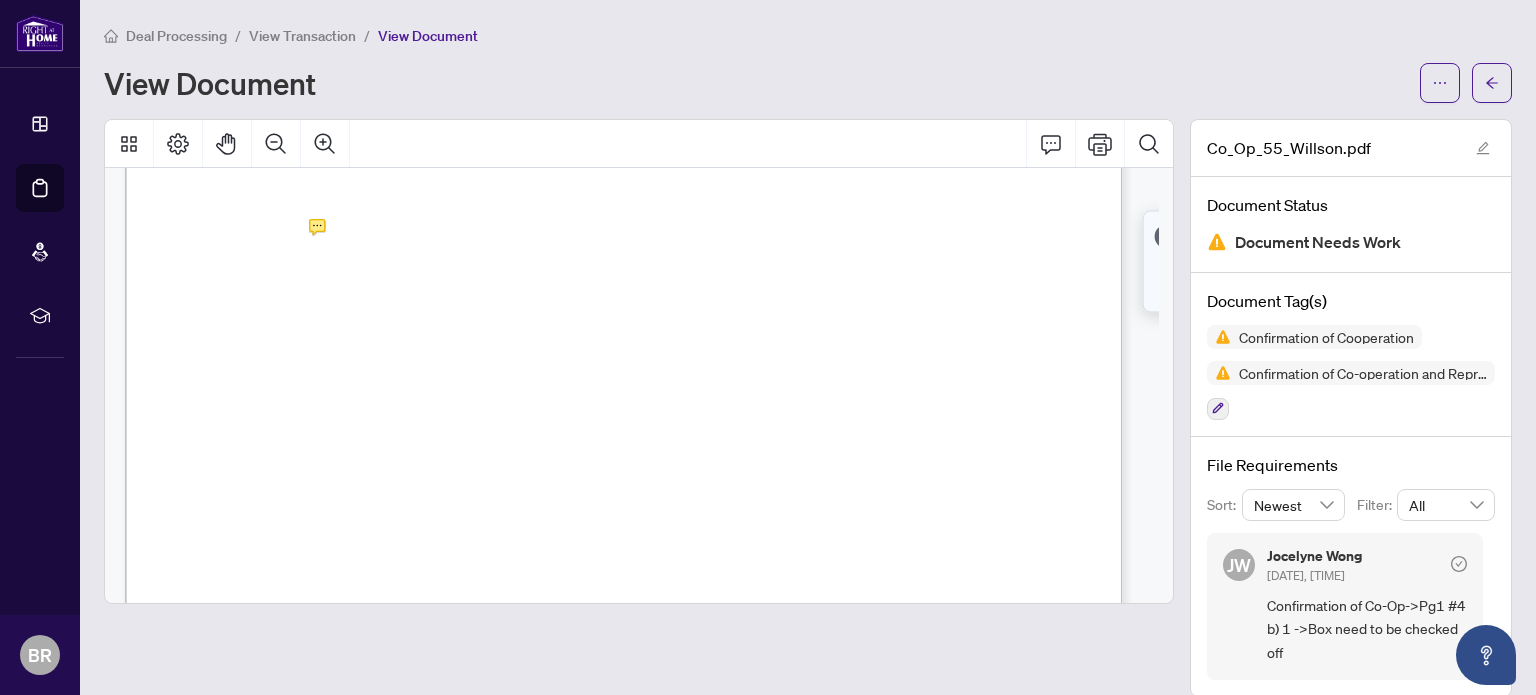 scroll, scrollTop: 0, scrollLeft: 0, axis: both 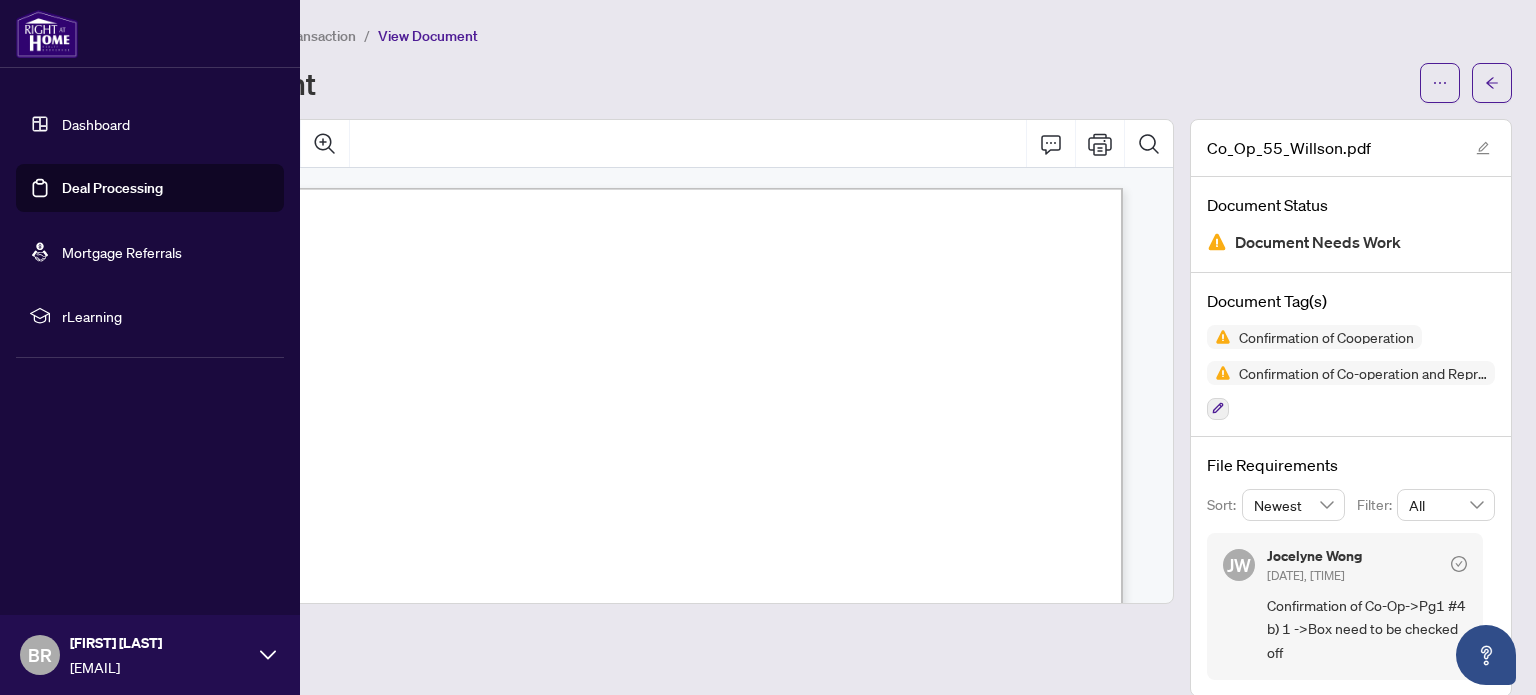 click on "Deal Processing" at bounding box center (112, 188) 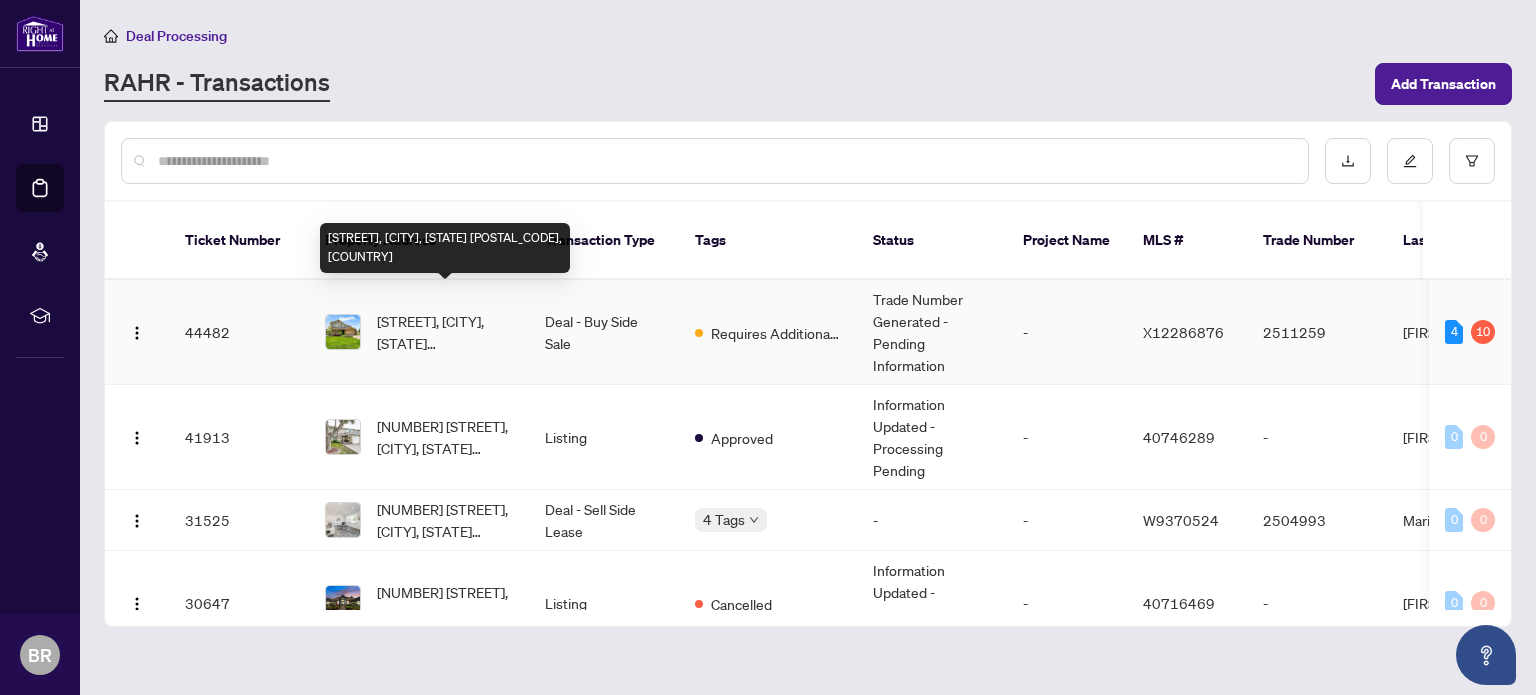 click on "[STREET], [CITY], [STATE] [POSTAL_CODE], [COUNTRY]" at bounding box center [445, 332] 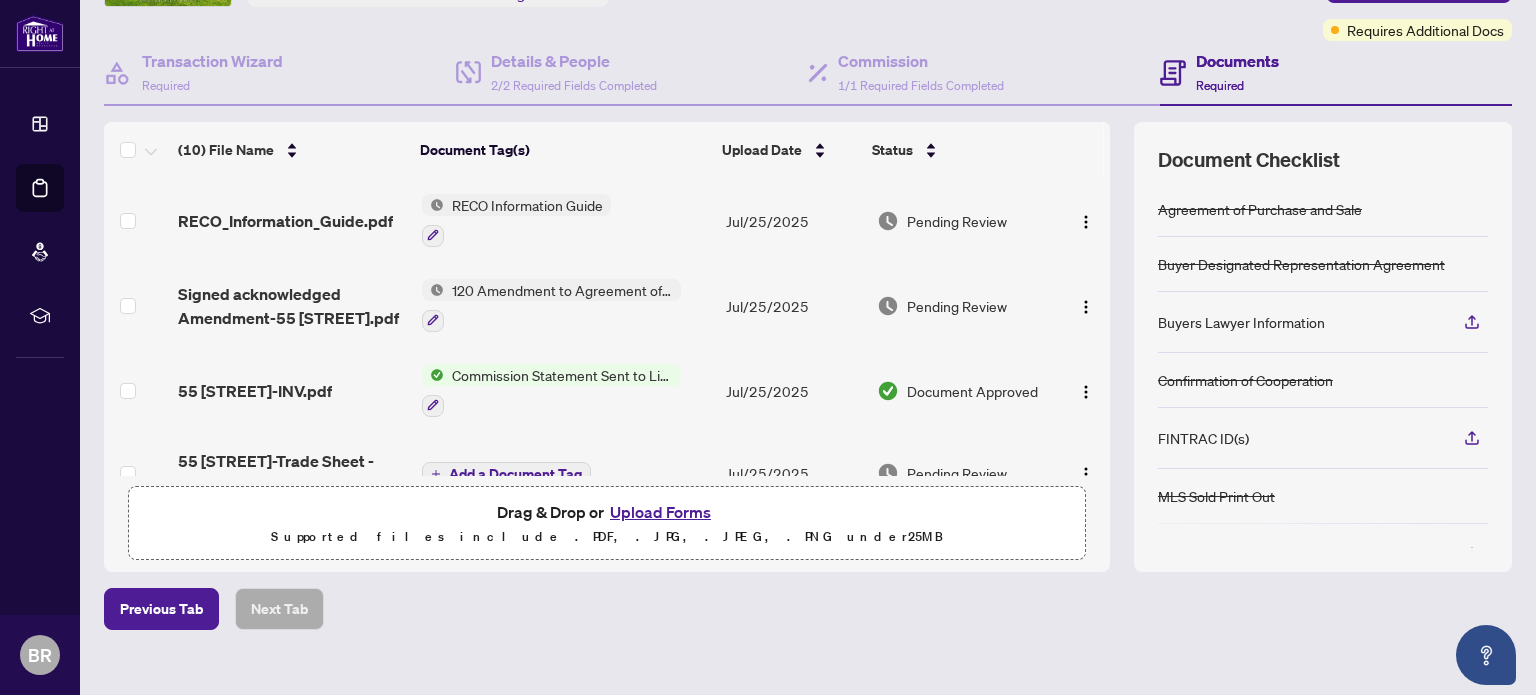 scroll, scrollTop: 177, scrollLeft: 0, axis: vertical 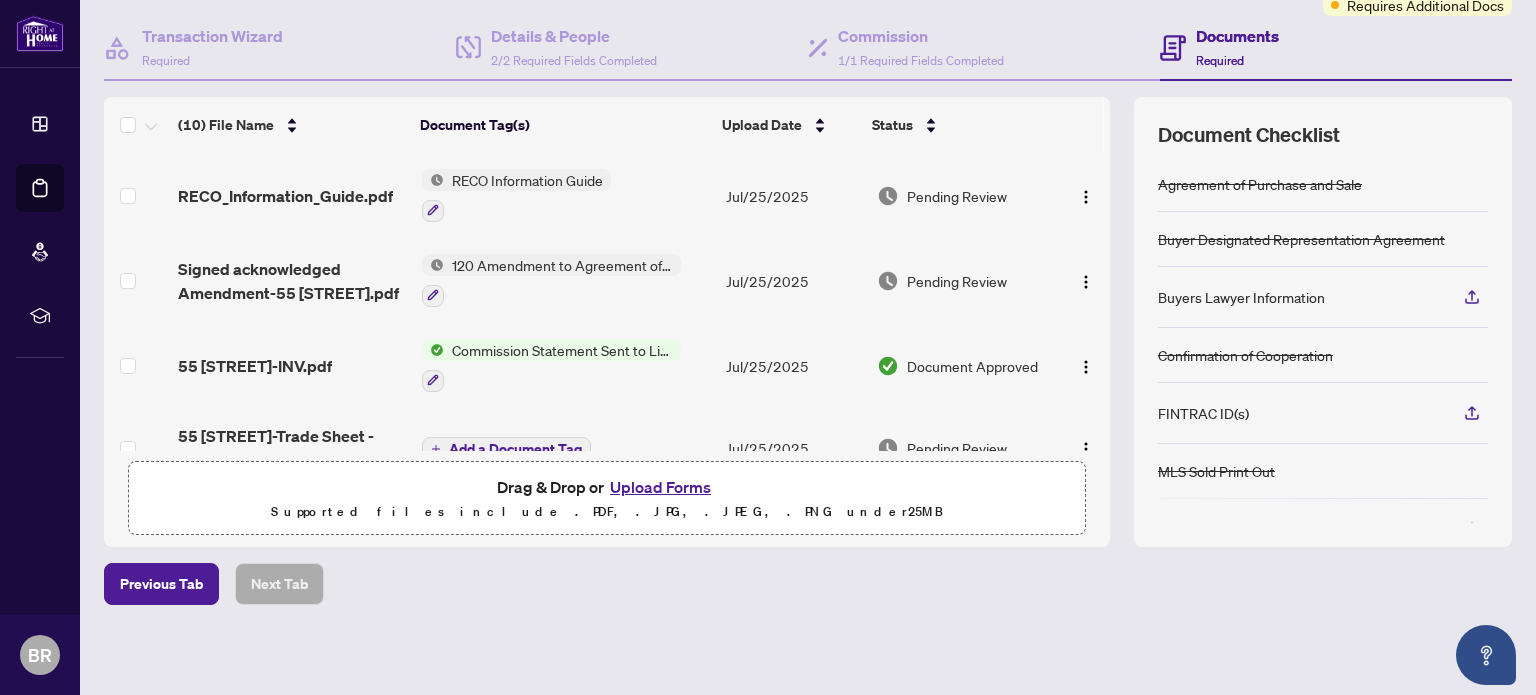 click on "Upload Forms" at bounding box center [660, 487] 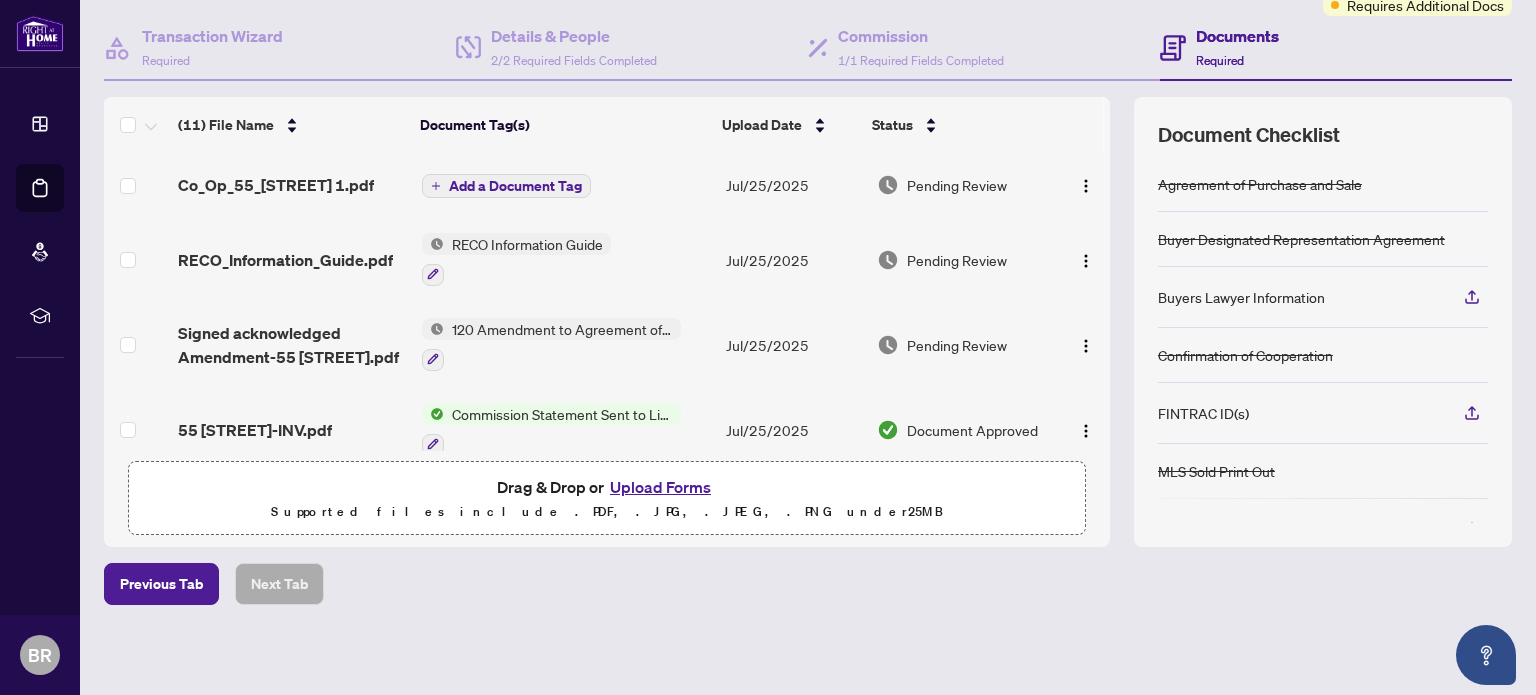 click 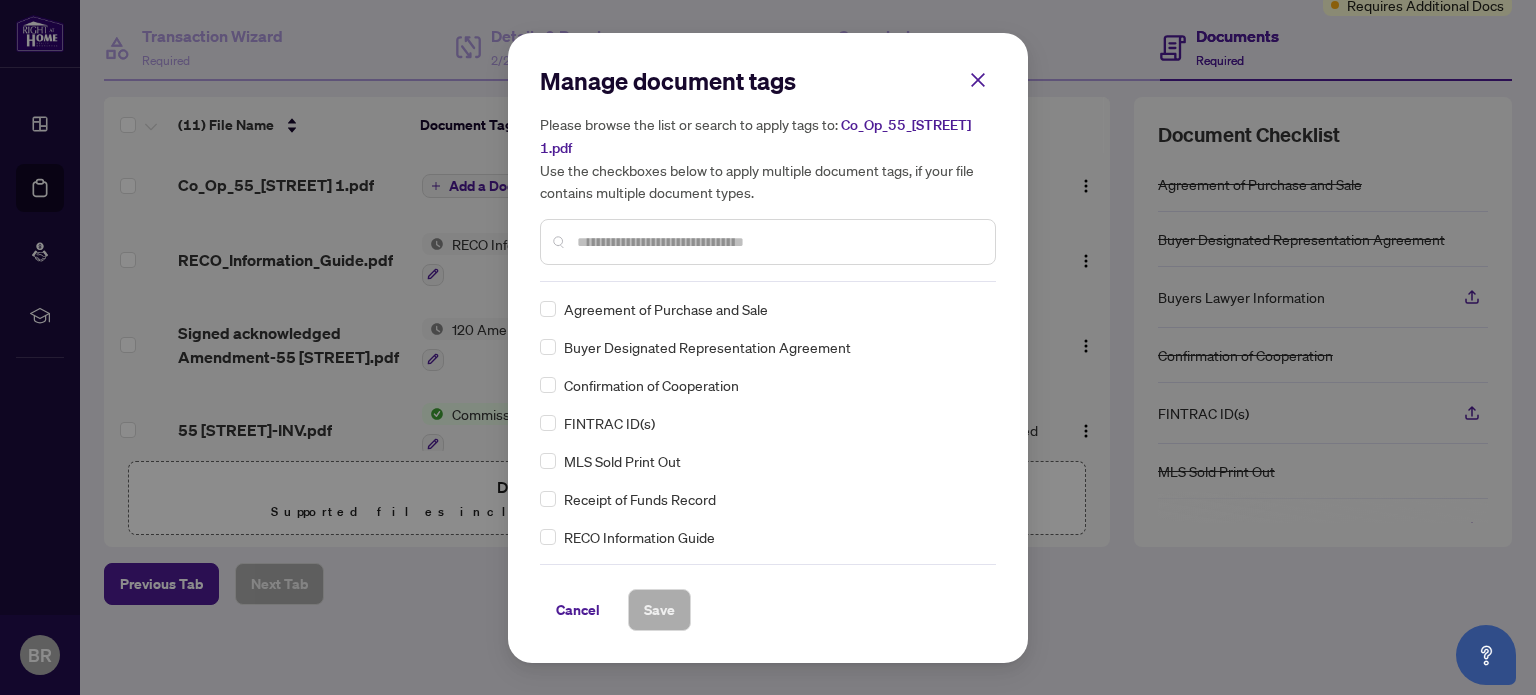 click on "Confirmation of Cooperation" at bounding box center (651, 385) 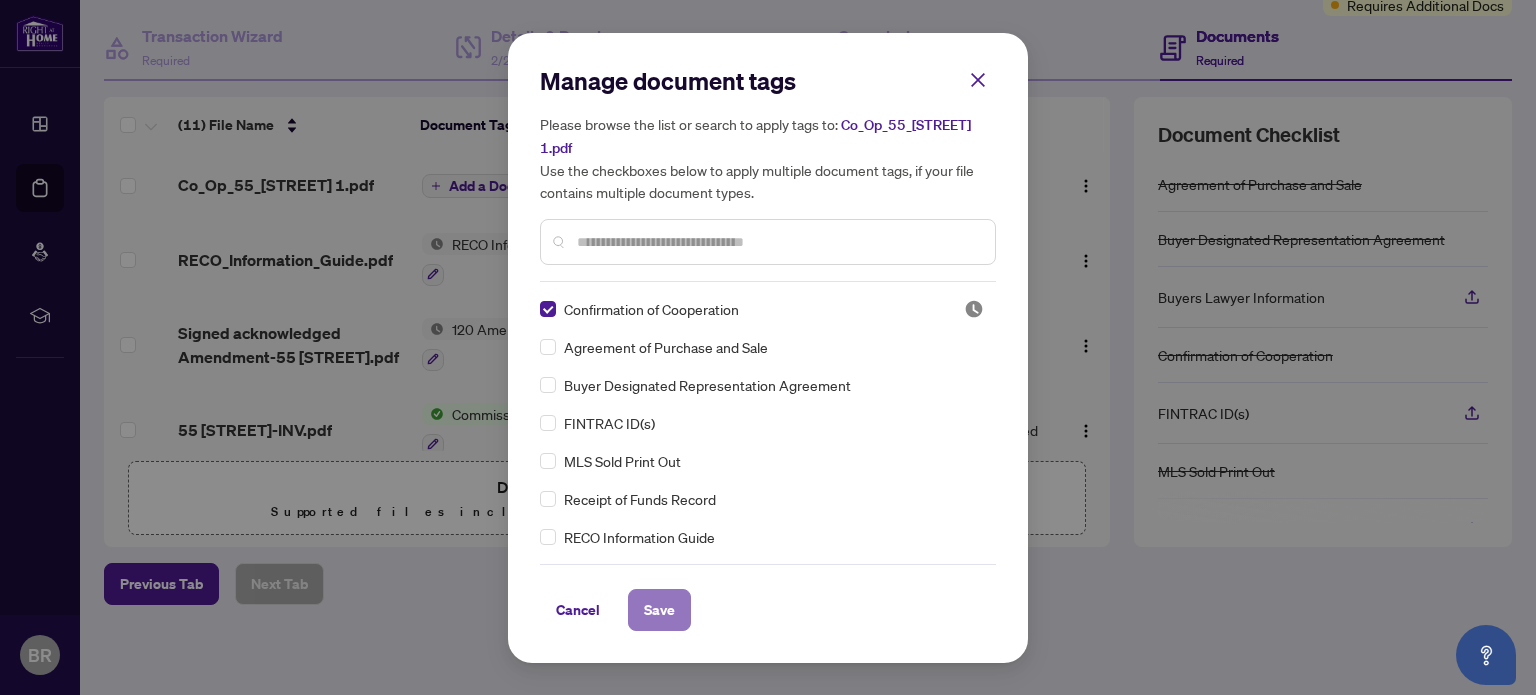 click on "Save" at bounding box center (659, 610) 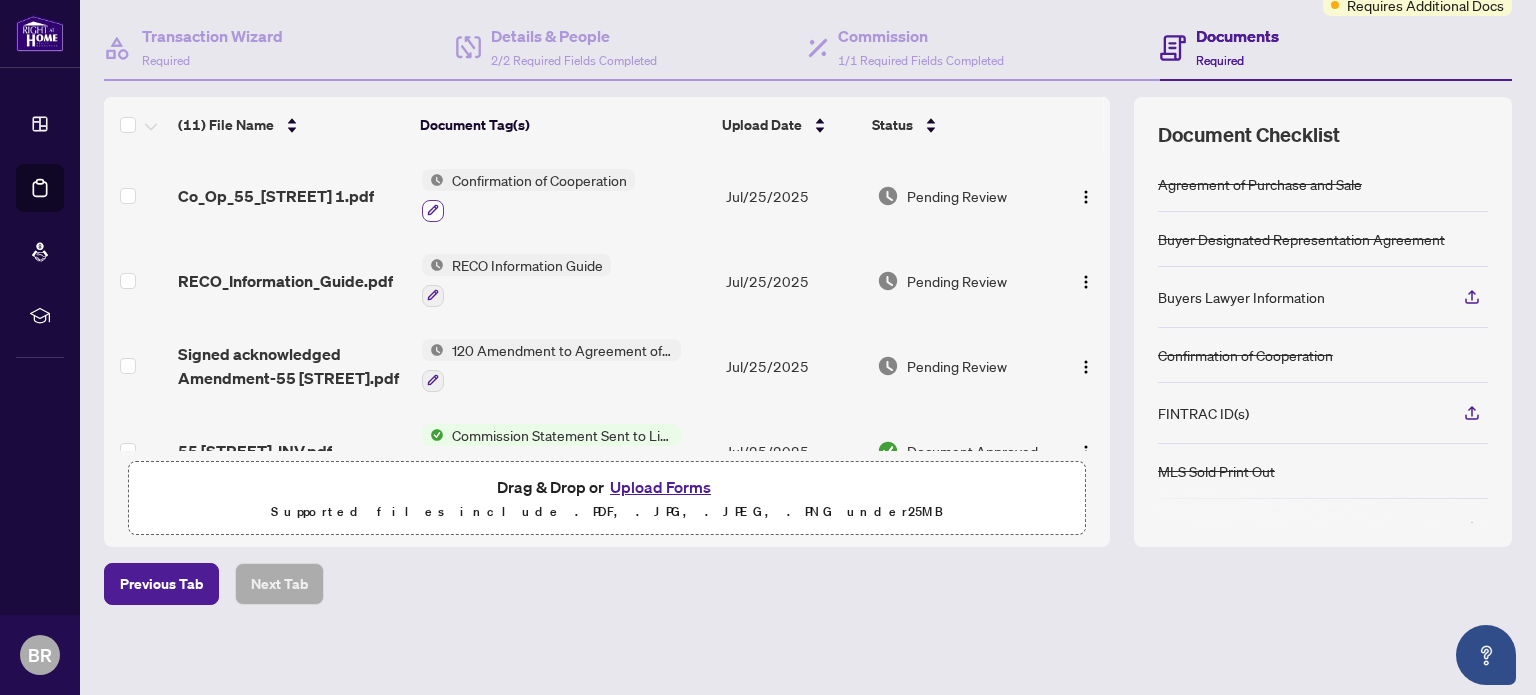 click 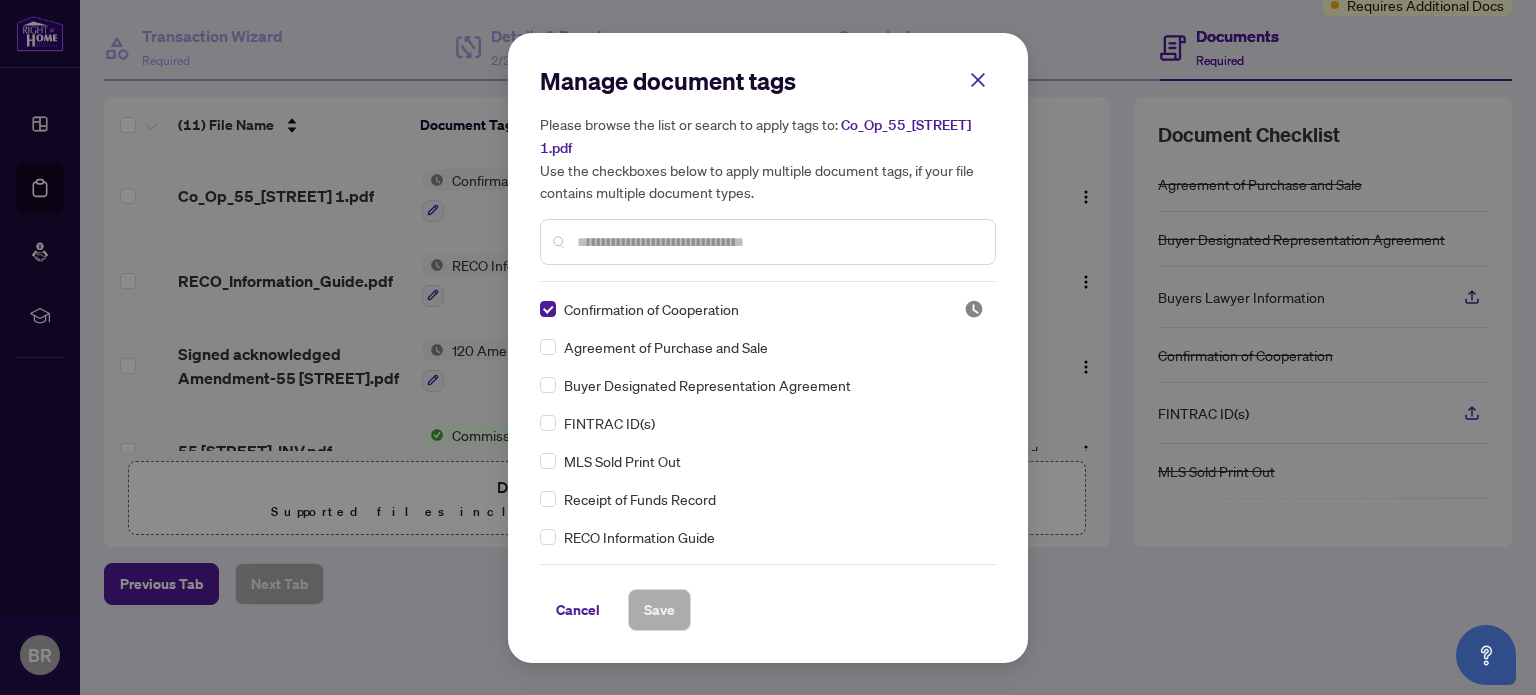 click at bounding box center (778, 242) 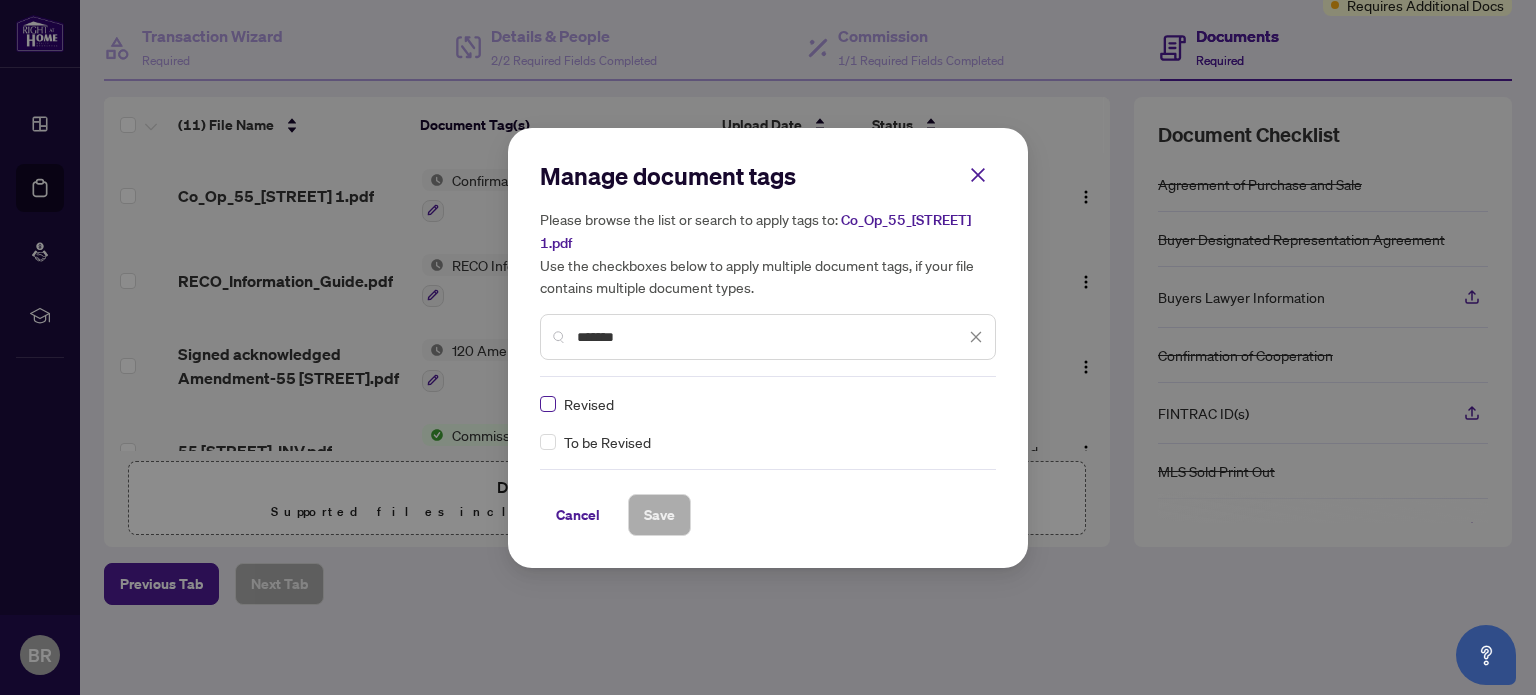type on "*******" 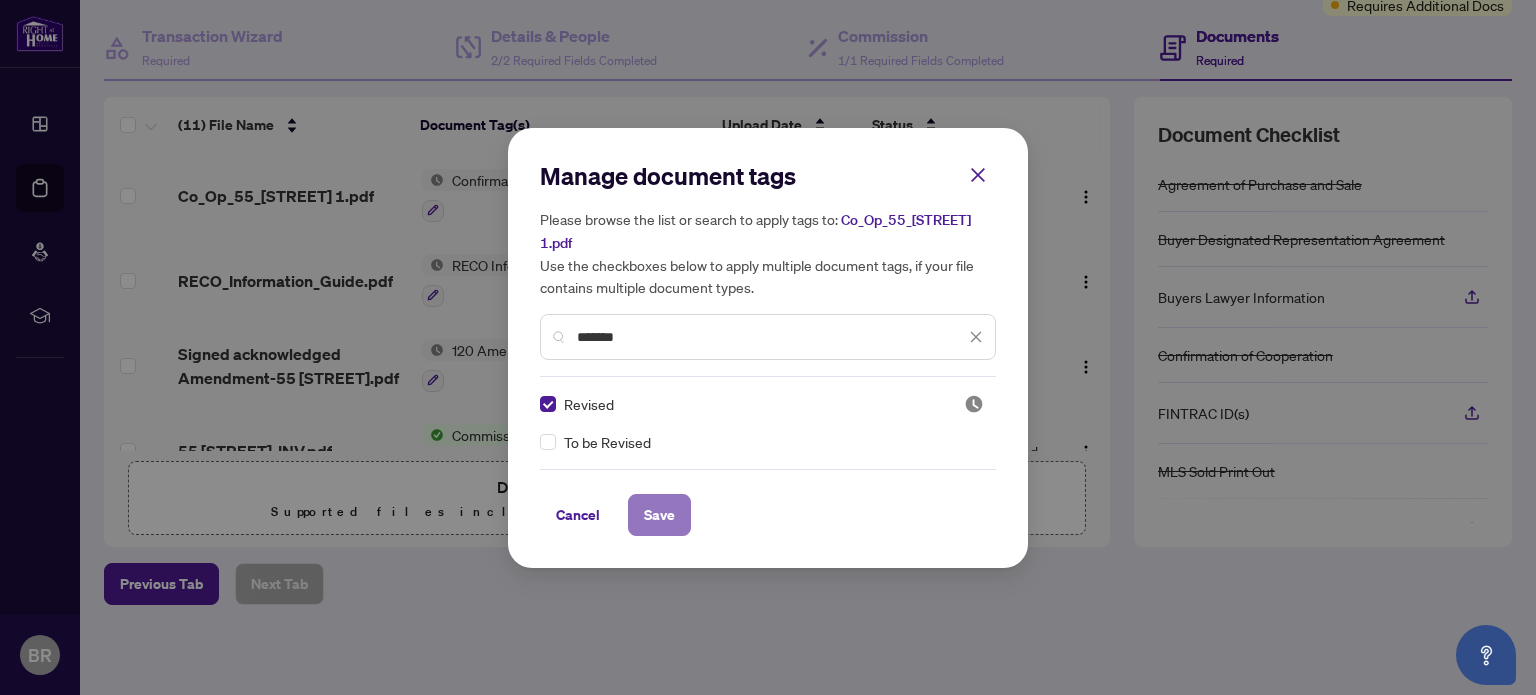 click on "Save" at bounding box center (659, 515) 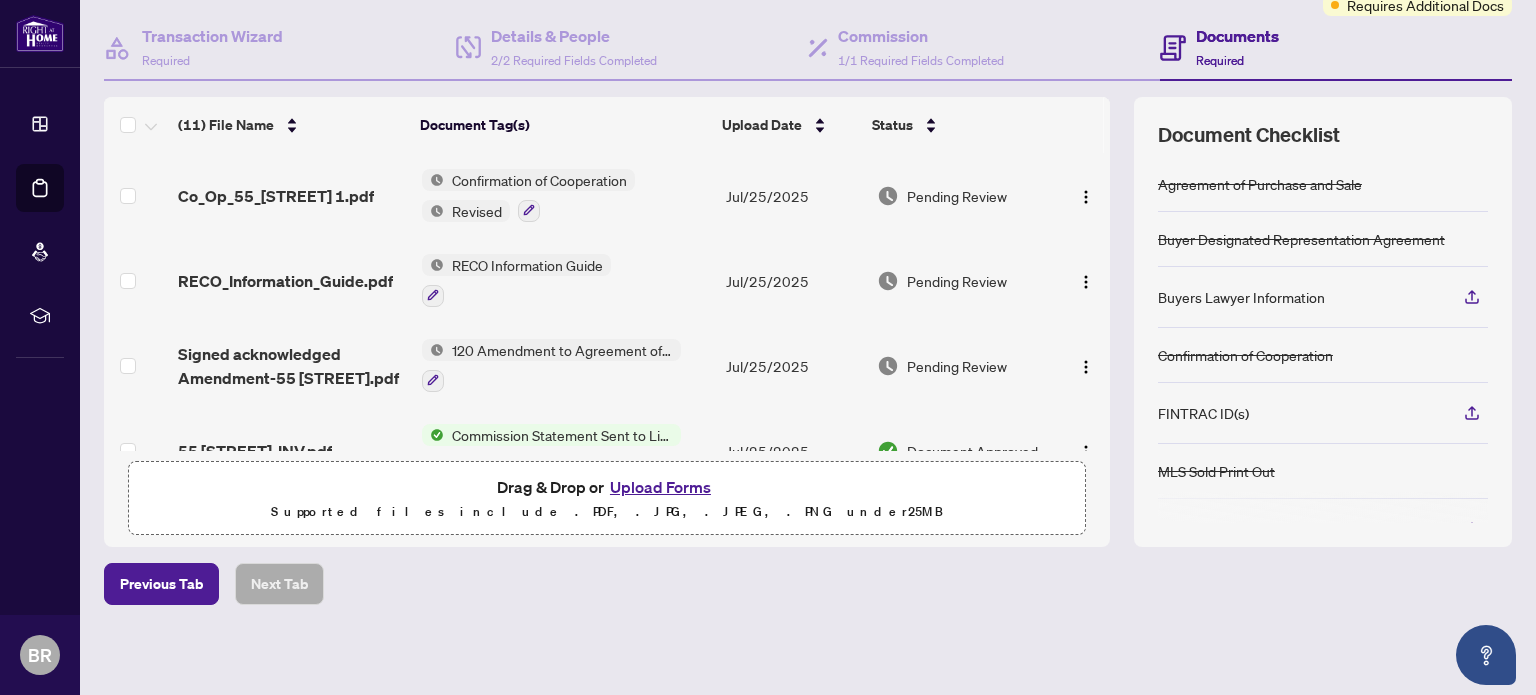 drag, startPoint x: 1098, startPoint y: 192, endPoint x: 1104, endPoint y: 254, distance: 62.289646 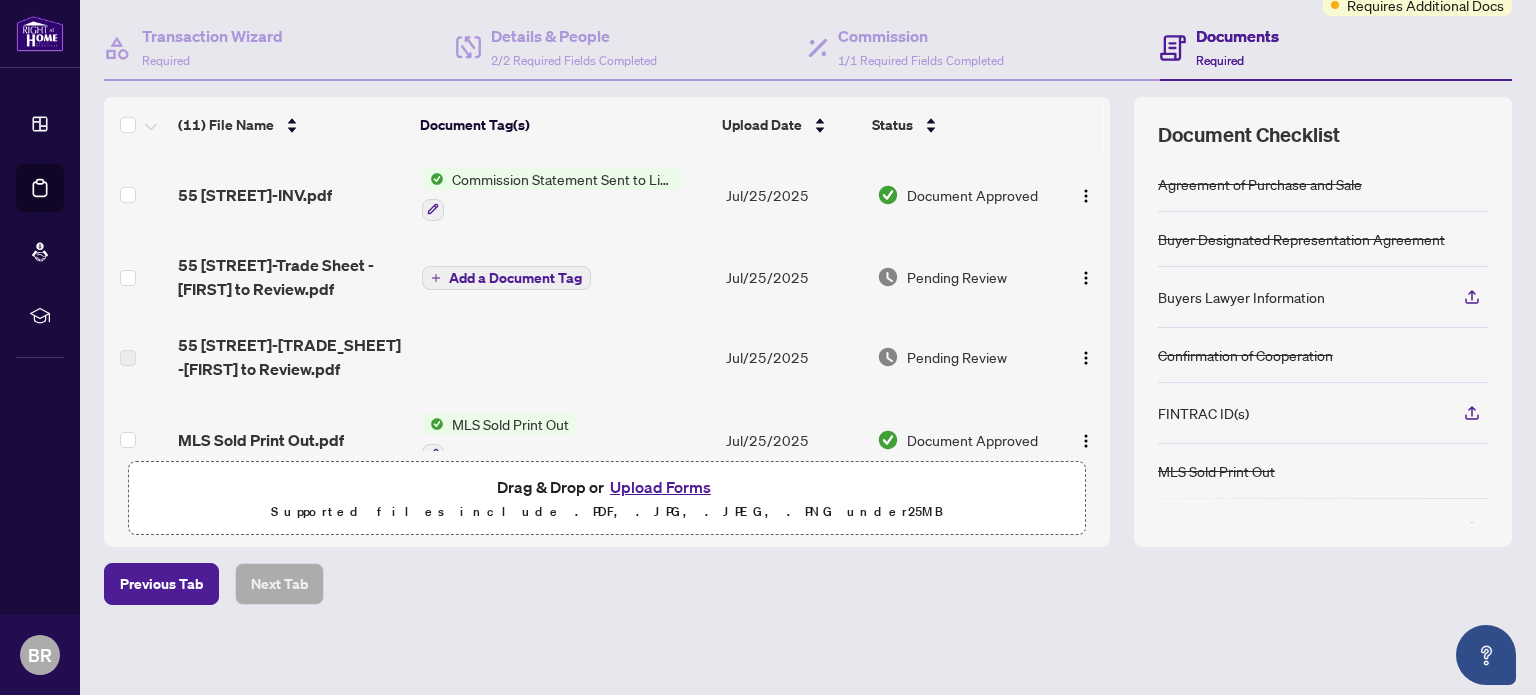 scroll, scrollTop: 251, scrollLeft: 0, axis: vertical 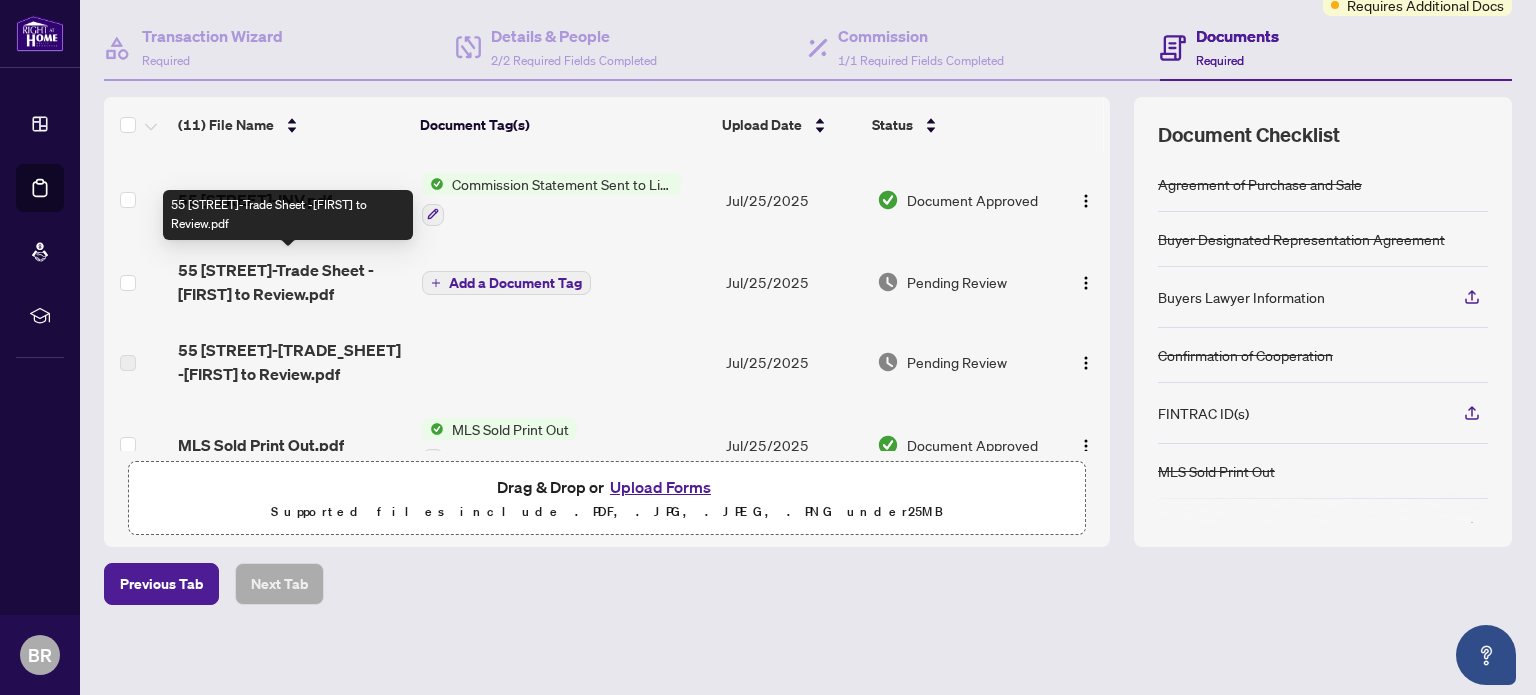 click on "55 [STREET]-Trade Sheet -[FIRST] to Review.pdf" at bounding box center [291, 282] 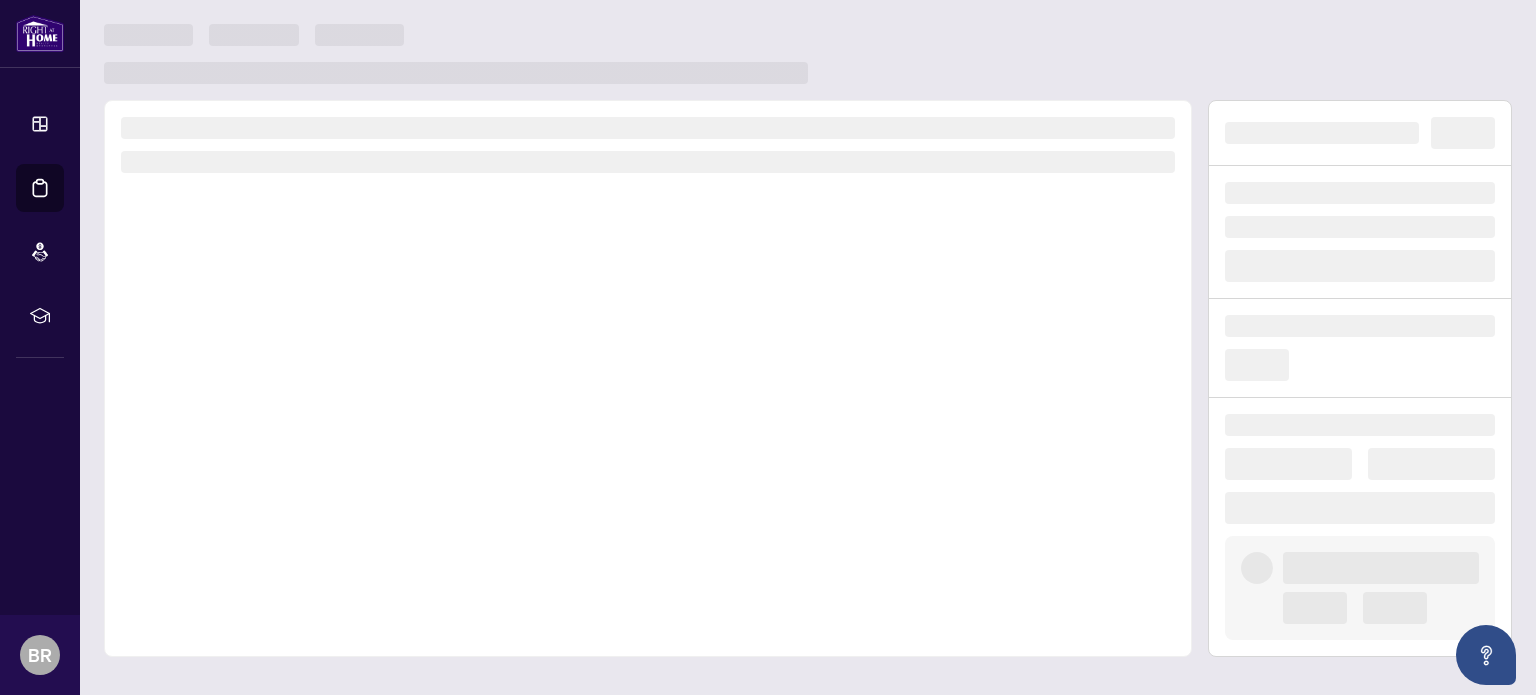 scroll, scrollTop: 0, scrollLeft: 0, axis: both 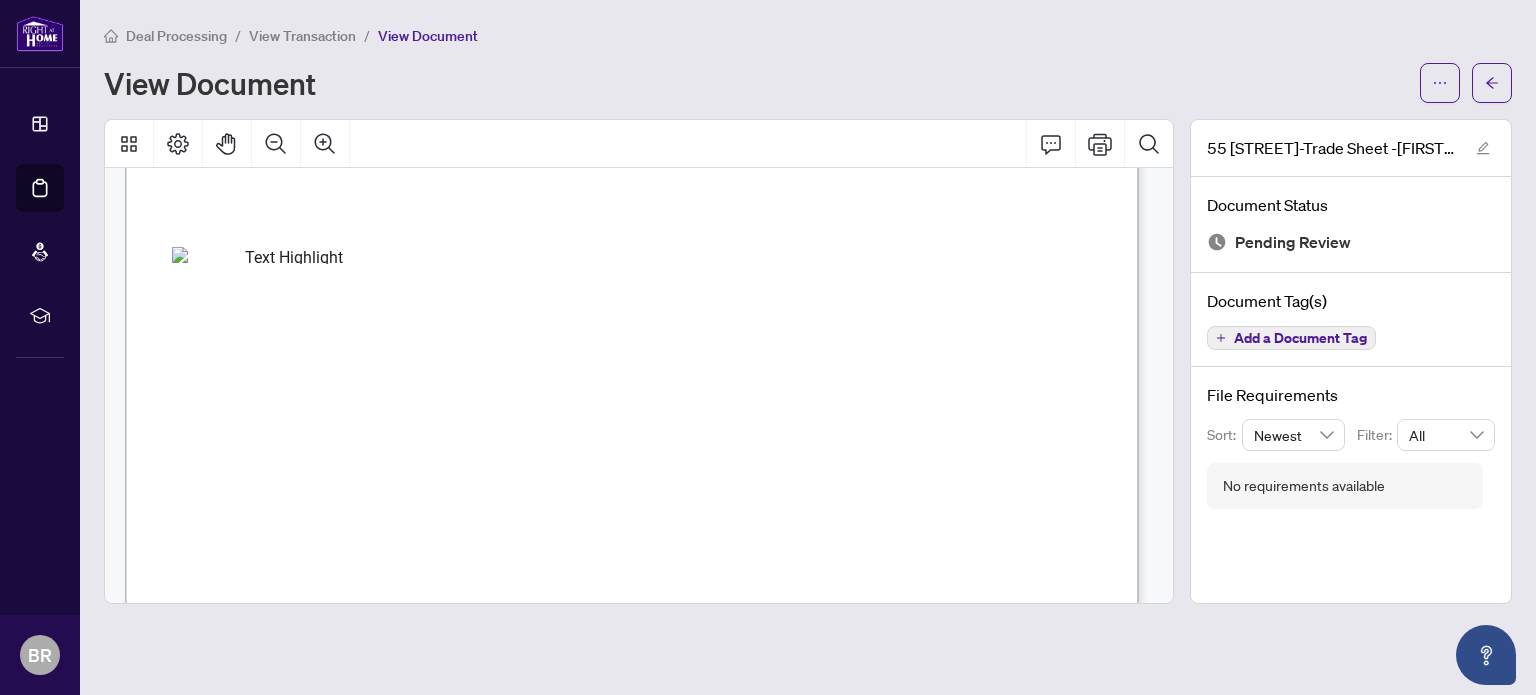 click on "Signature:_____________________________________________" at bounding box center (867, 427) 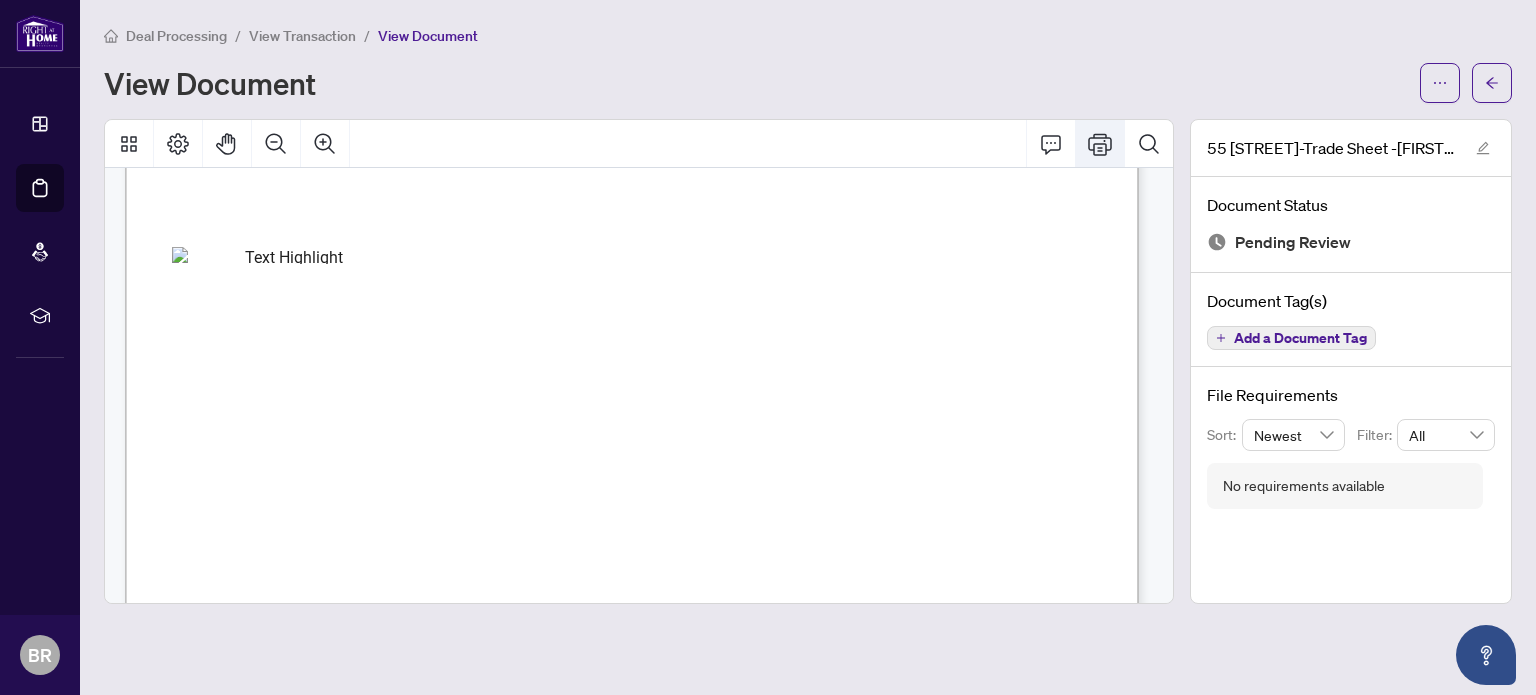 click 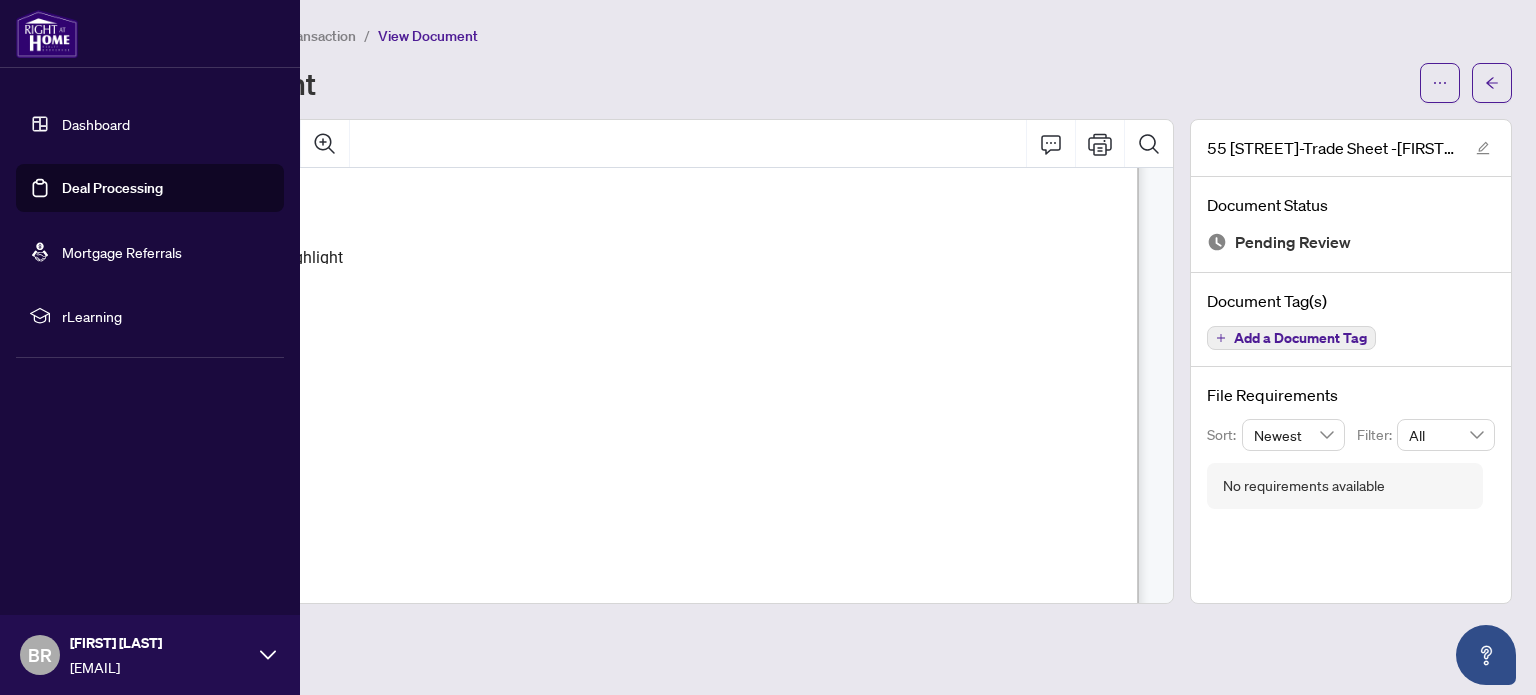 click on "Deal Processing" at bounding box center [112, 188] 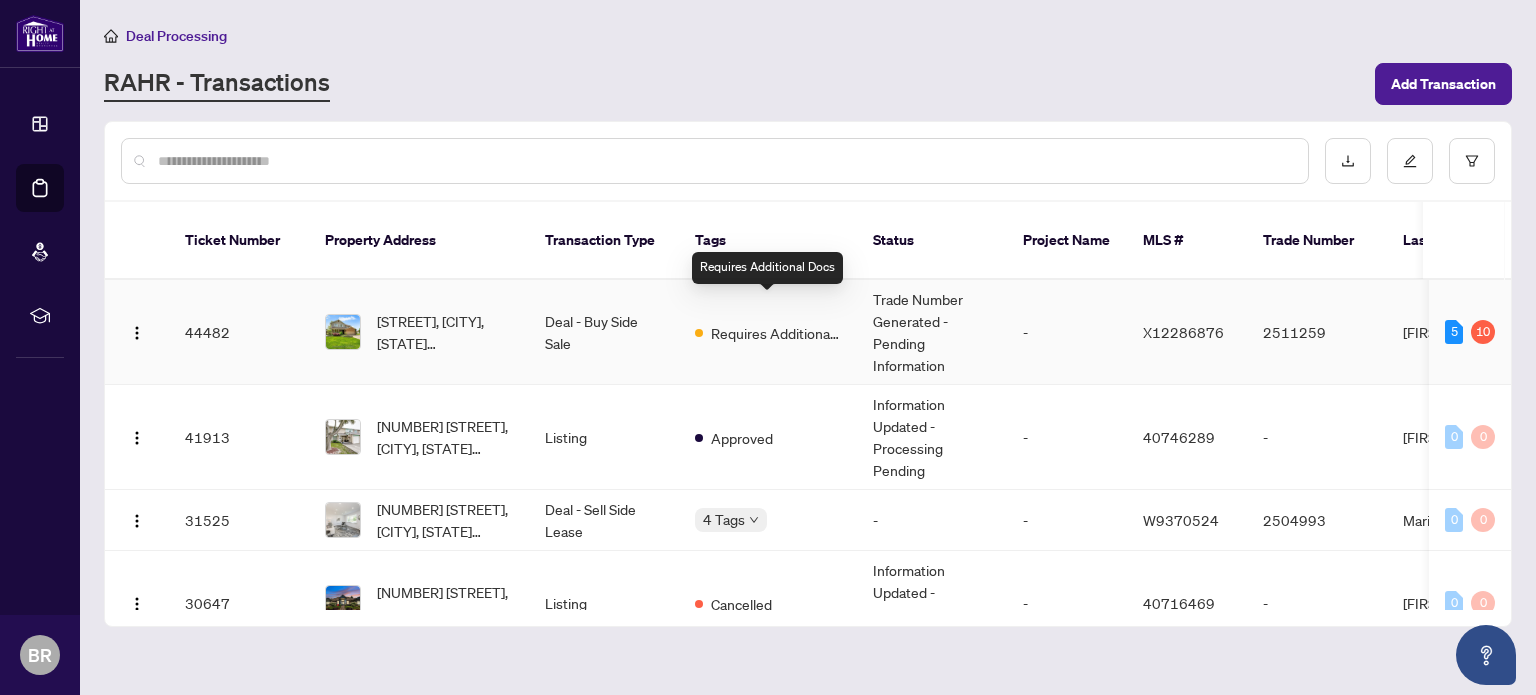 click on "Requires Additional Docs" at bounding box center (776, 333) 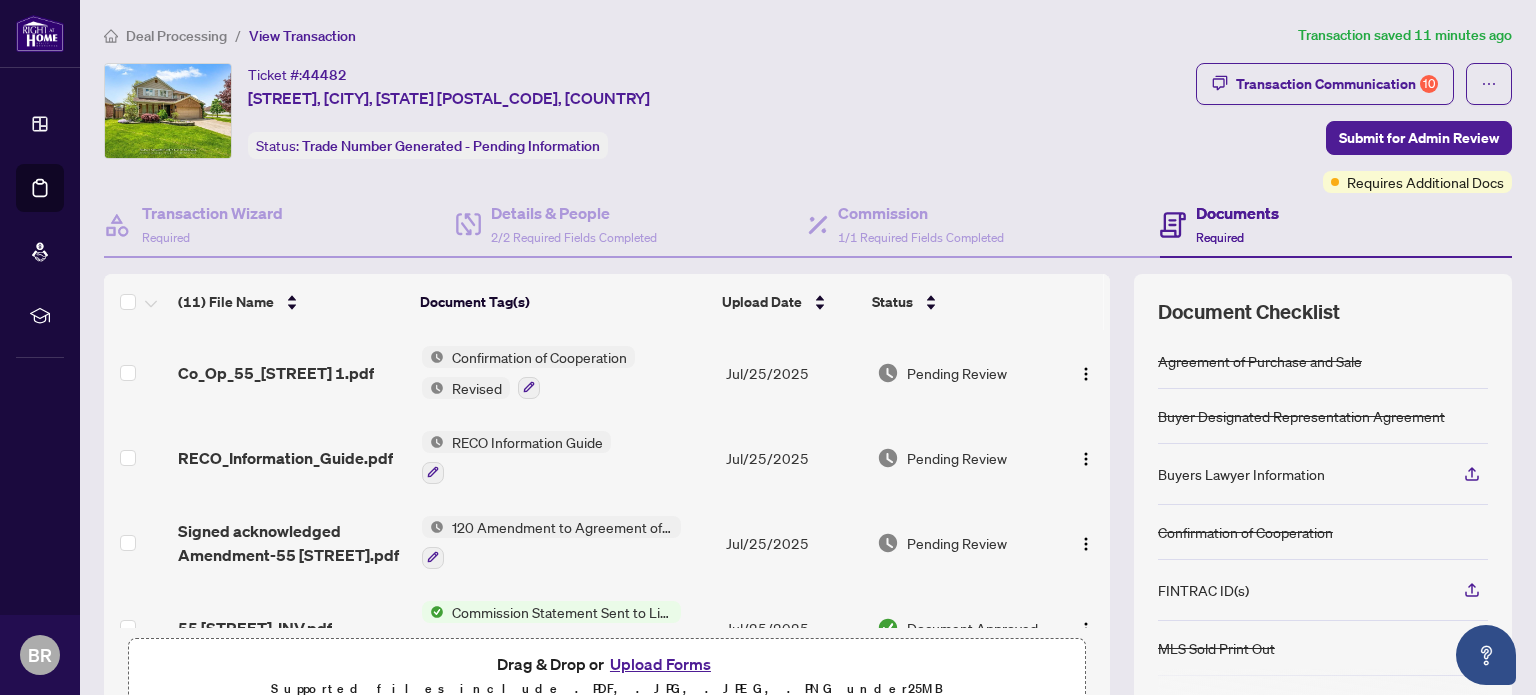 drag, startPoint x: 1096, startPoint y: 350, endPoint x: 1098, endPoint y: 418, distance: 68.0294 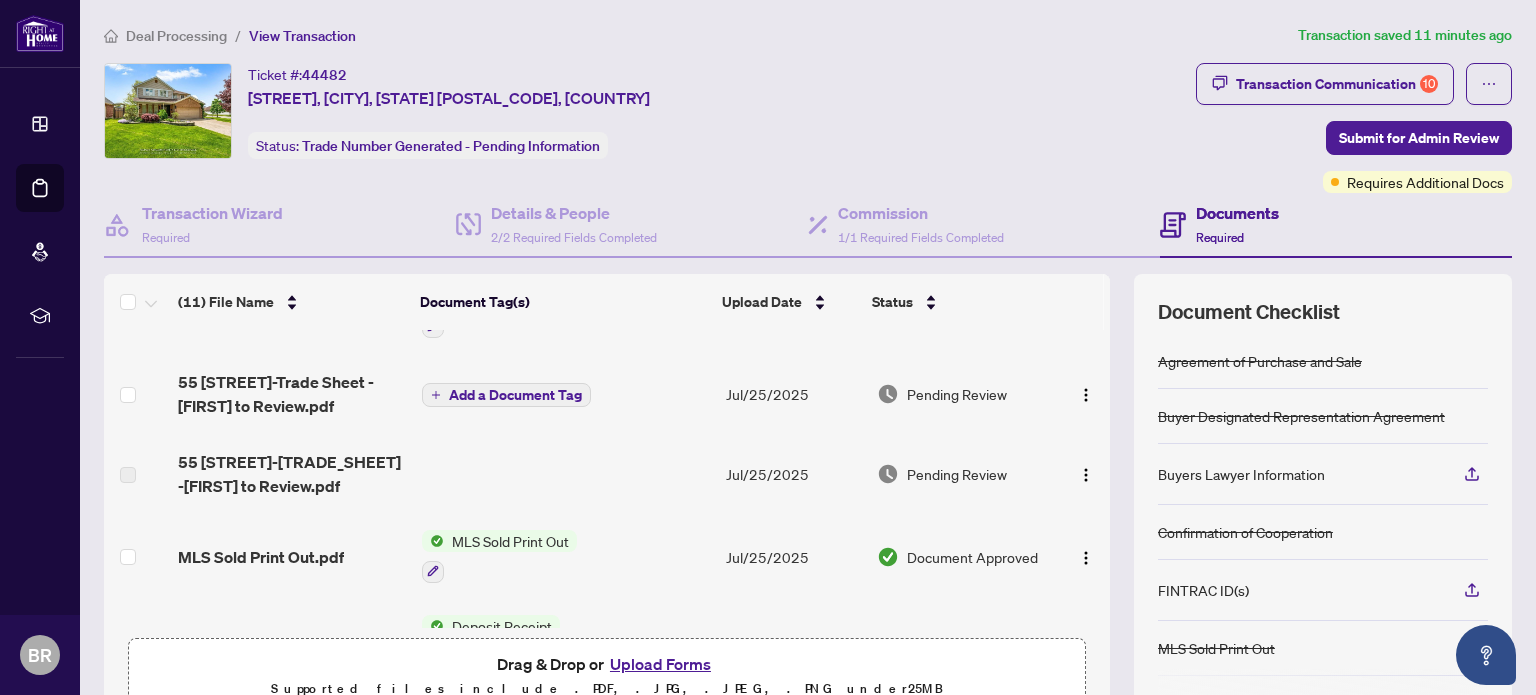 scroll, scrollTop: 321, scrollLeft: 0, axis: vertical 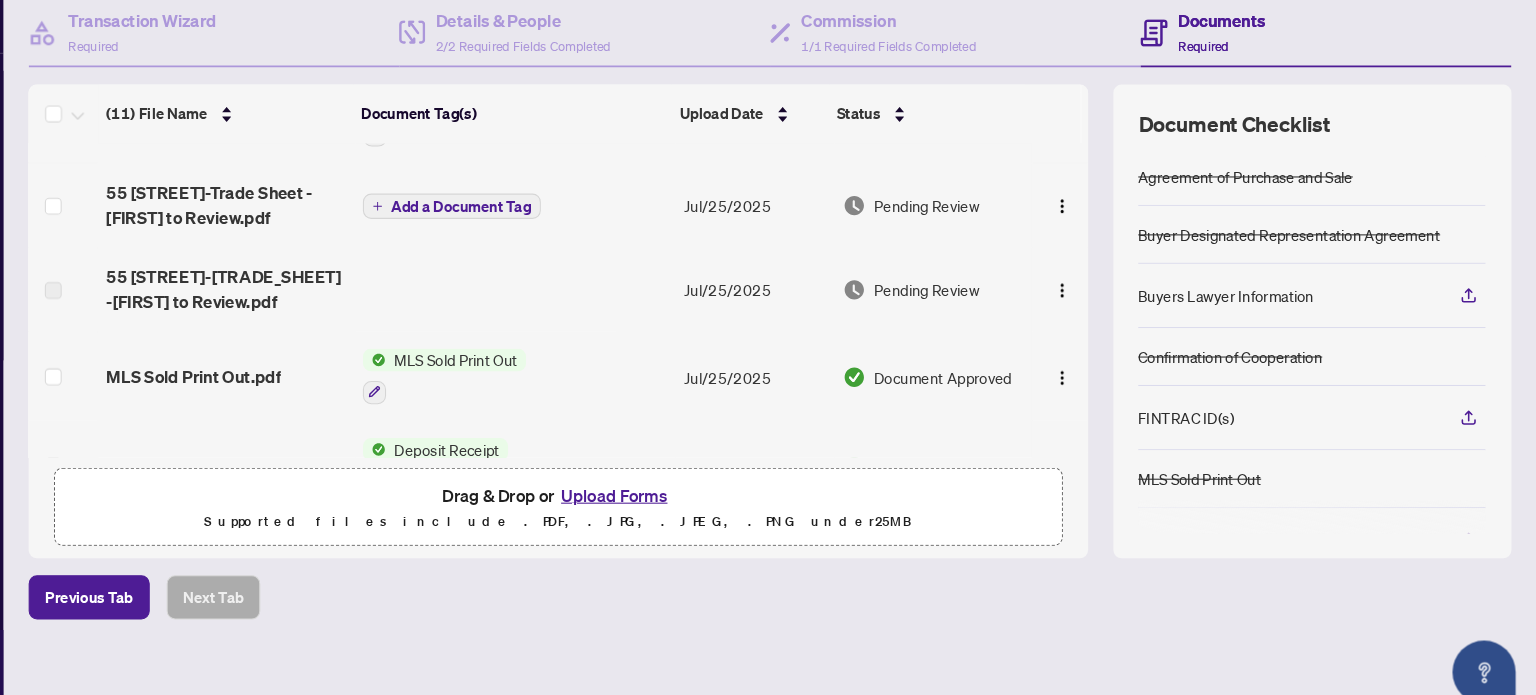 click on "Upload Forms" at bounding box center [660, 487] 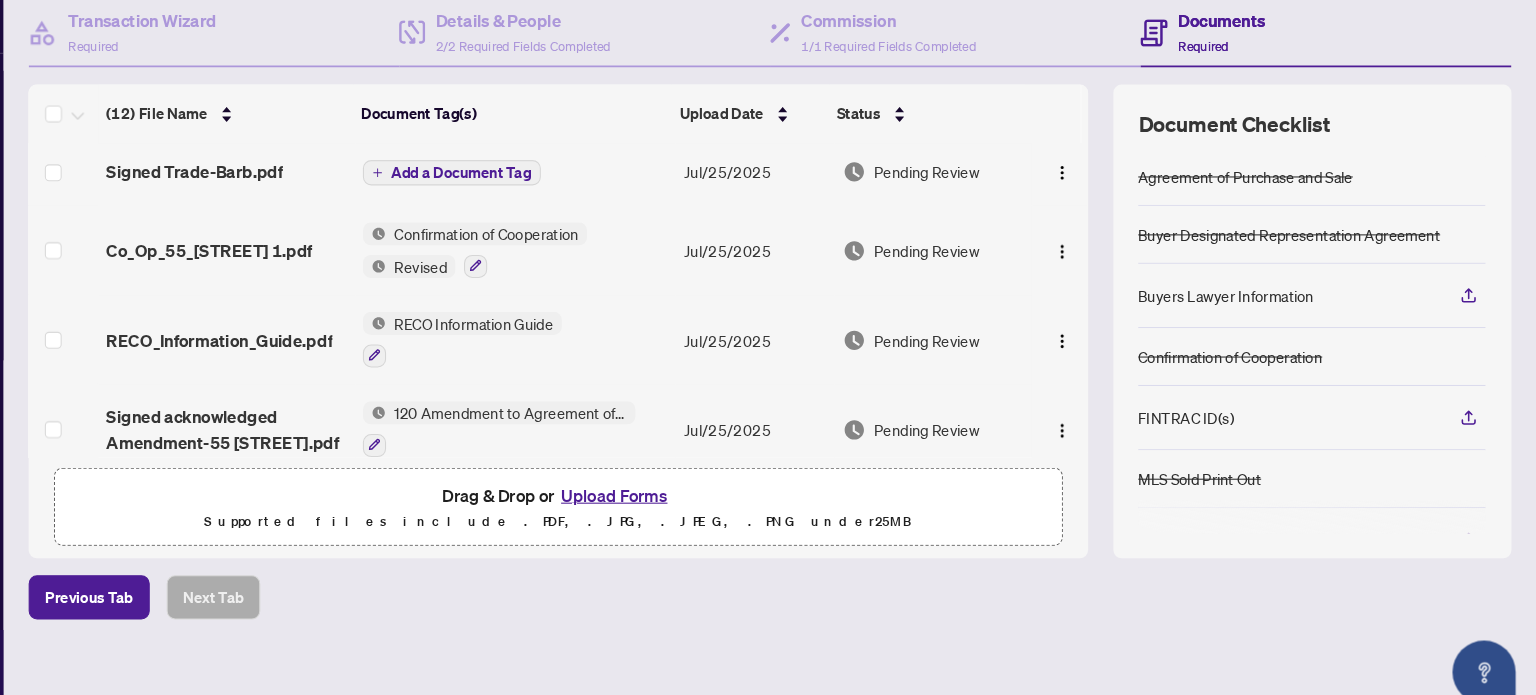 scroll, scrollTop: 0, scrollLeft: 0, axis: both 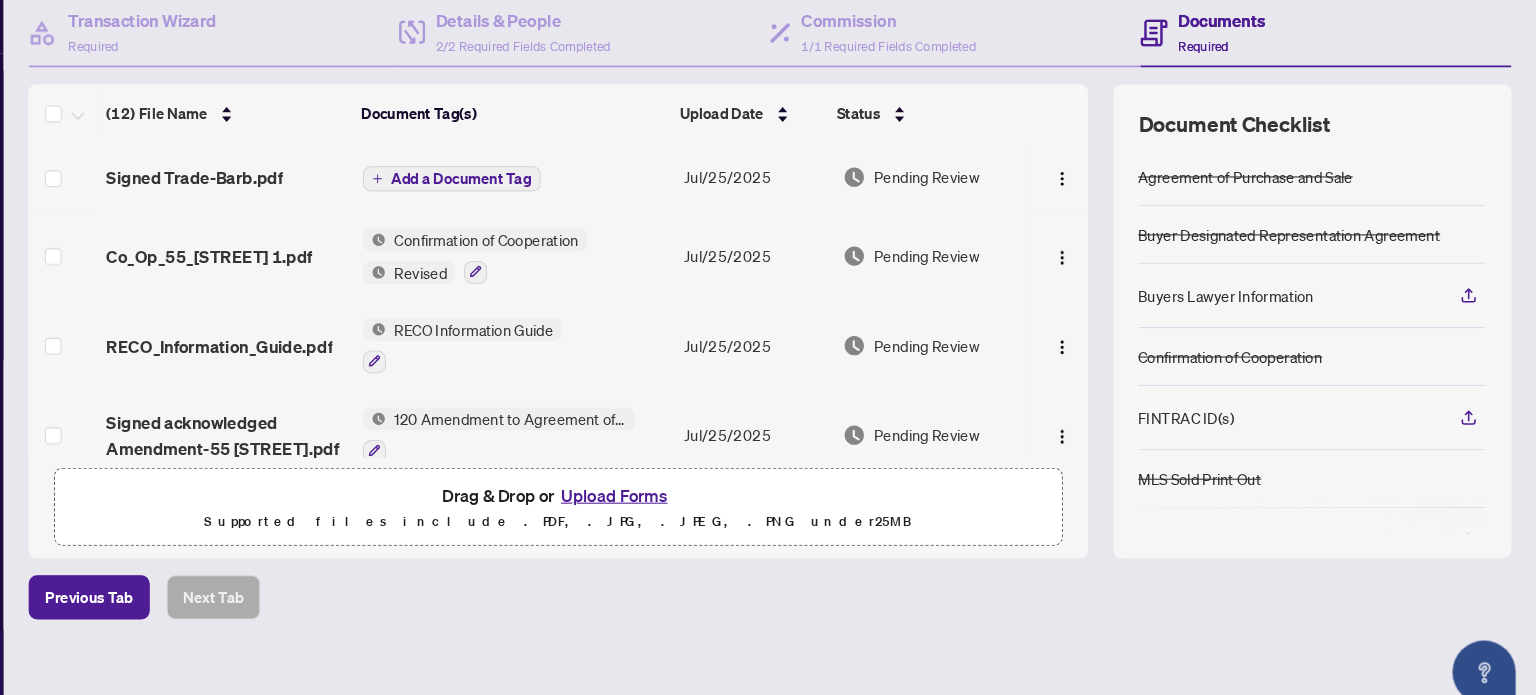 click 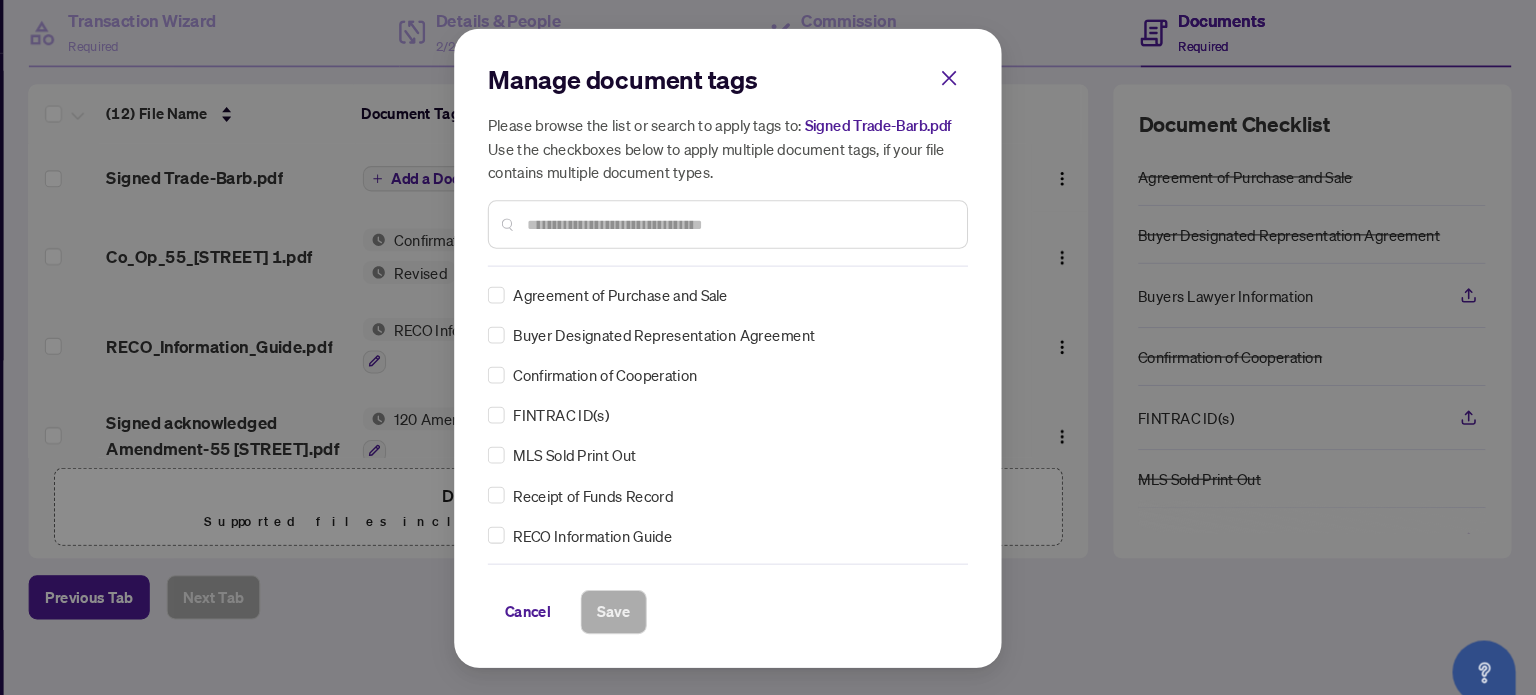 click on "Manage document tags Please browse the list or search to apply tags to:   Signed Trade-Barb.pdf   Use the checkboxes below to apply multiple document tags, if your file contains multiple document types." at bounding box center [768, 173] 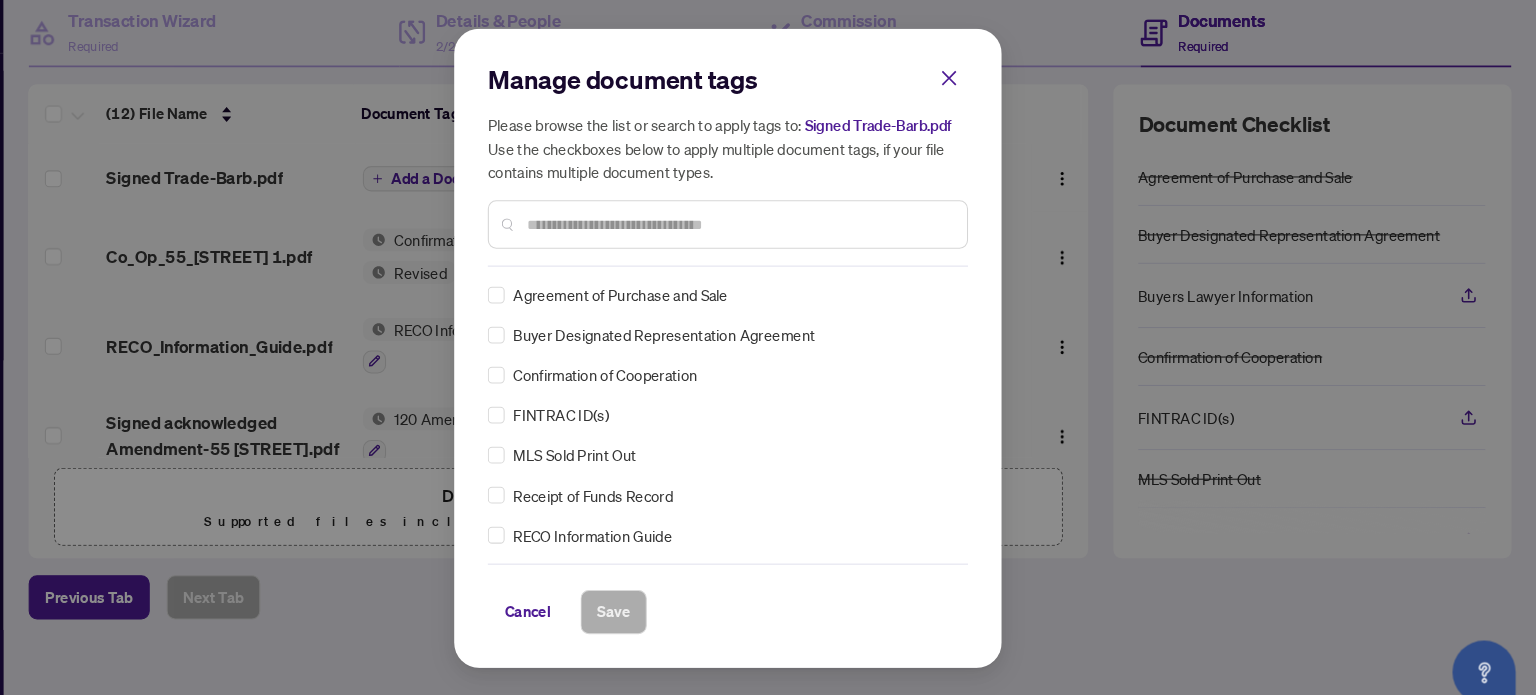 click at bounding box center [778, 230] 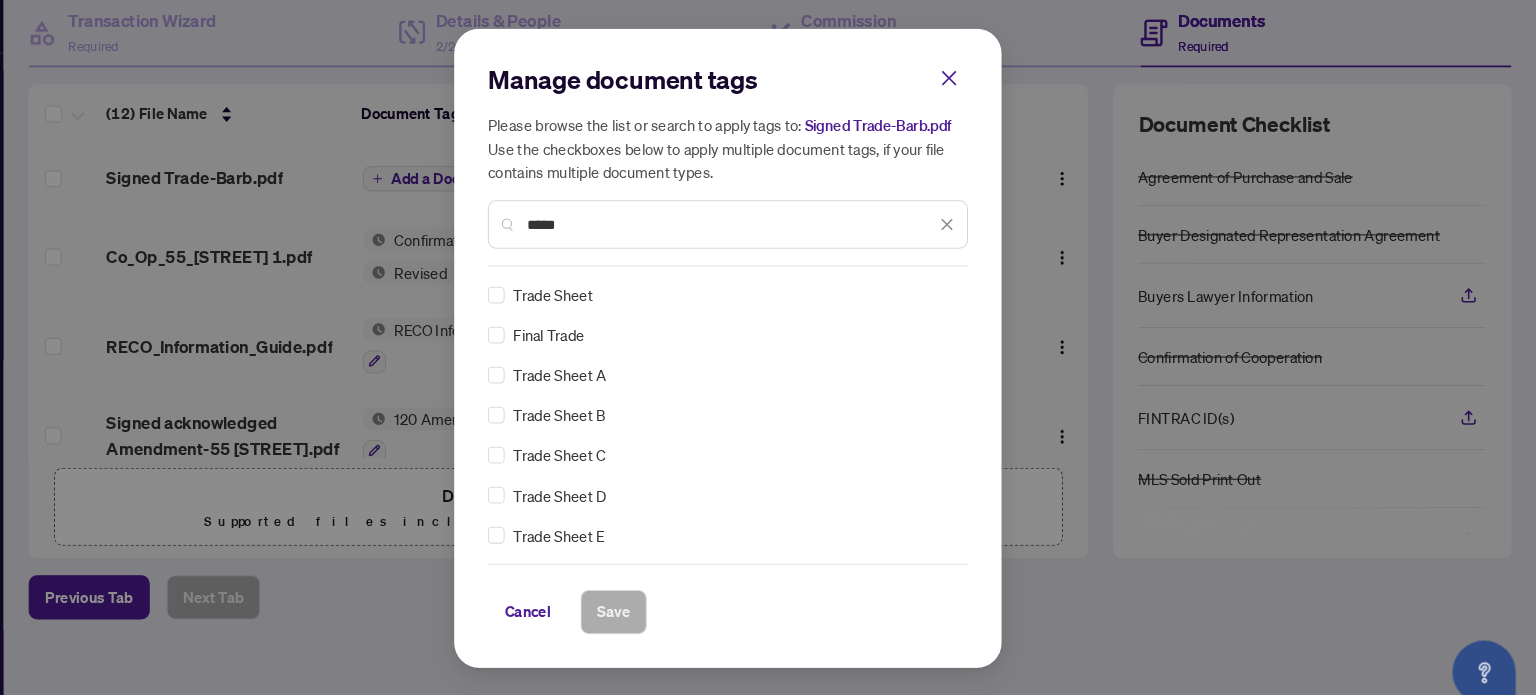 type on "*****" 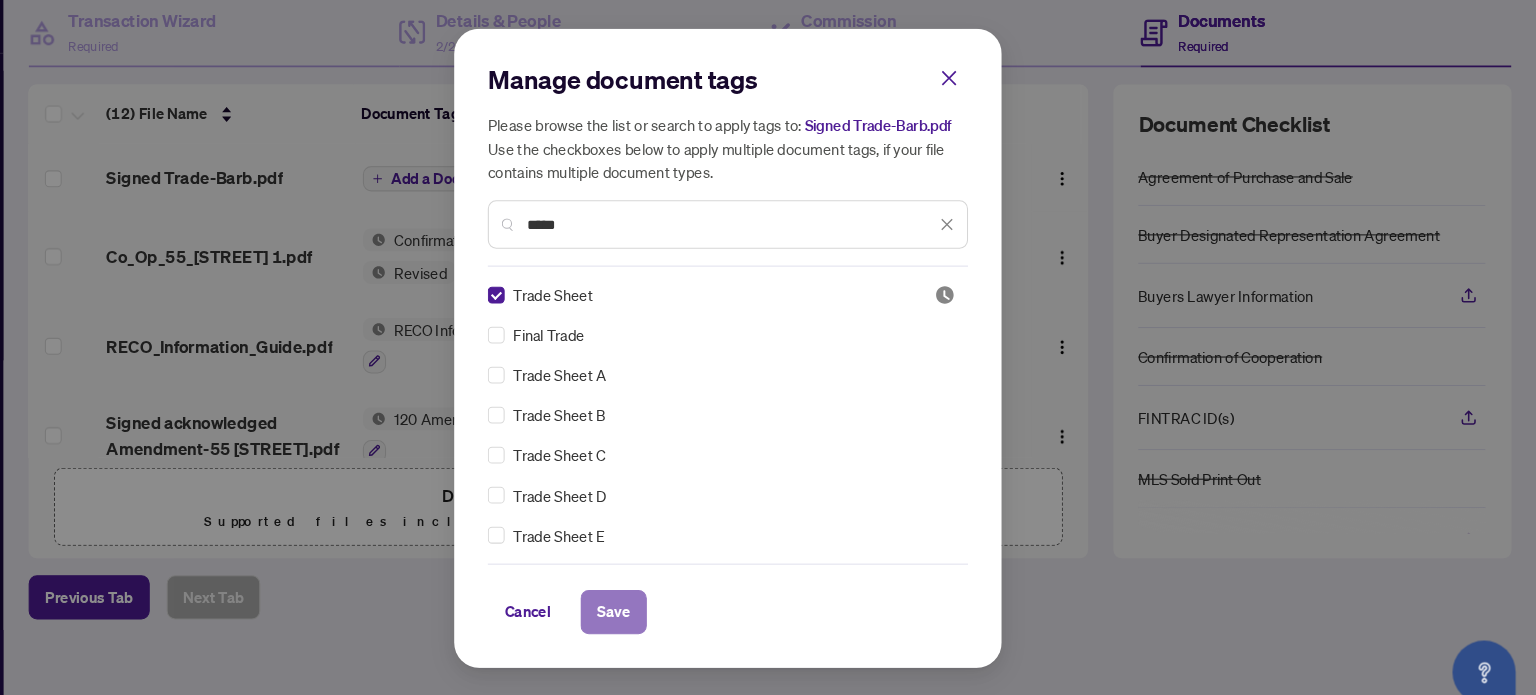 click on "Save" at bounding box center (659, 598) 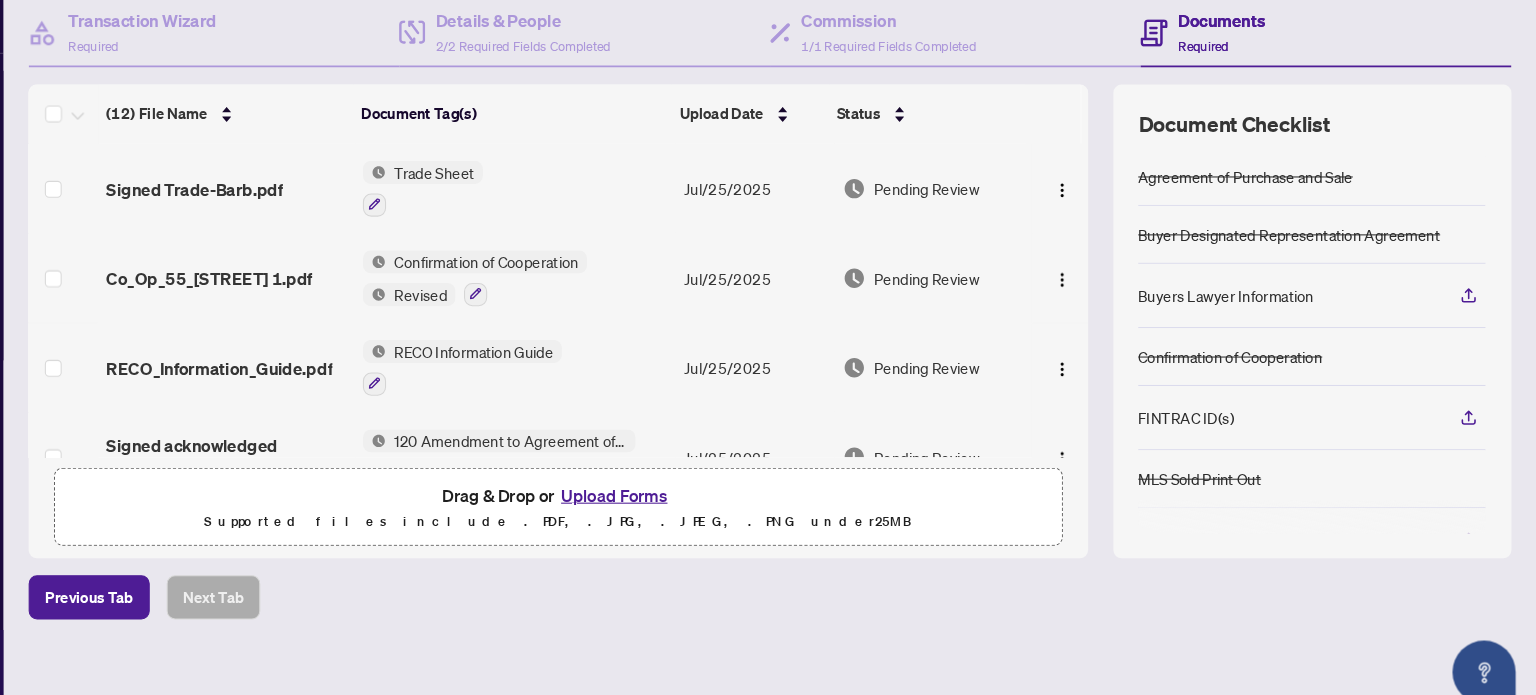 scroll, scrollTop: 0, scrollLeft: 0, axis: both 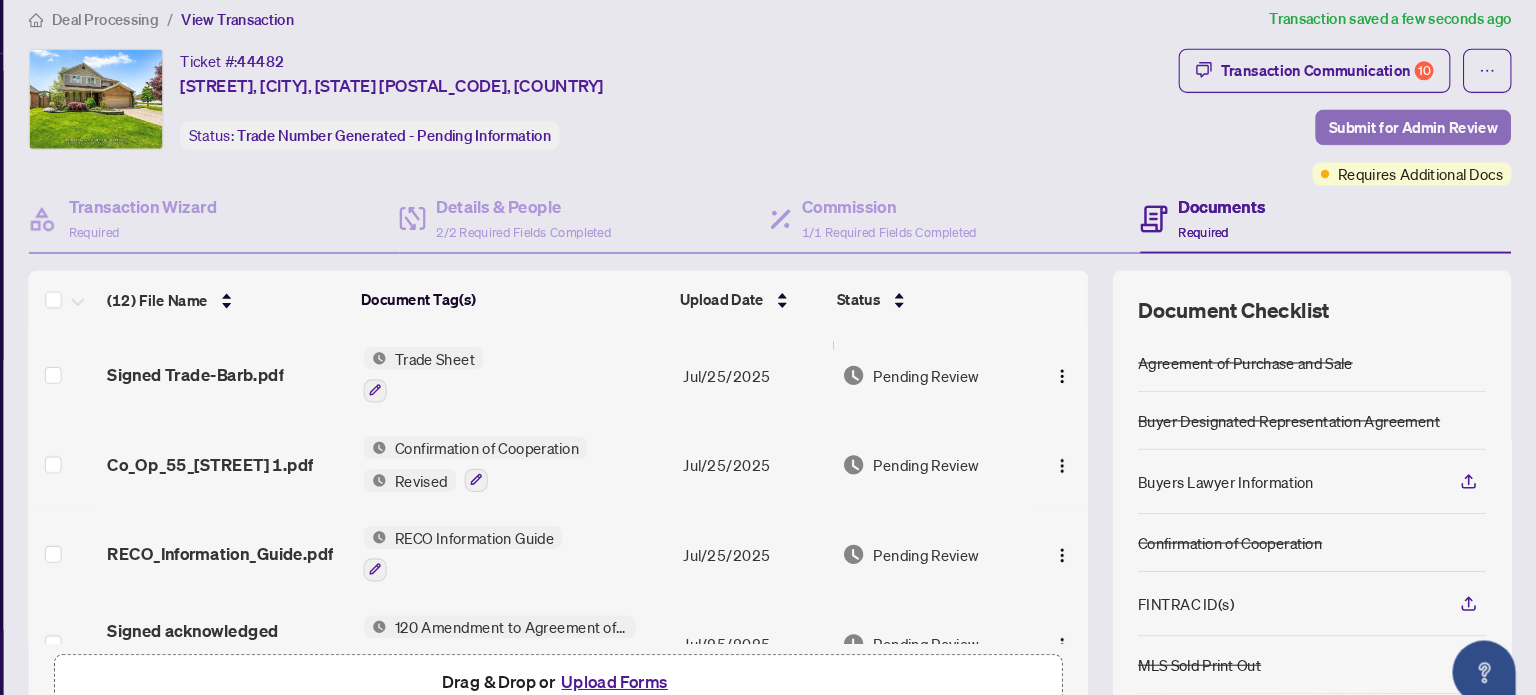click on "Submit for Admin Review" at bounding box center [1419, 138] 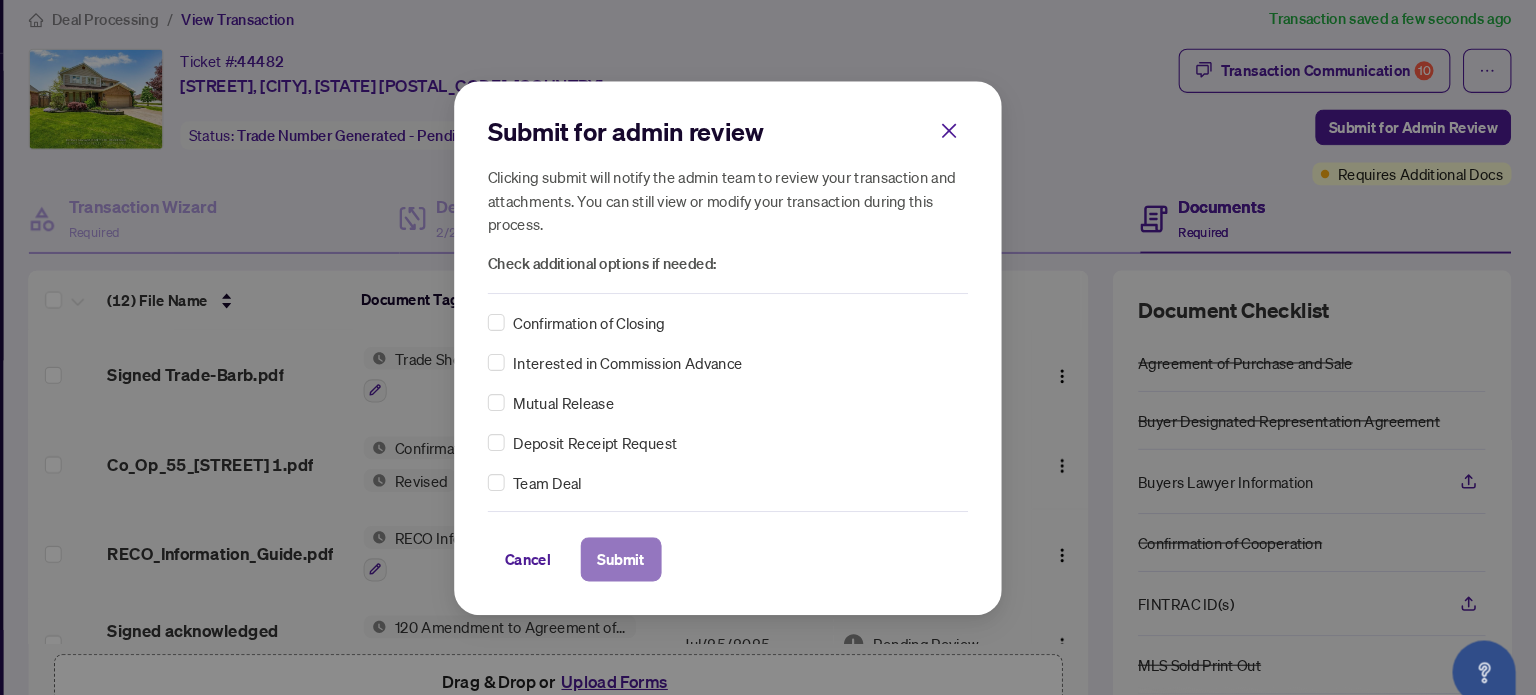 click on "Submit" at bounding box center [666, 548] 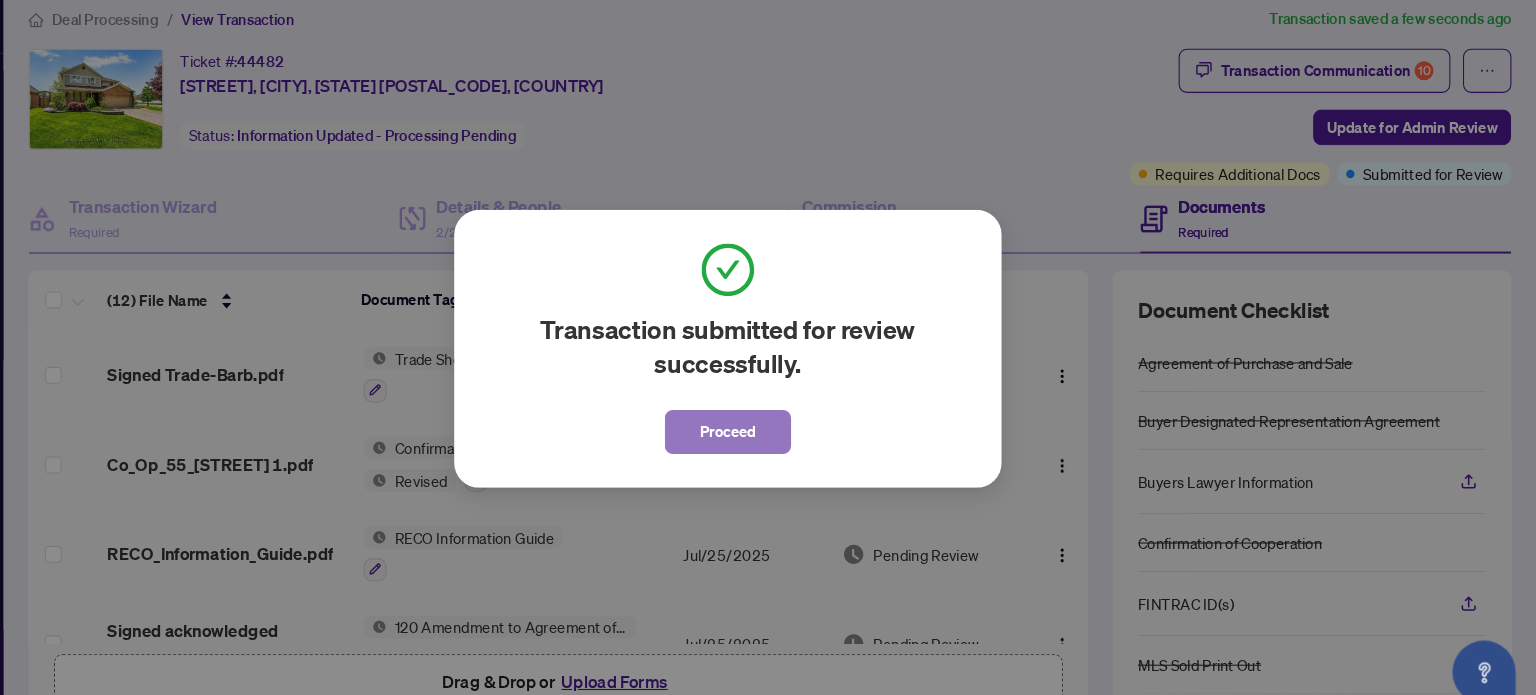 click on "Proceed" at bounding box center (768, 427) 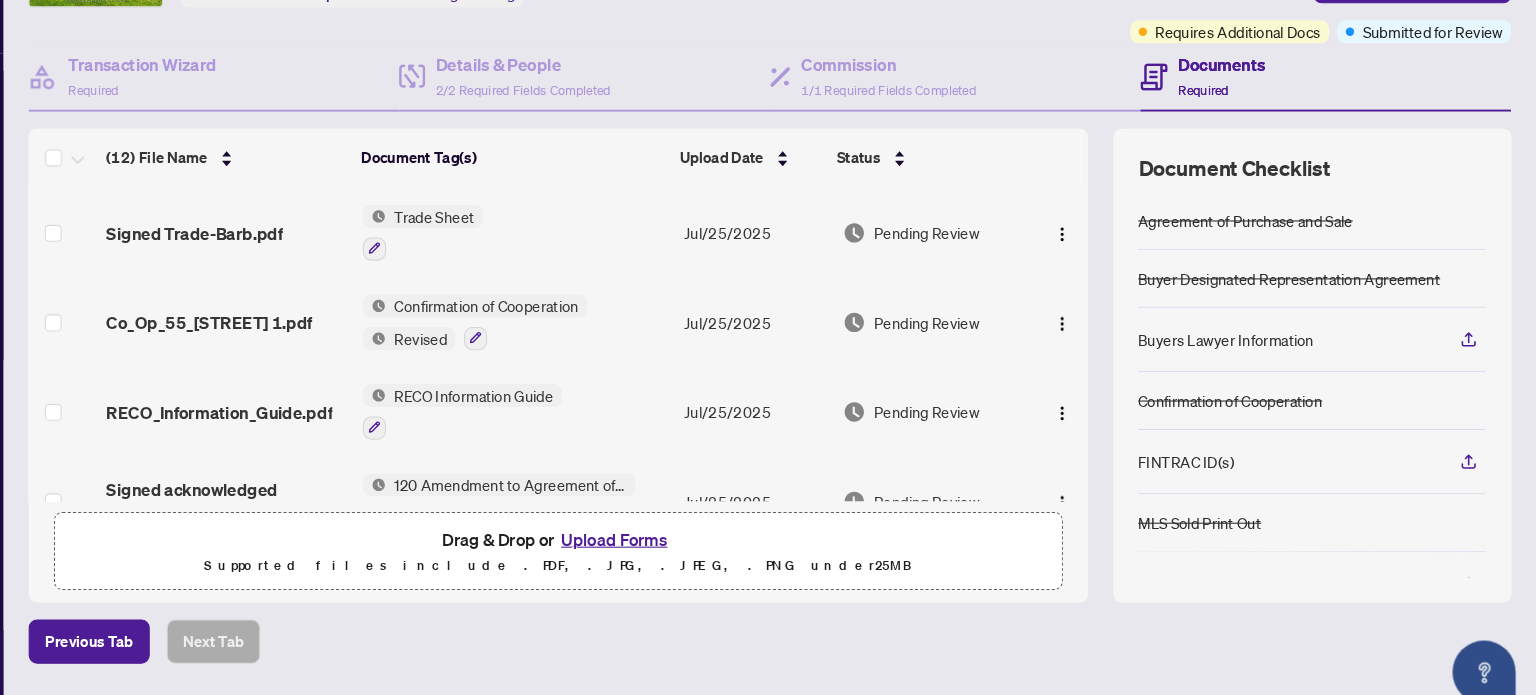 scroll, scrollTop: 177, scrollLeft: 0, axis: vertical 